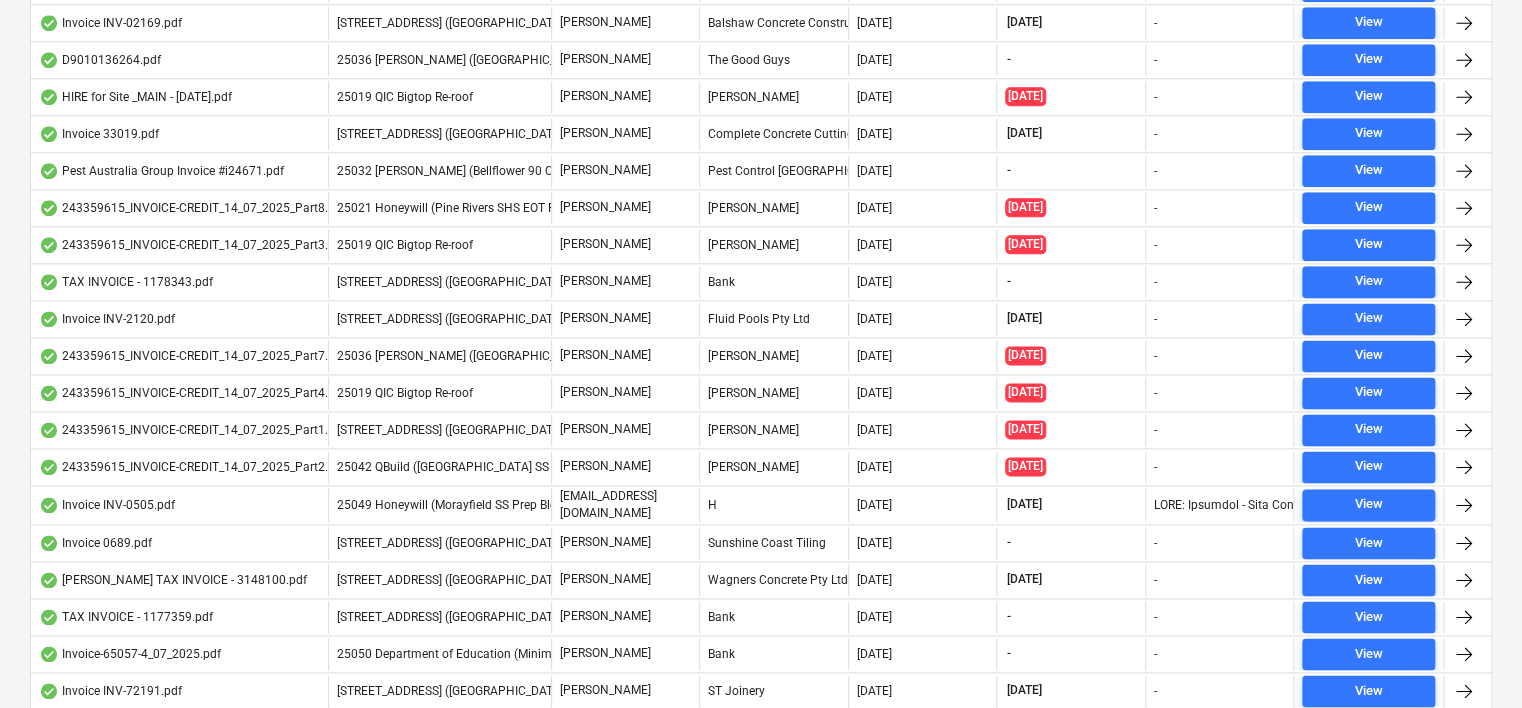 scroll, scrollTop: 1300, scrollLeft: 0, axis: vertical 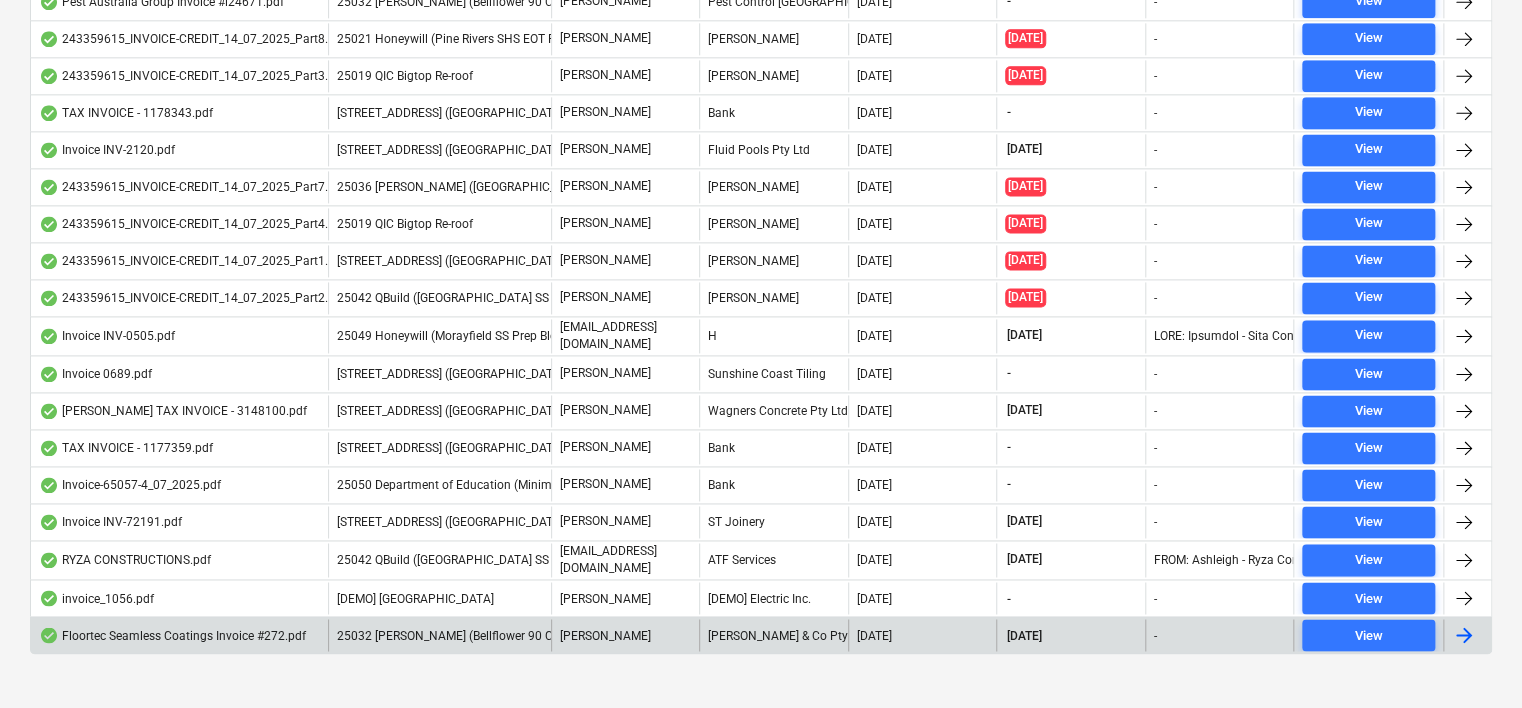 click on "25032 [PERSON_NAME] (Bellflower 90 CAT 4 Refurb)" at bounding box center [478, 635] 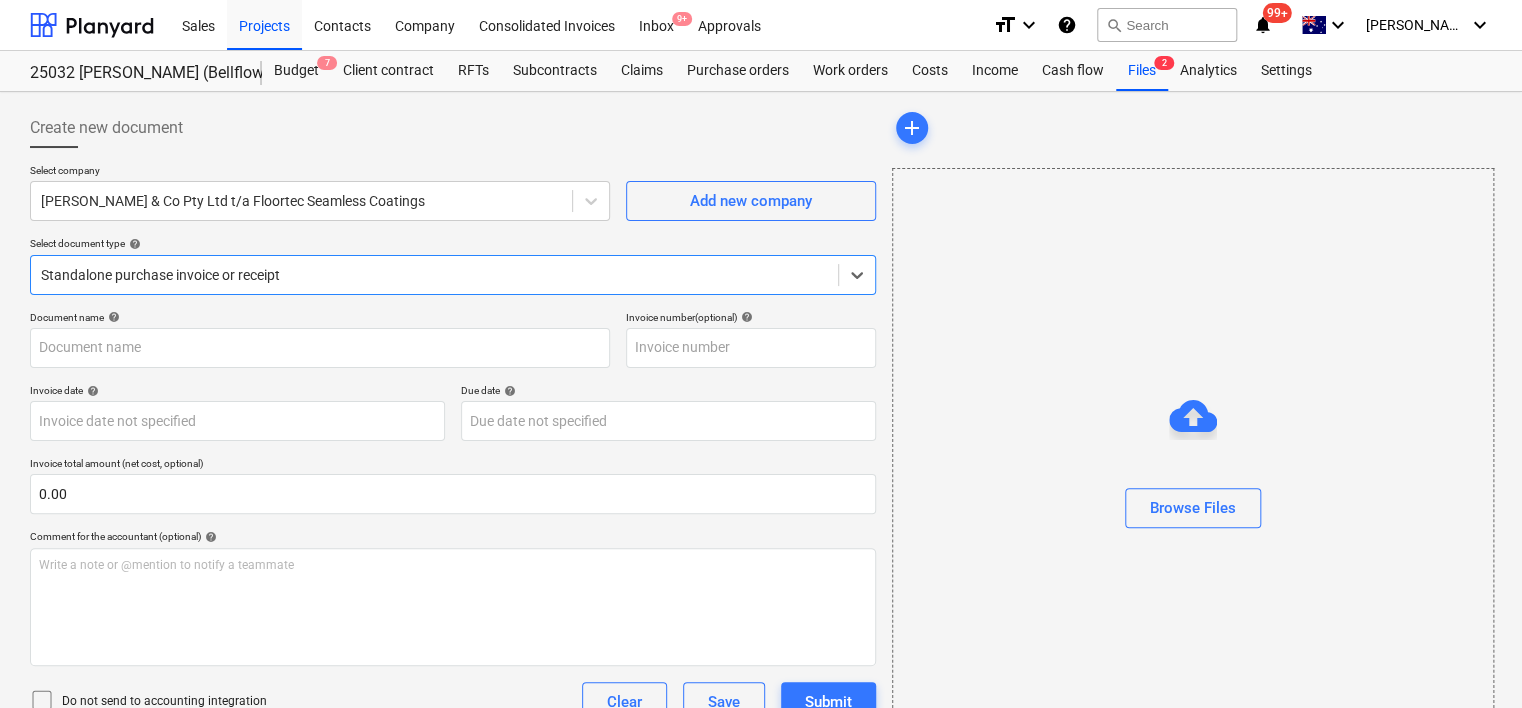 type on "272" 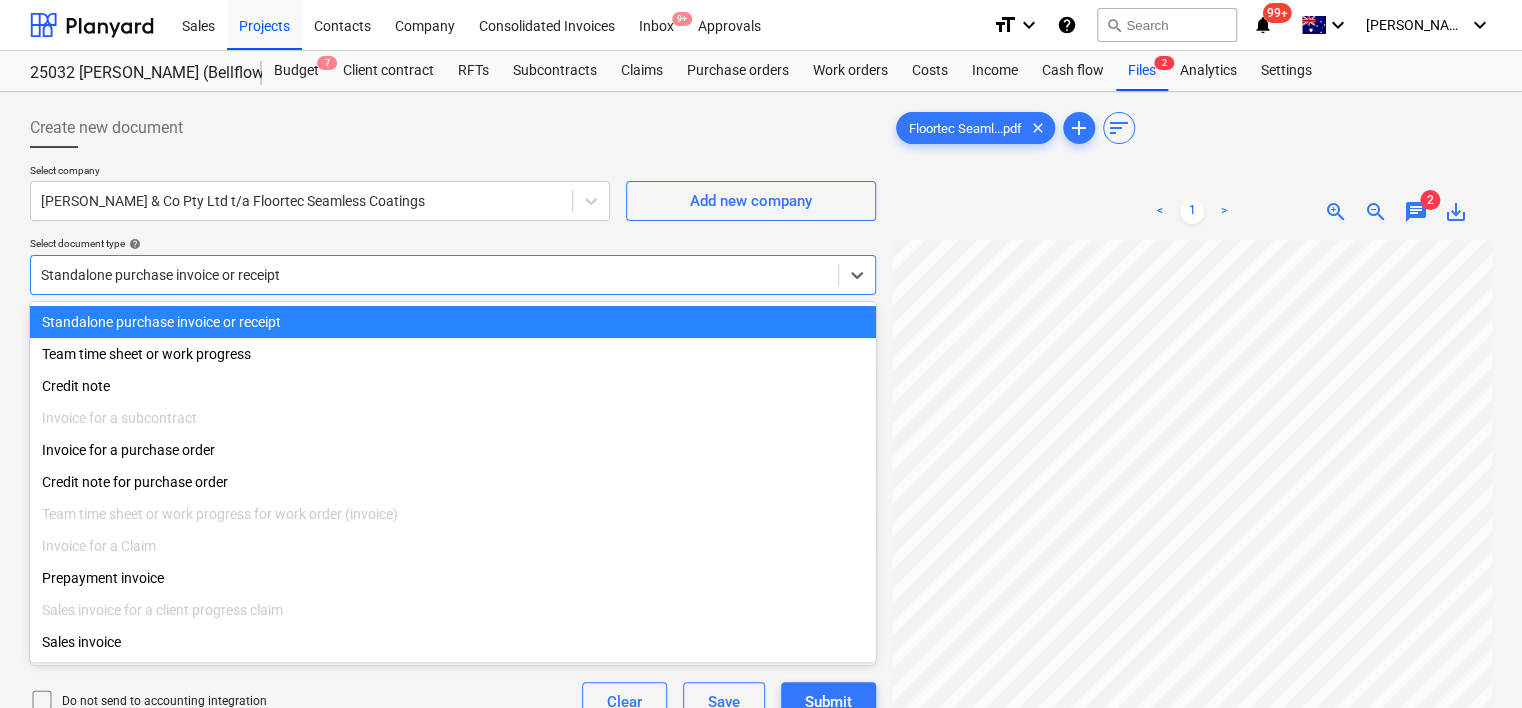 click at bounding box center [434, 275] 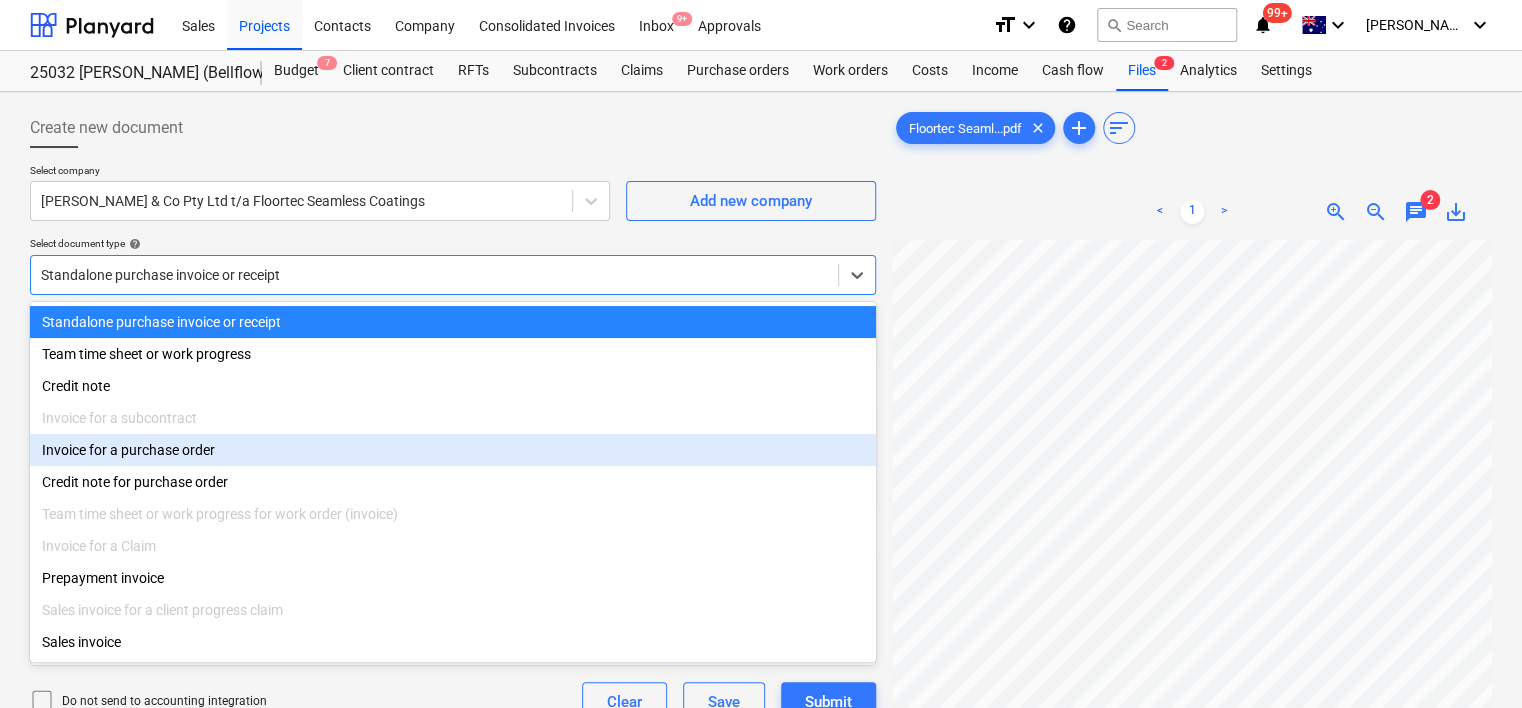 click on "Invoice for a purchase order" at bounding box center [453, 450] 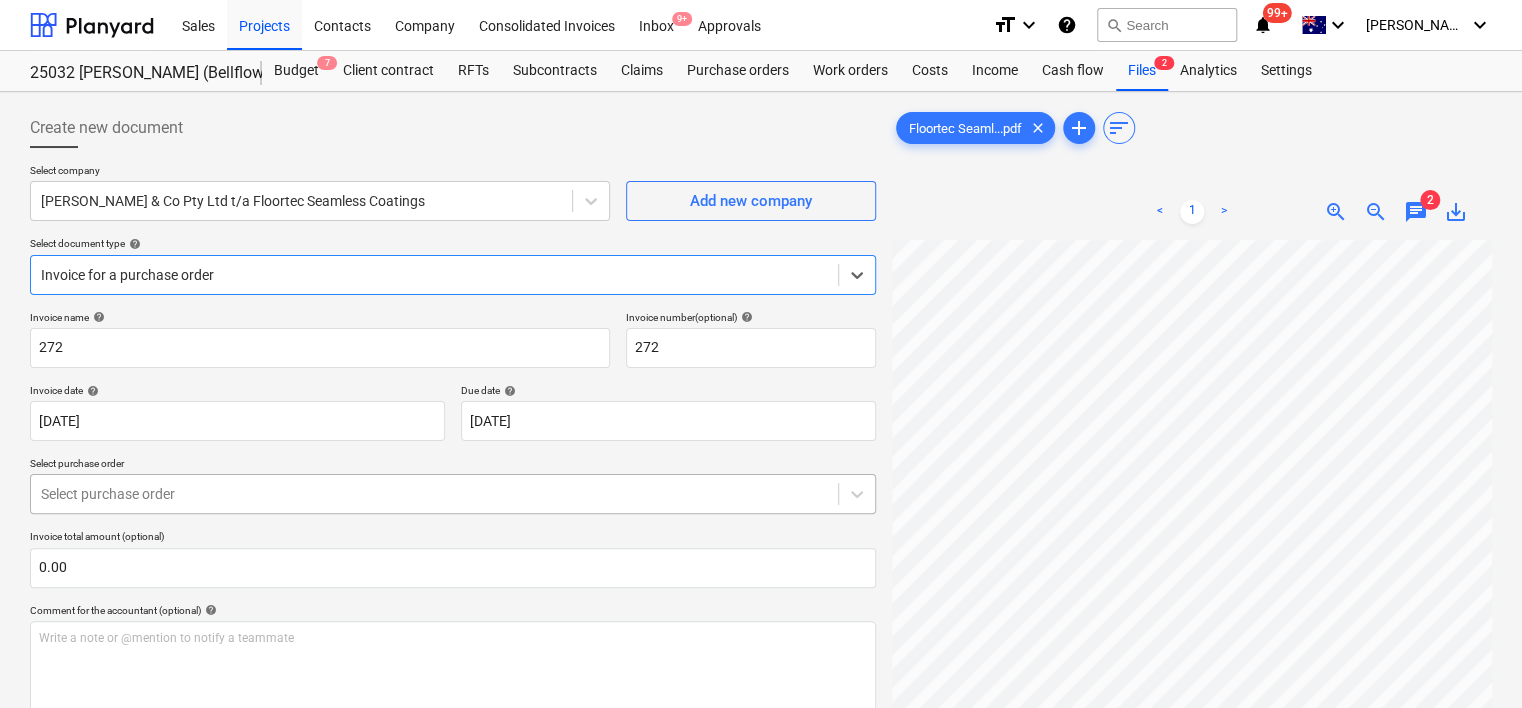 scroll, scrollTop: 102, scrollLeft: 0, axis: vertical 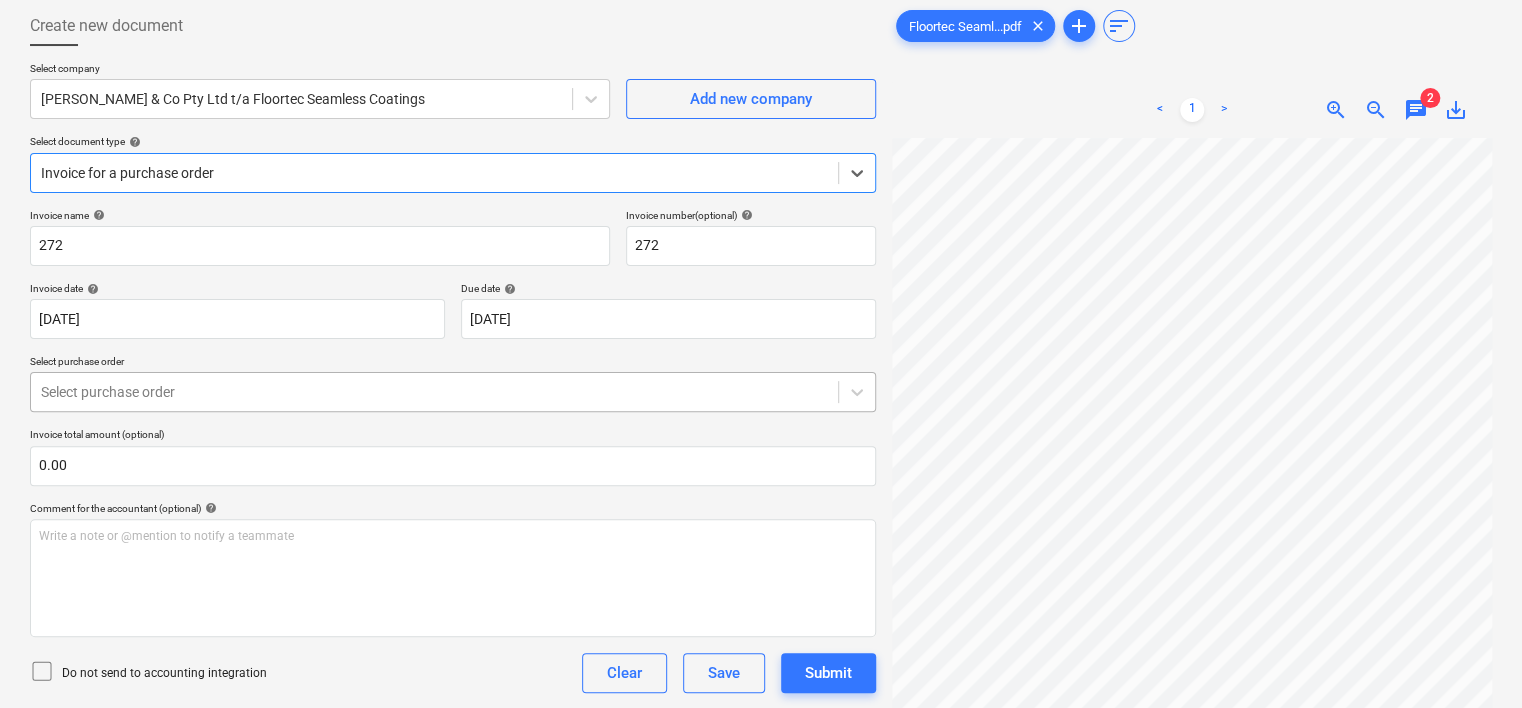 click at bounding box center (434, 392) 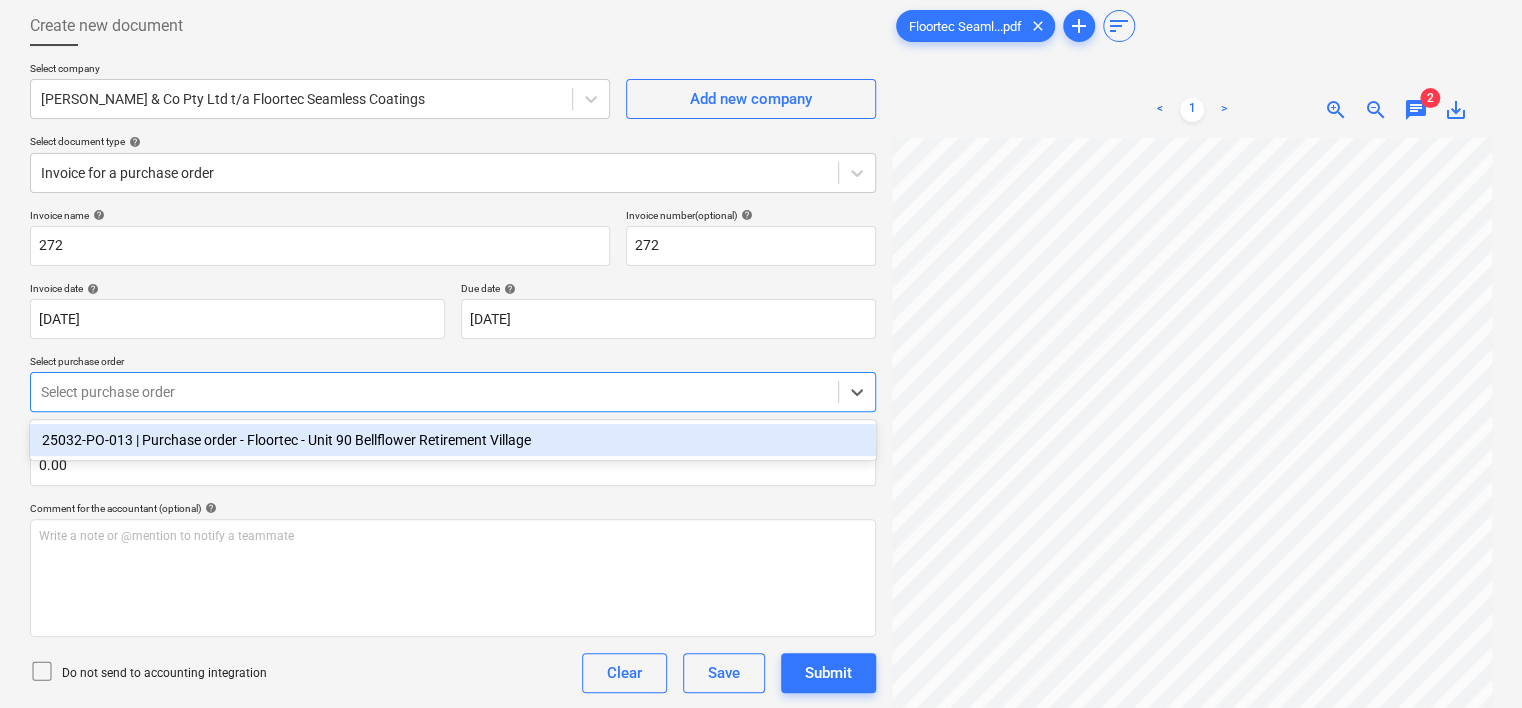 click on "25032-PO-013 | Purchase order - Floortec - Unit 90 Bellflower Retirement Village" at bounding box center (453, 440) 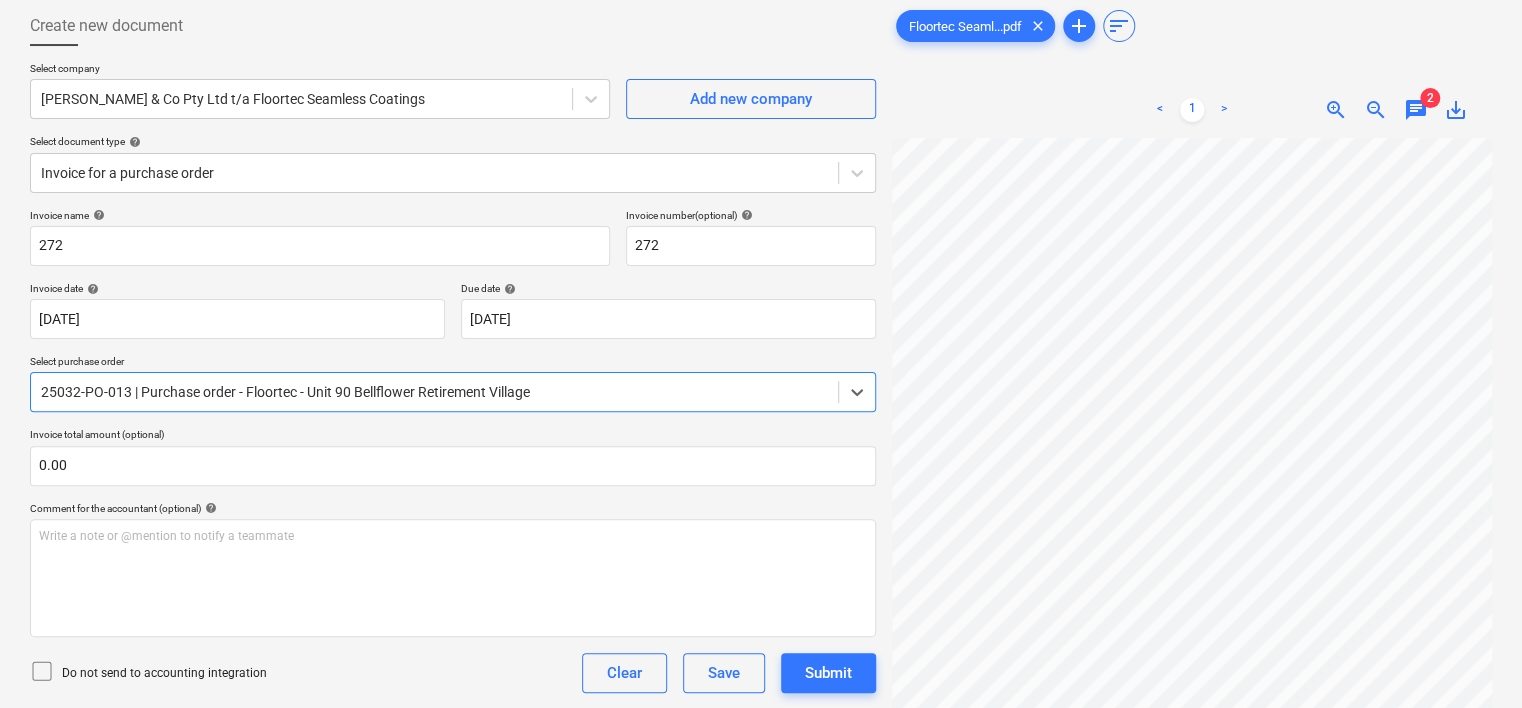 click on "Comment for the accountant (optional) help" at bounding box center [453, 508] 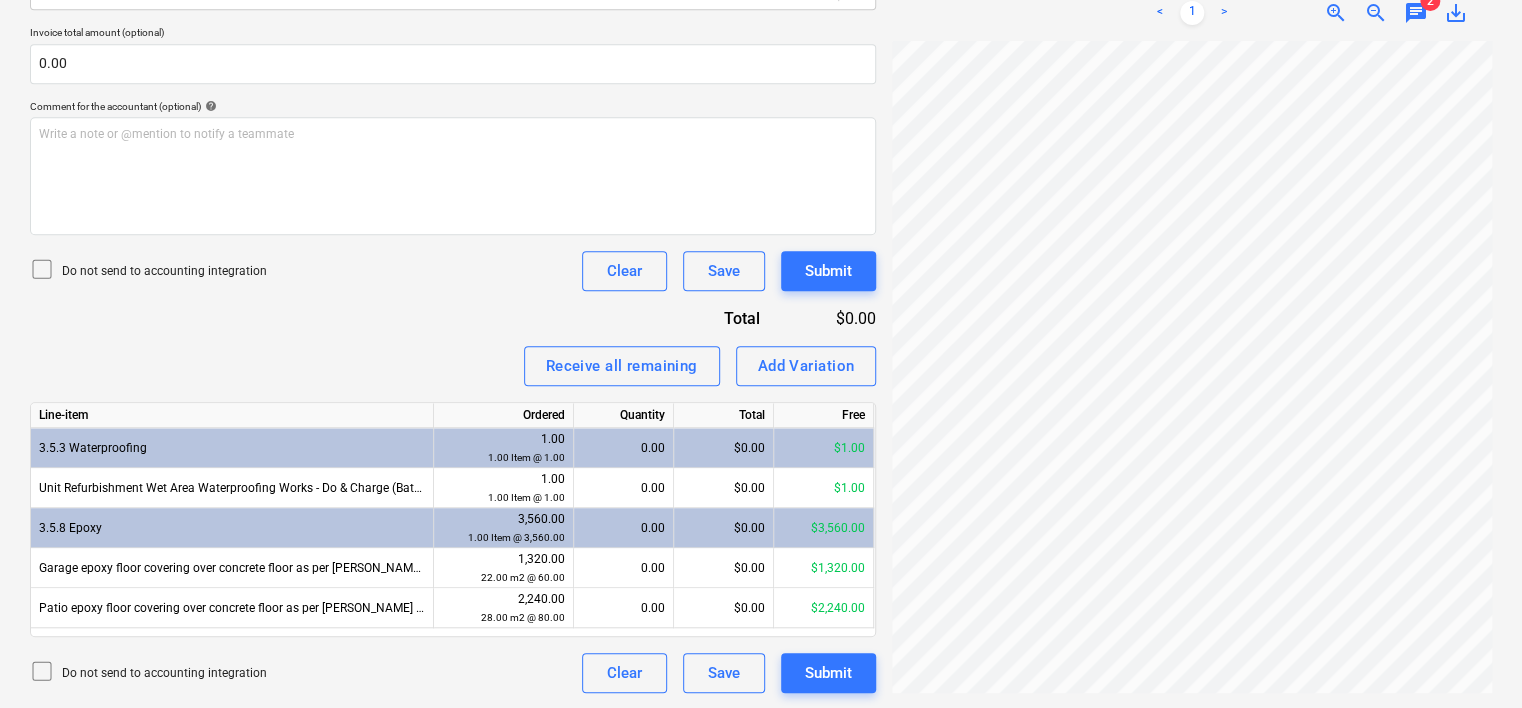 scroll, scrollTop: 504, scrollLeft: 0, axis: vertical 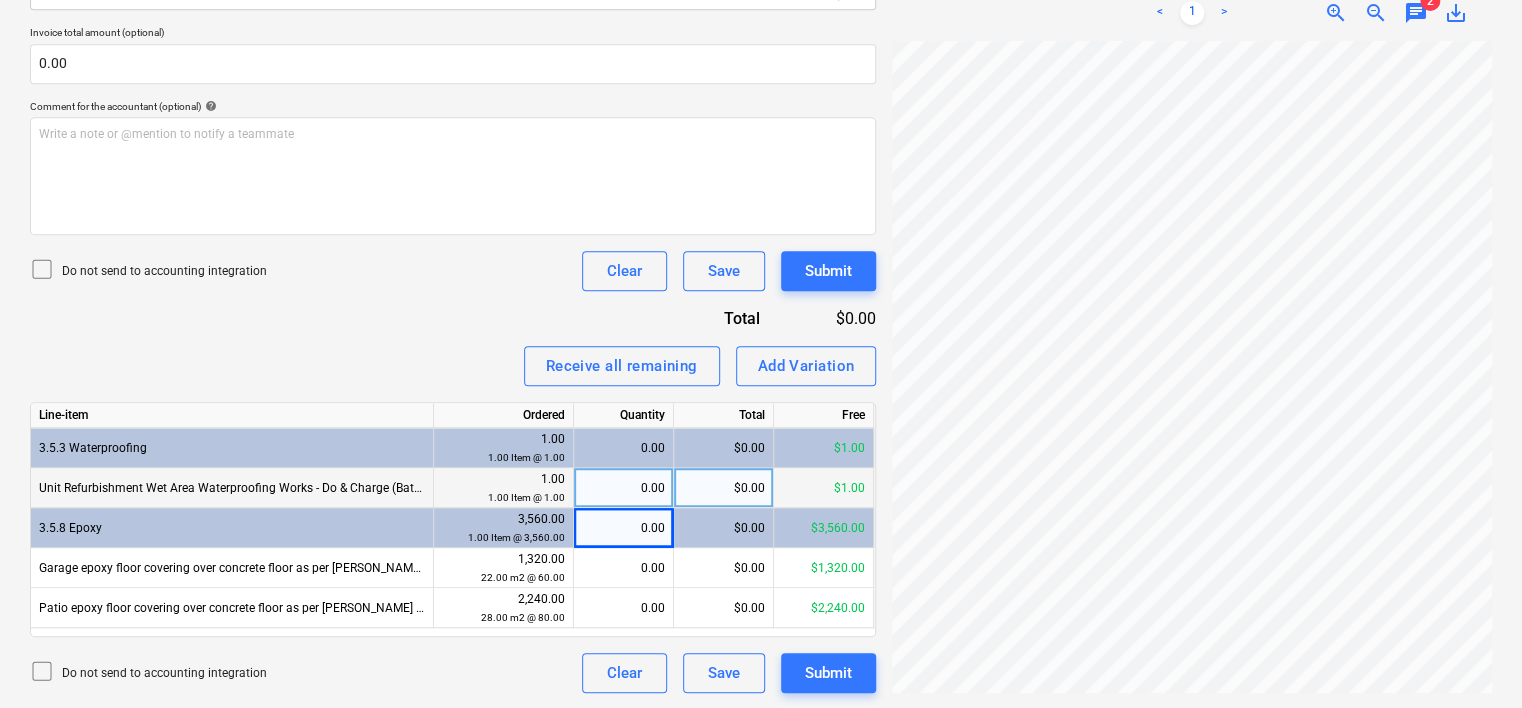 click on "0.00" at bounding box center (623, 488) 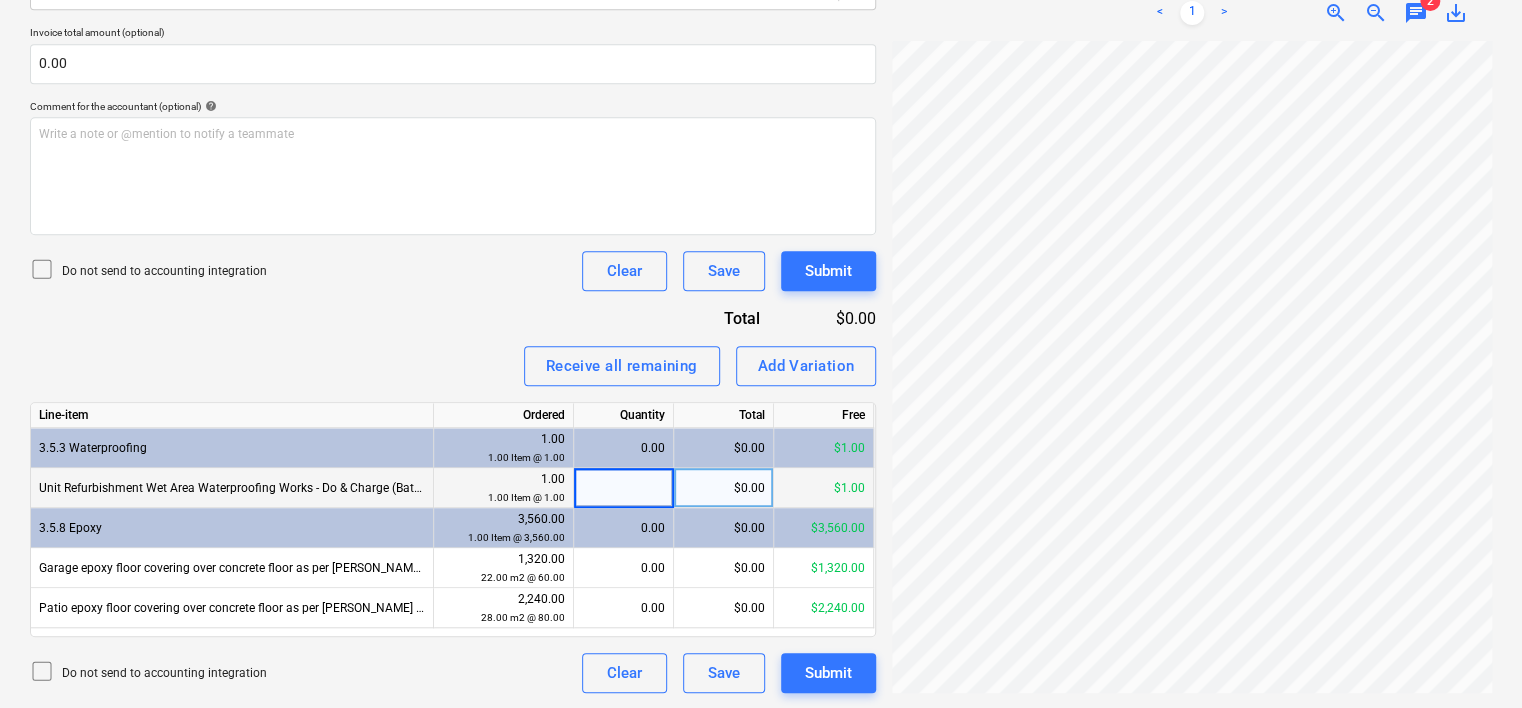 click at bounding box center (623, 487) 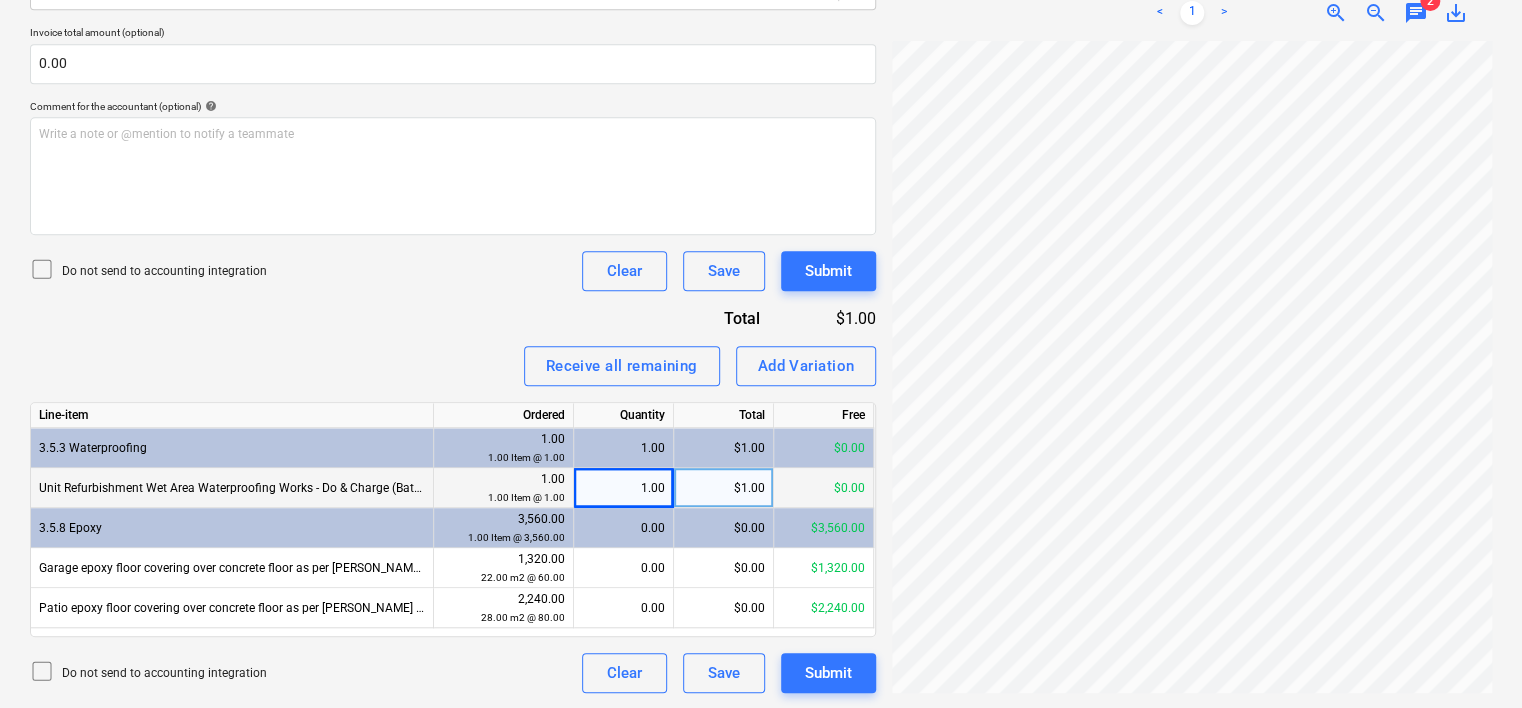 click on "0.00" at bounding box center [623, 528] 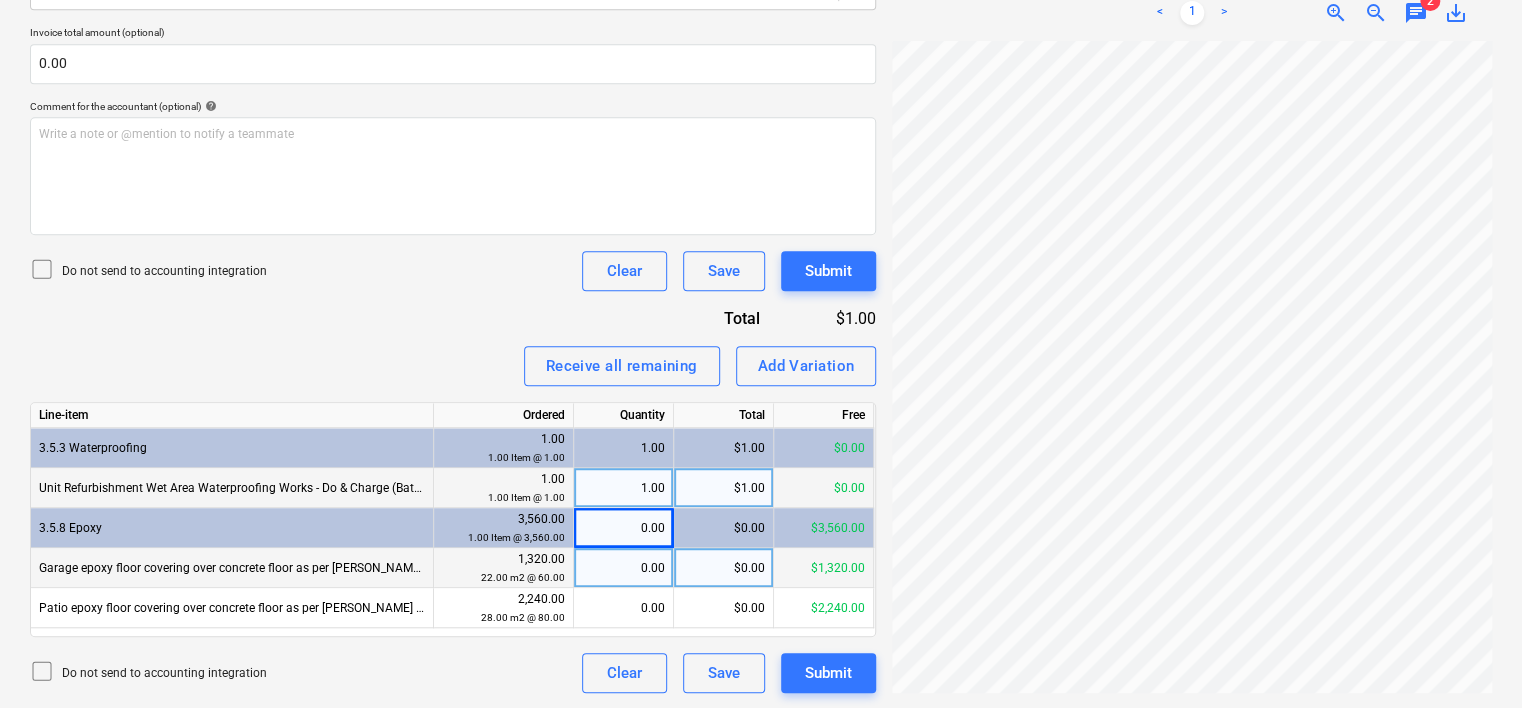 click on "0.00" at bounding box center [623, 568] 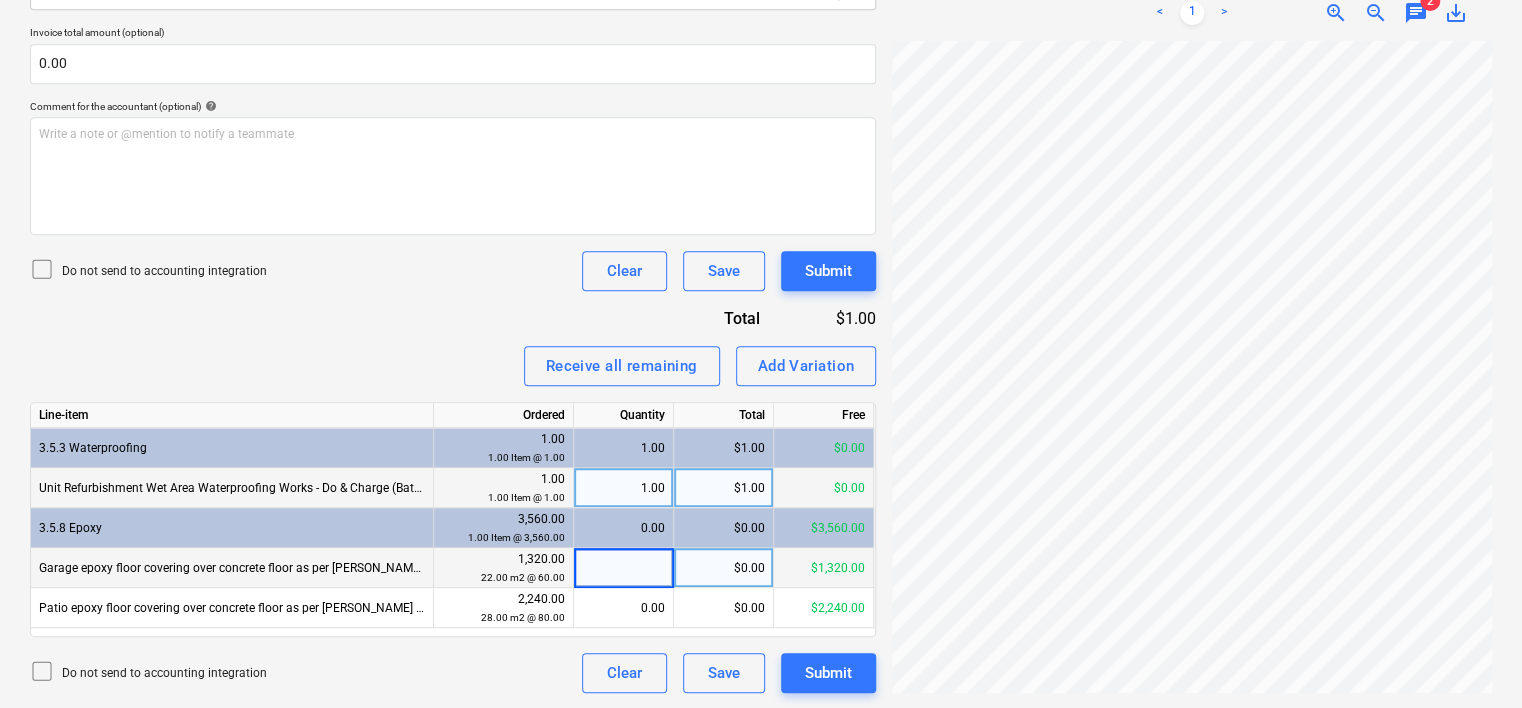 type on "1" 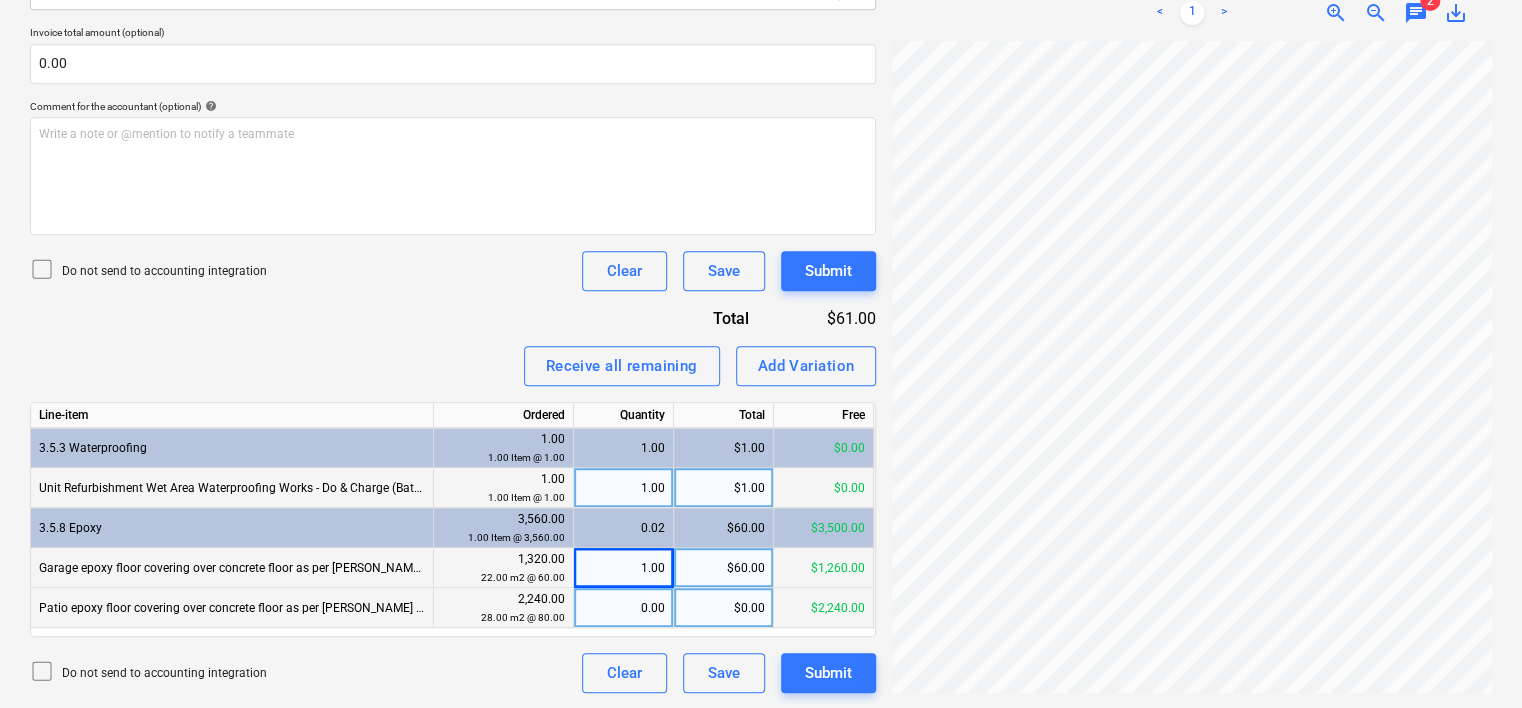 click on "0.00" at bounding box center [623, 608] 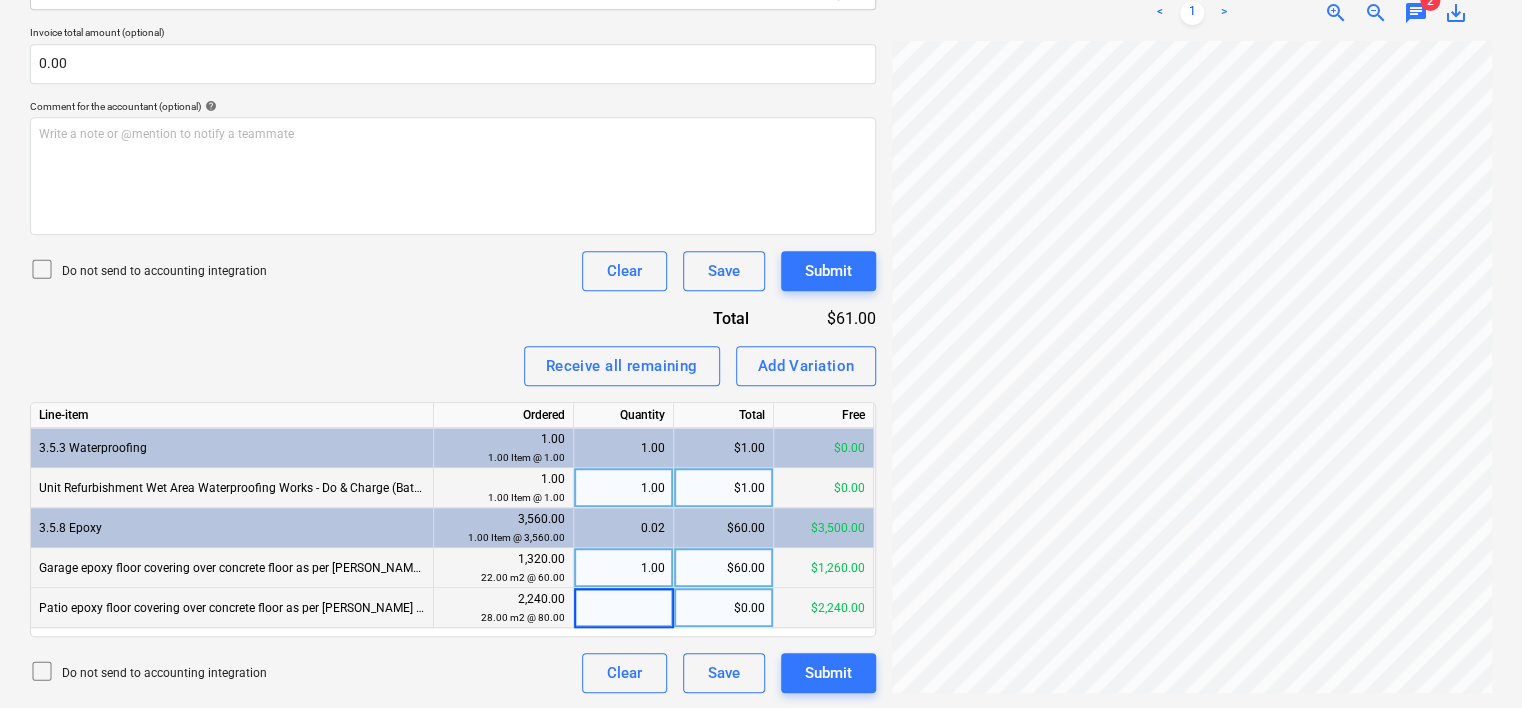 type on "1" 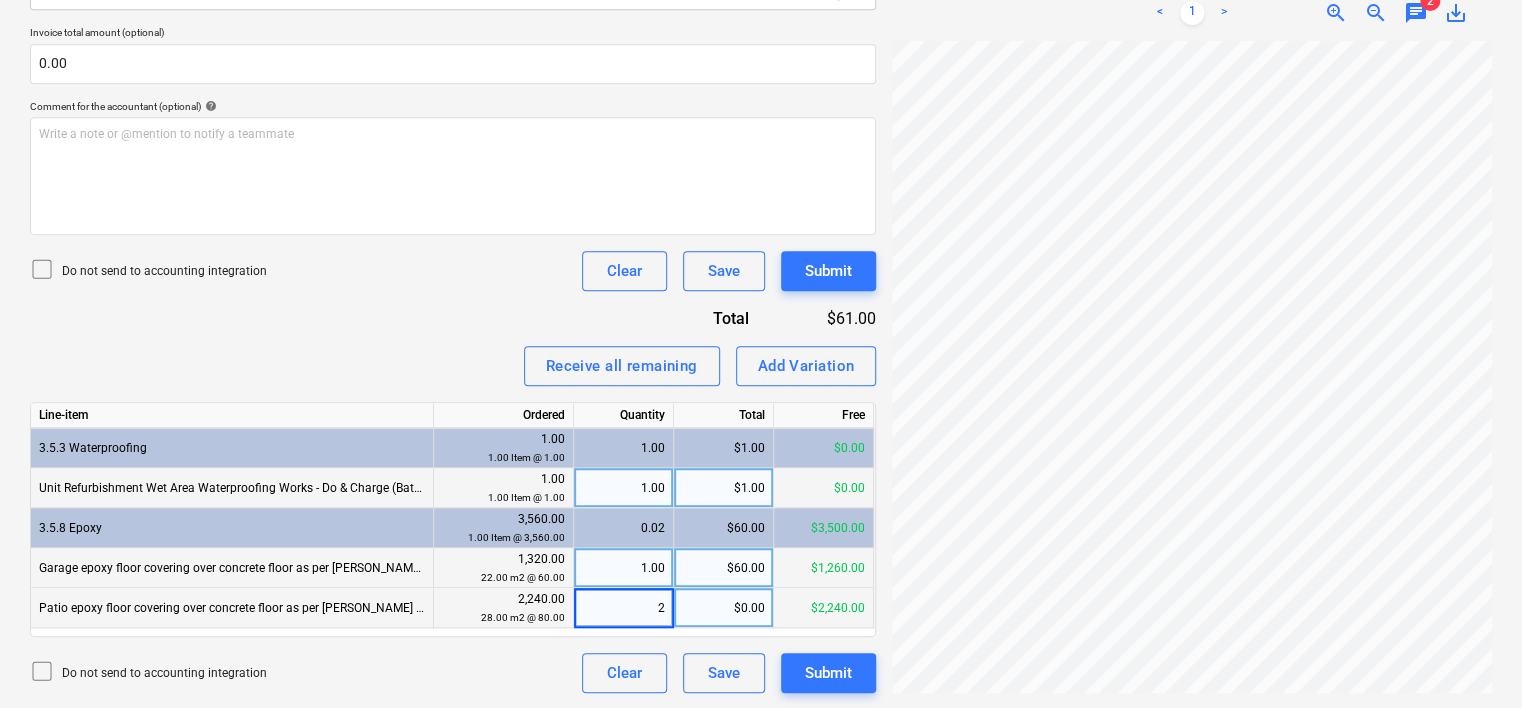 type on "28" 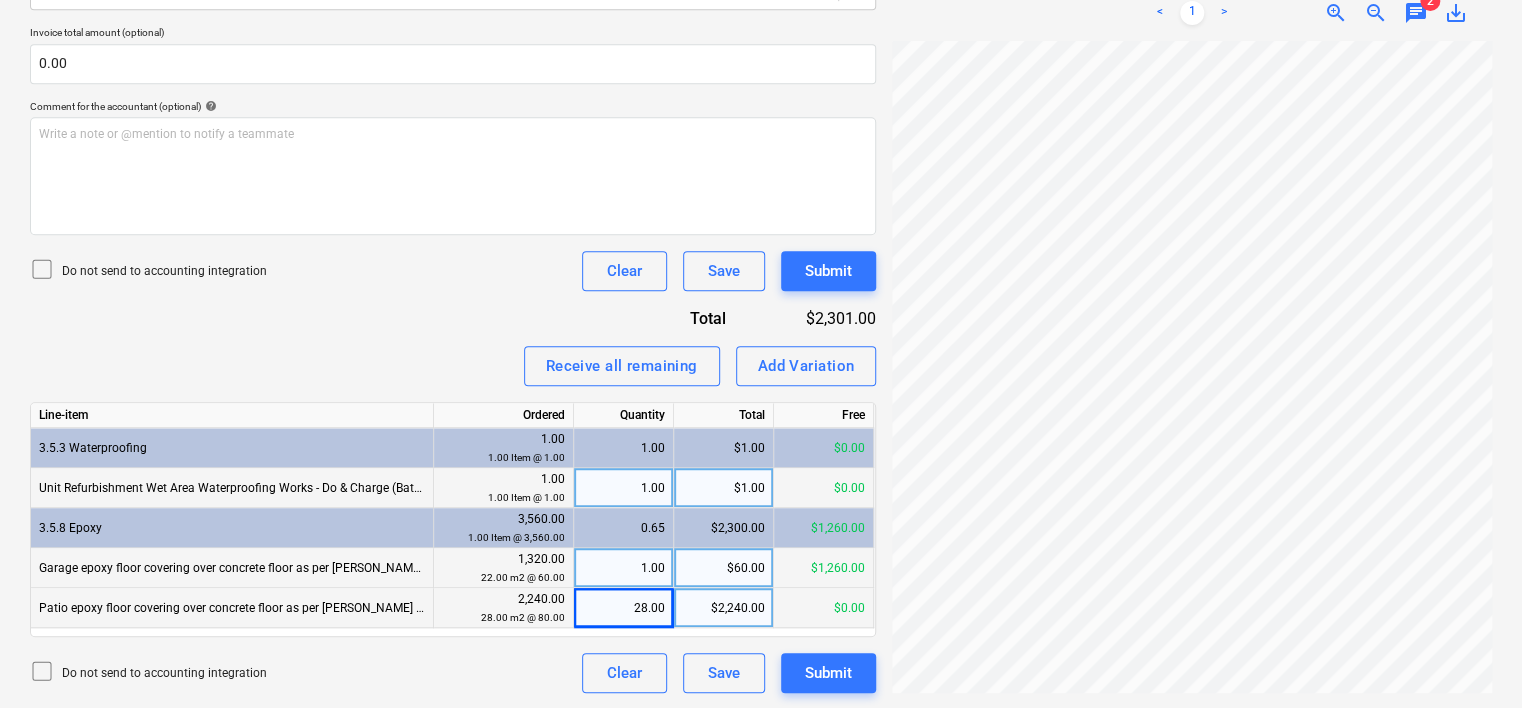 click on "1.00" at bounding box center (623, 568) 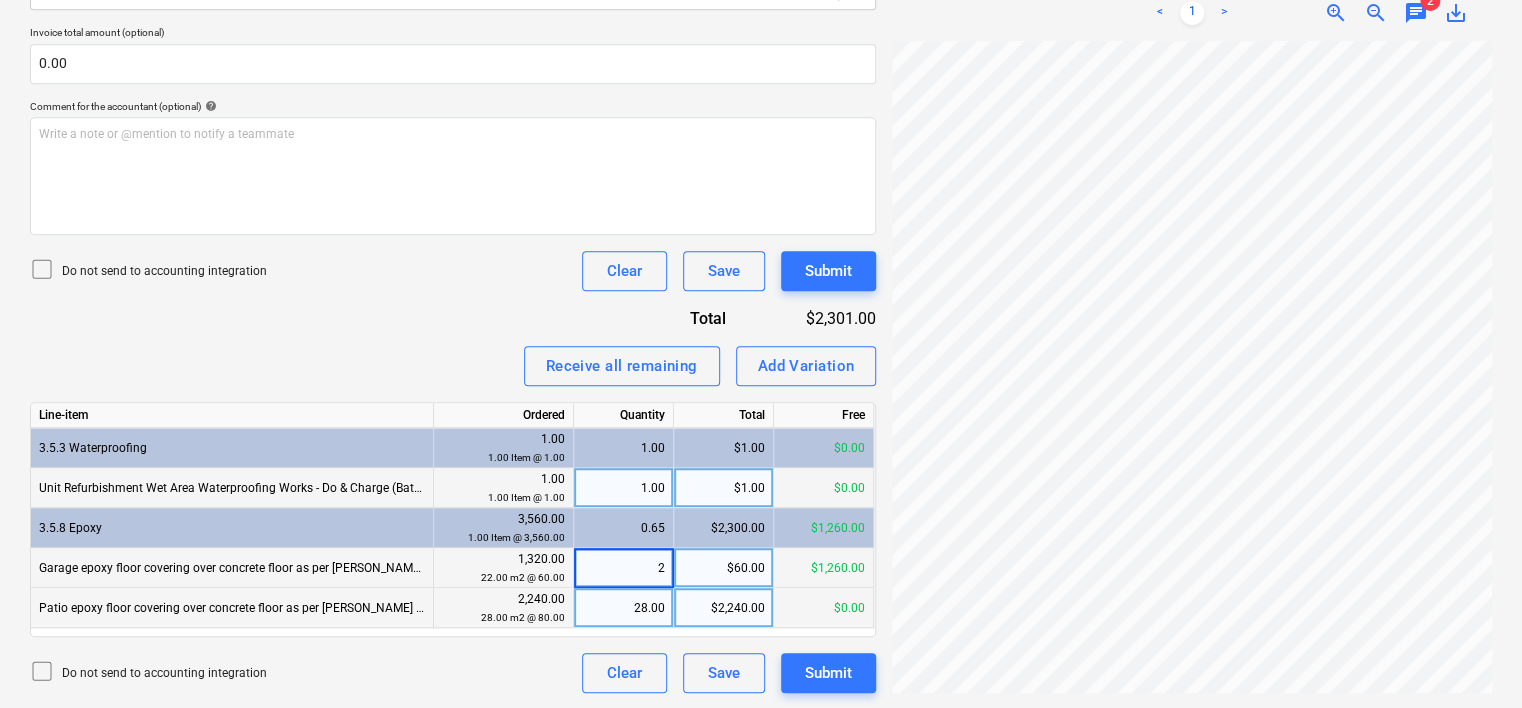type on "22" 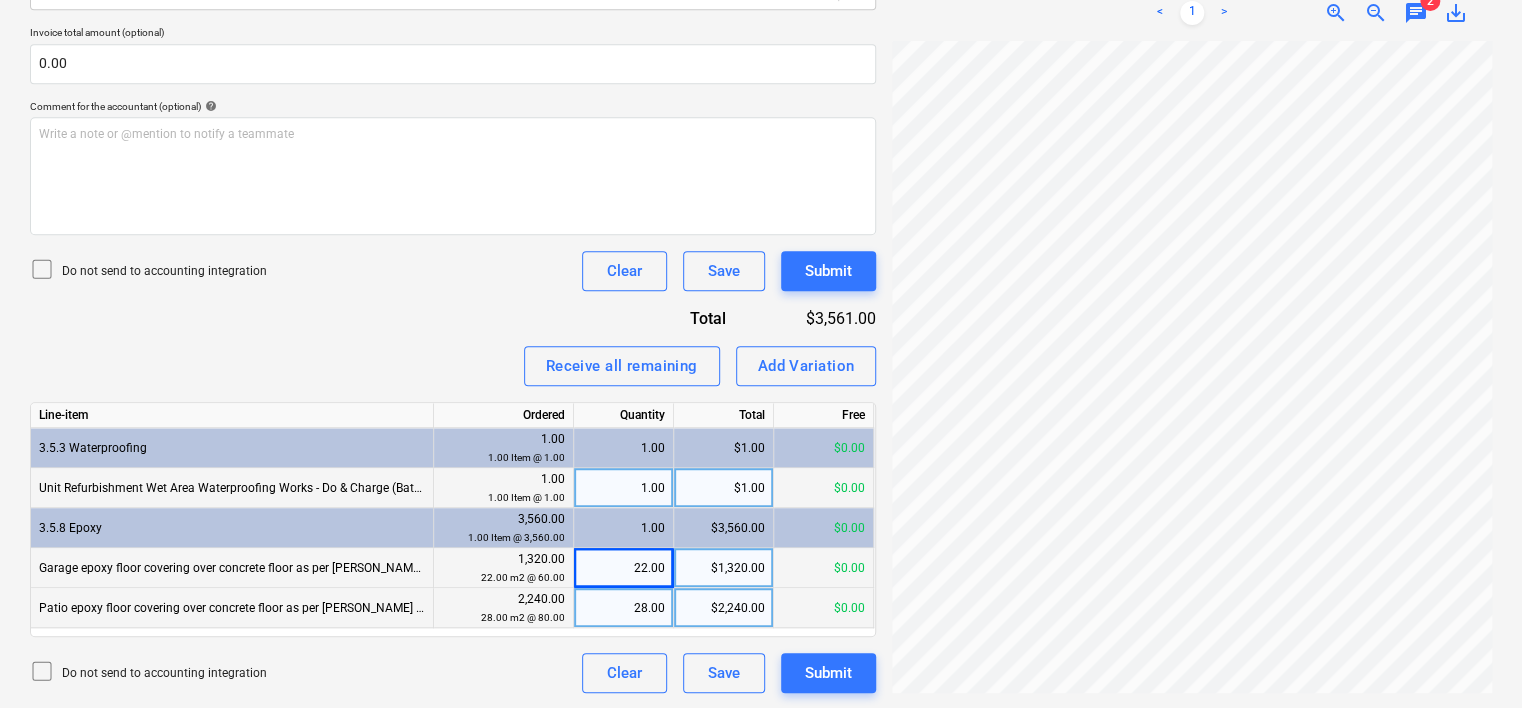 click on "1.00" at bounding box center (623, 528) 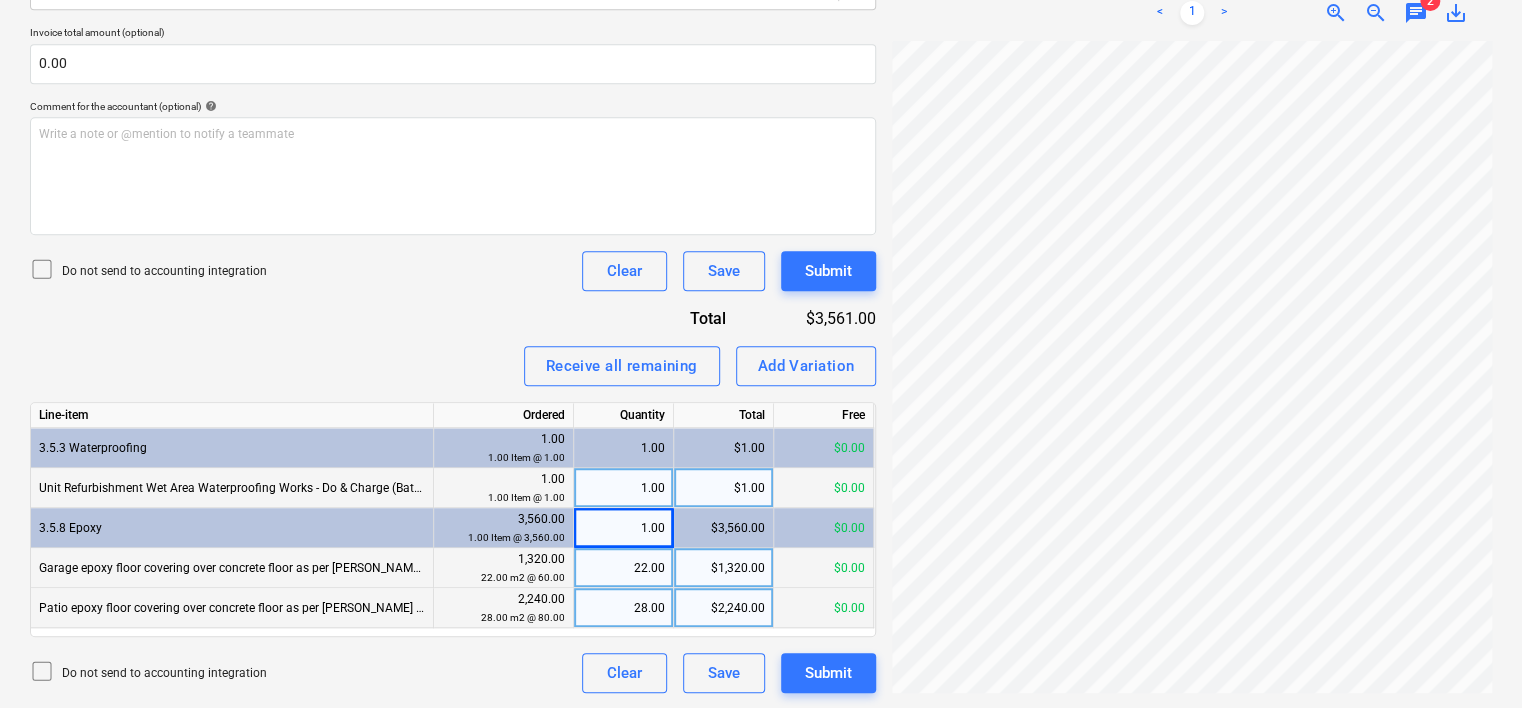 click on "1.00" at bounding box center (623, 528) 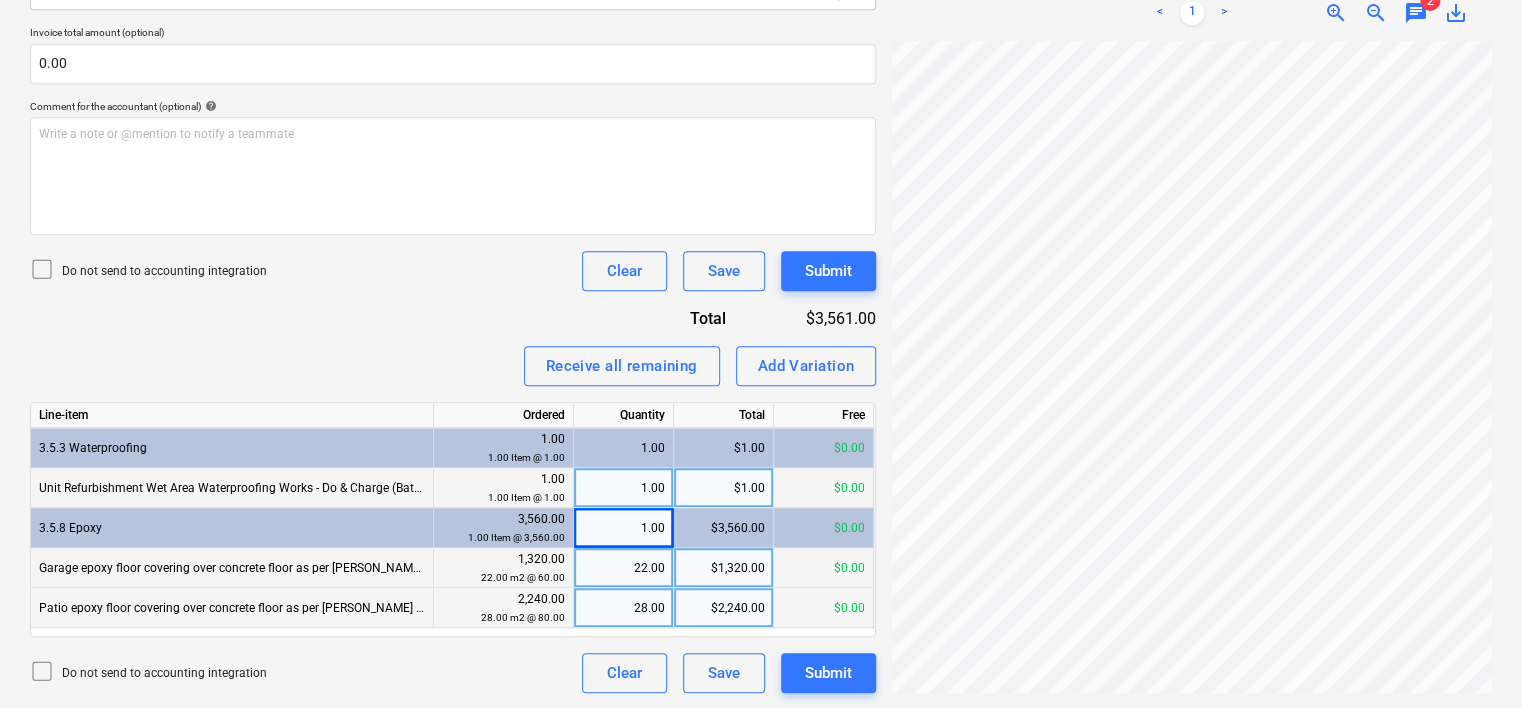 scroll, scrollTop: 194, scrollLeft: 154, axis: both 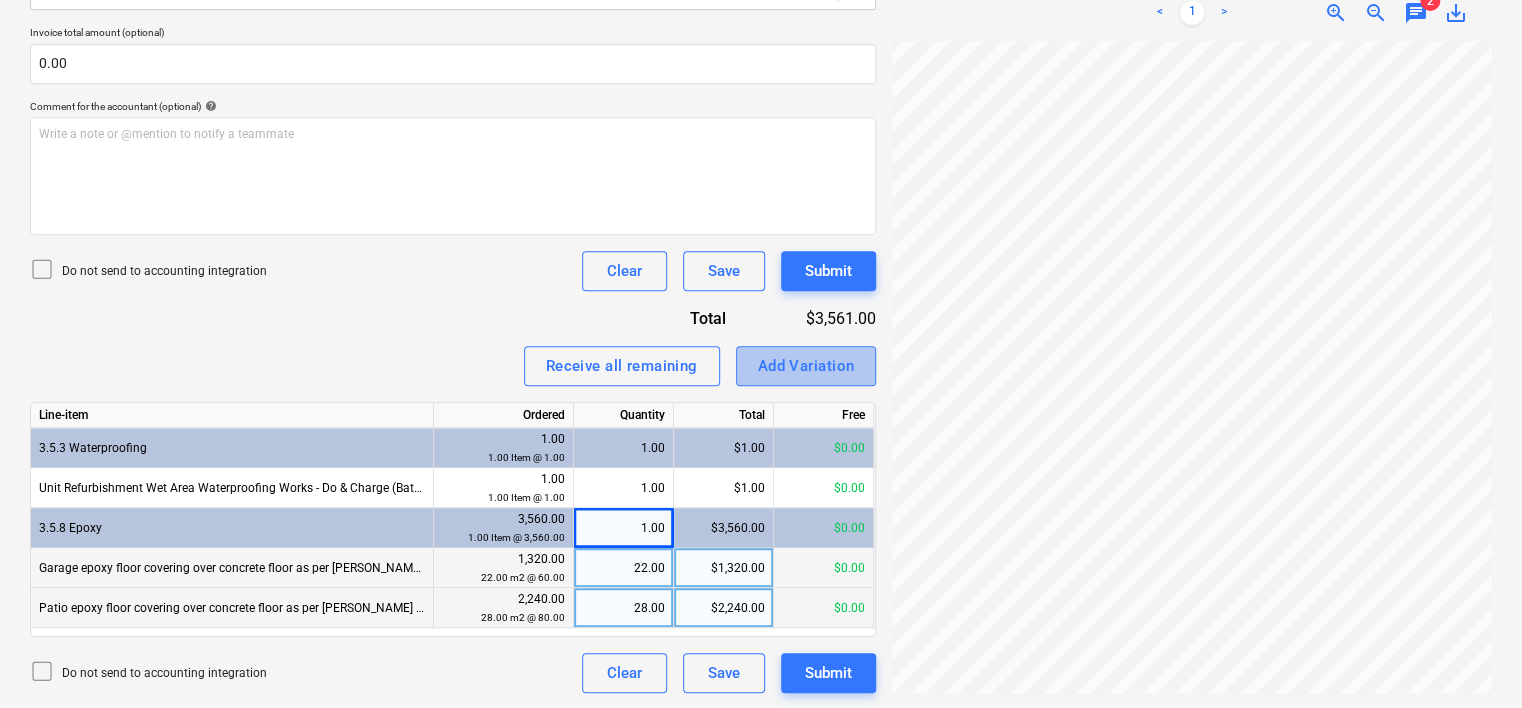 click on "Add Variation" at bounding box center (806, 366) 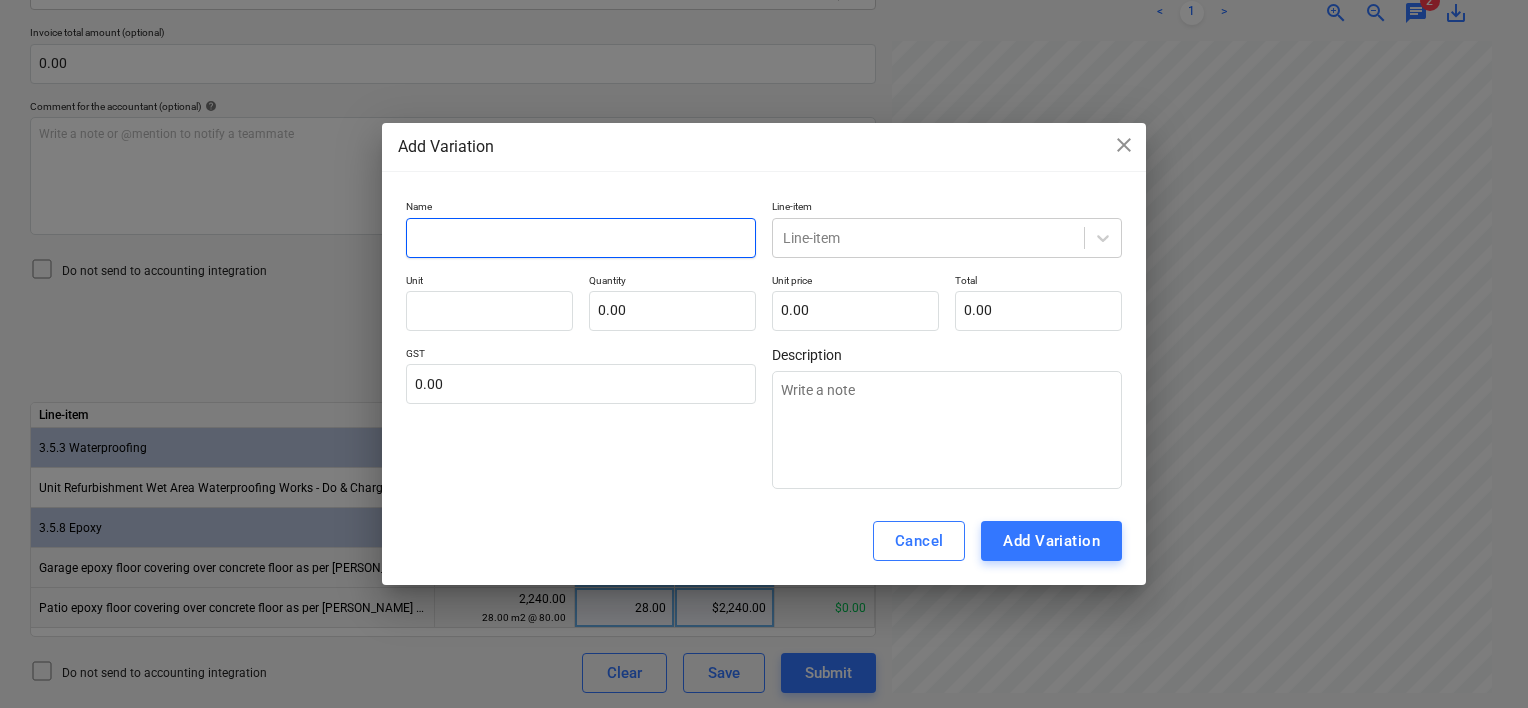 click at bounding box center [581, 238] 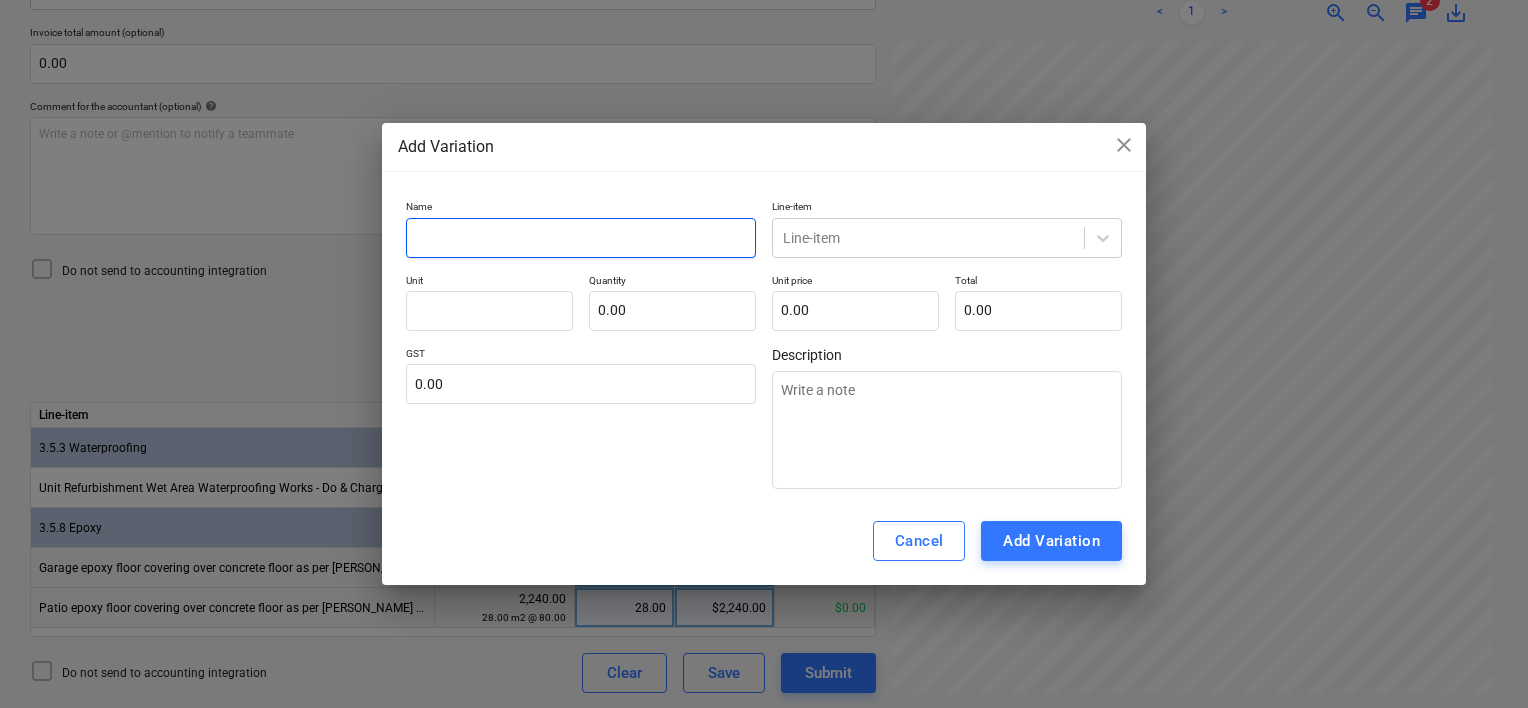 type on "E" 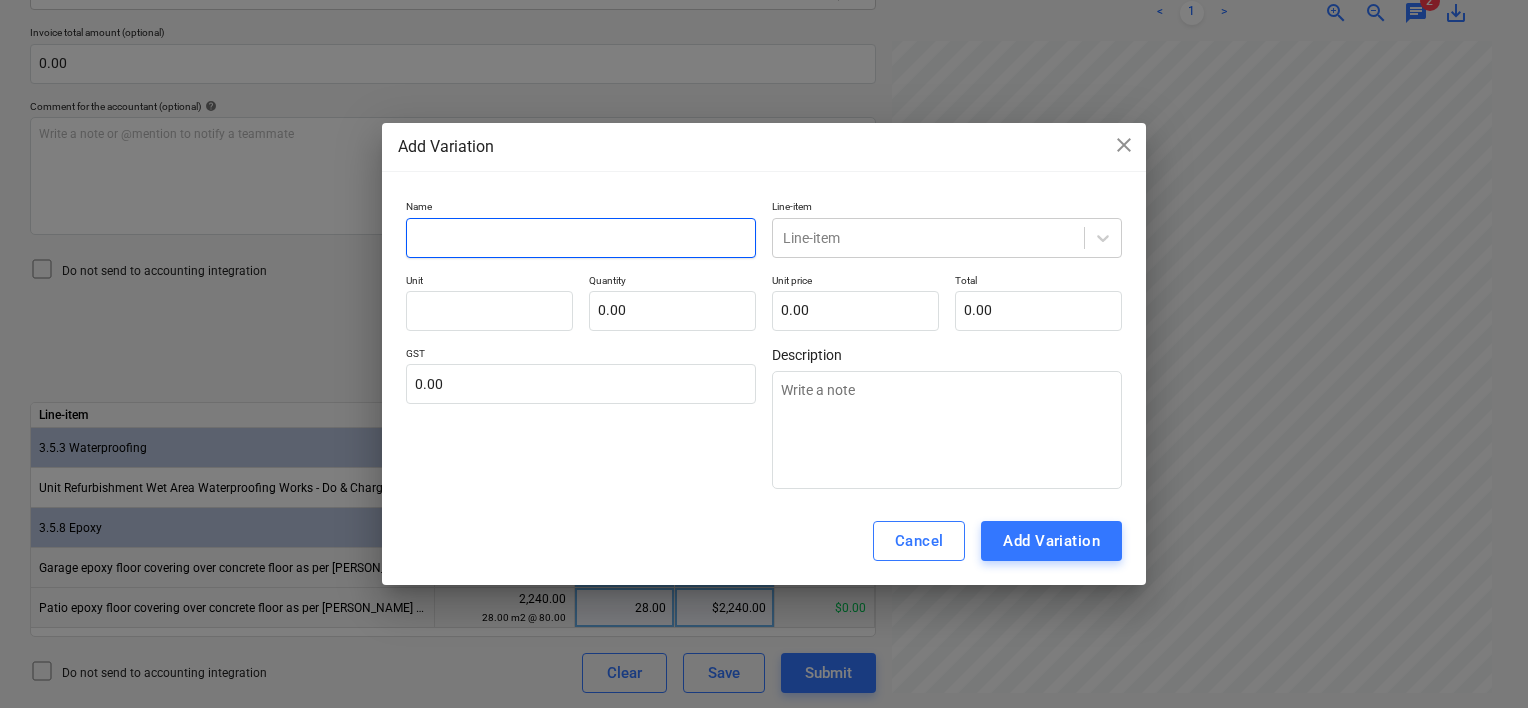 type on "x" 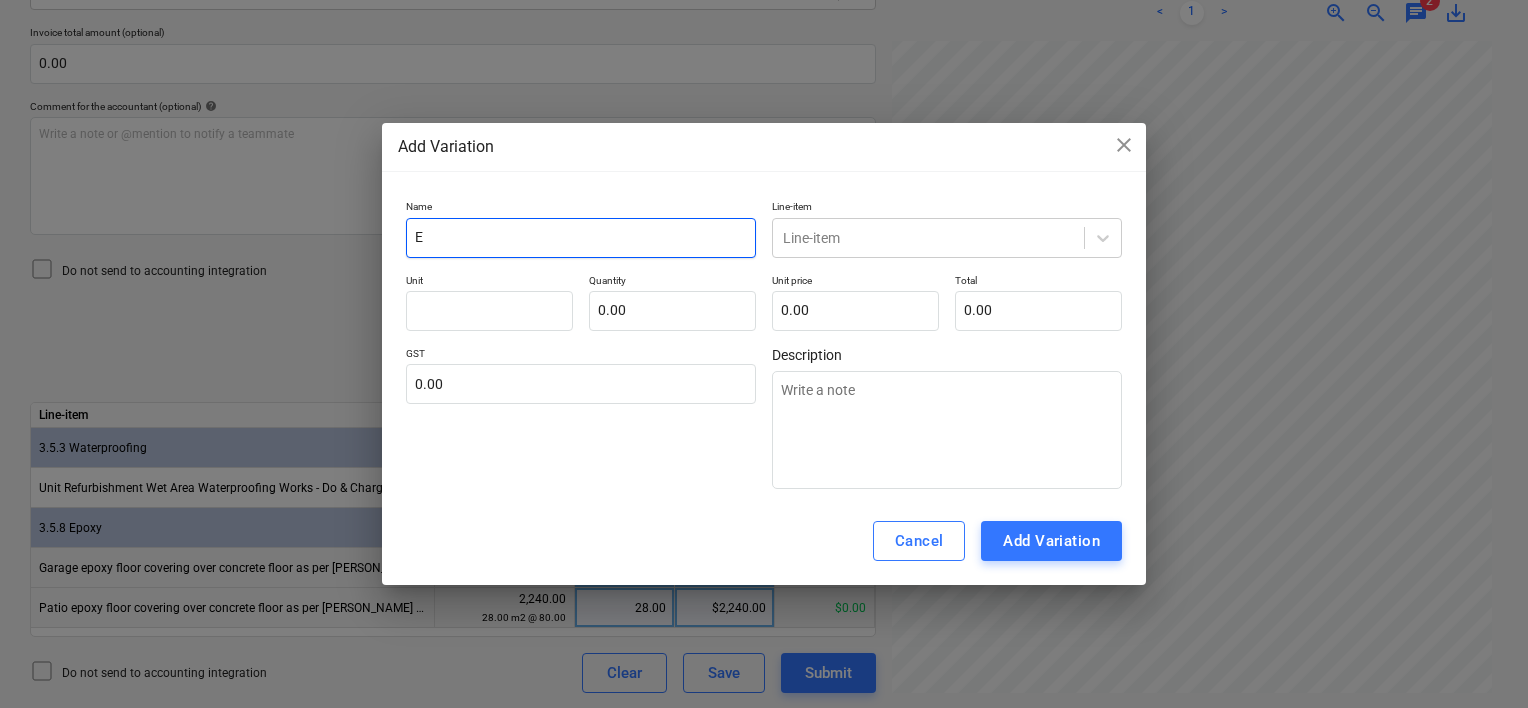 type on "Ex" 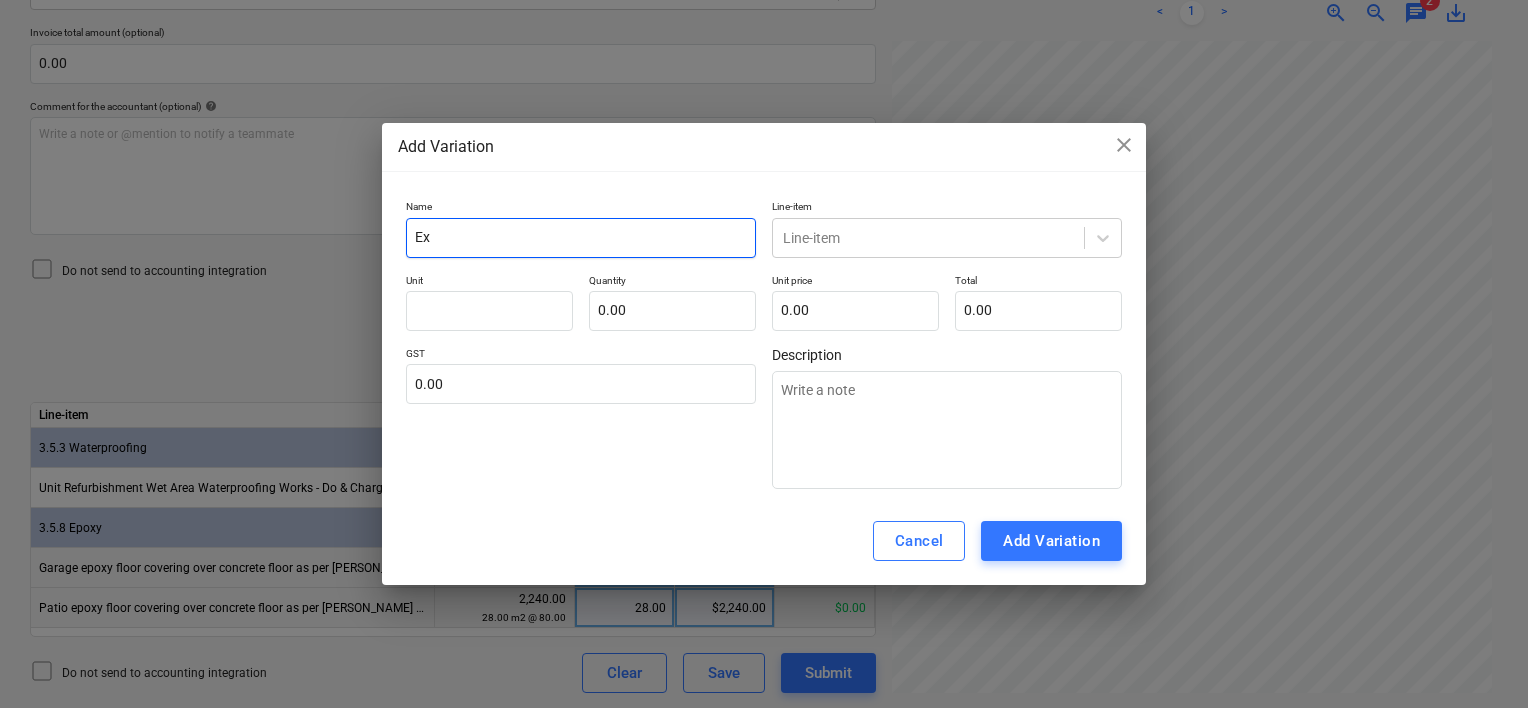 type on "Ext" 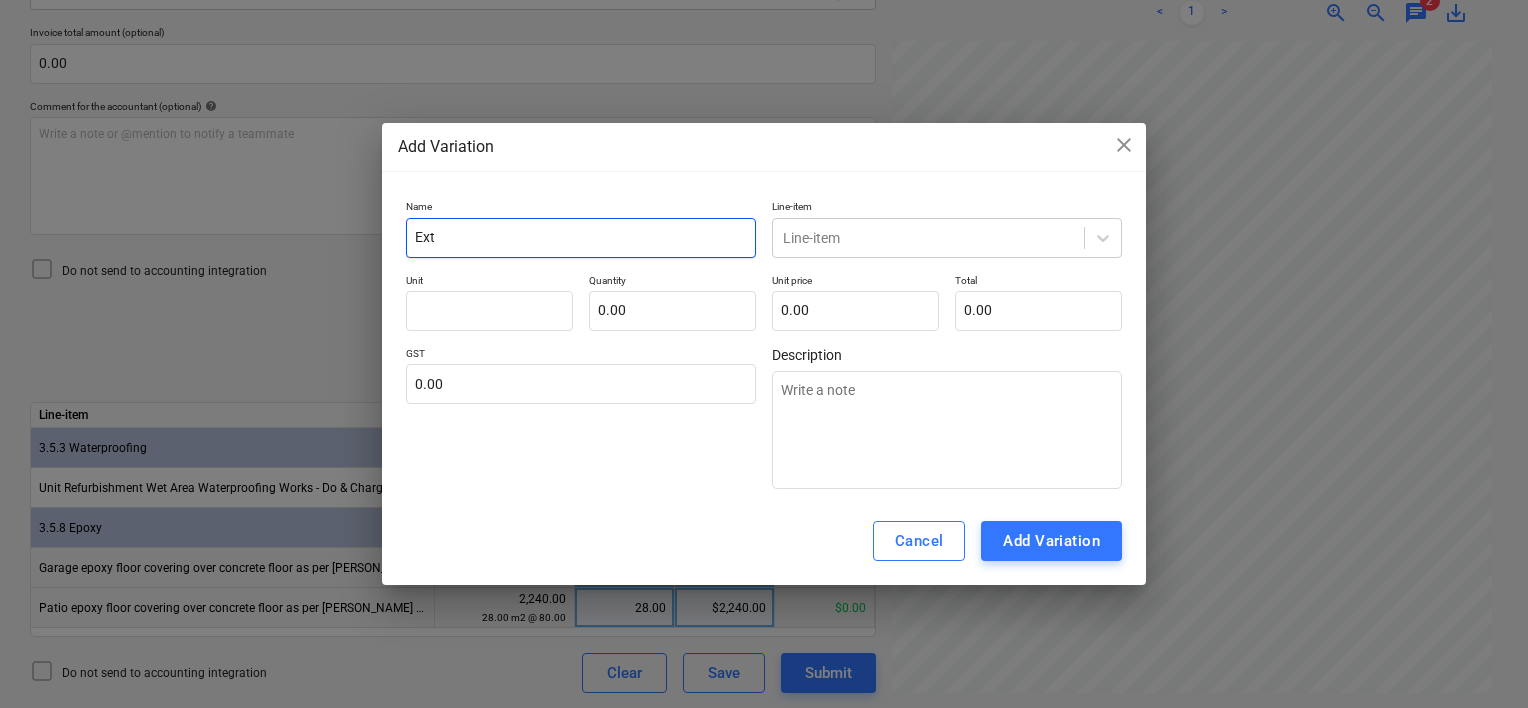 type on "Extr" 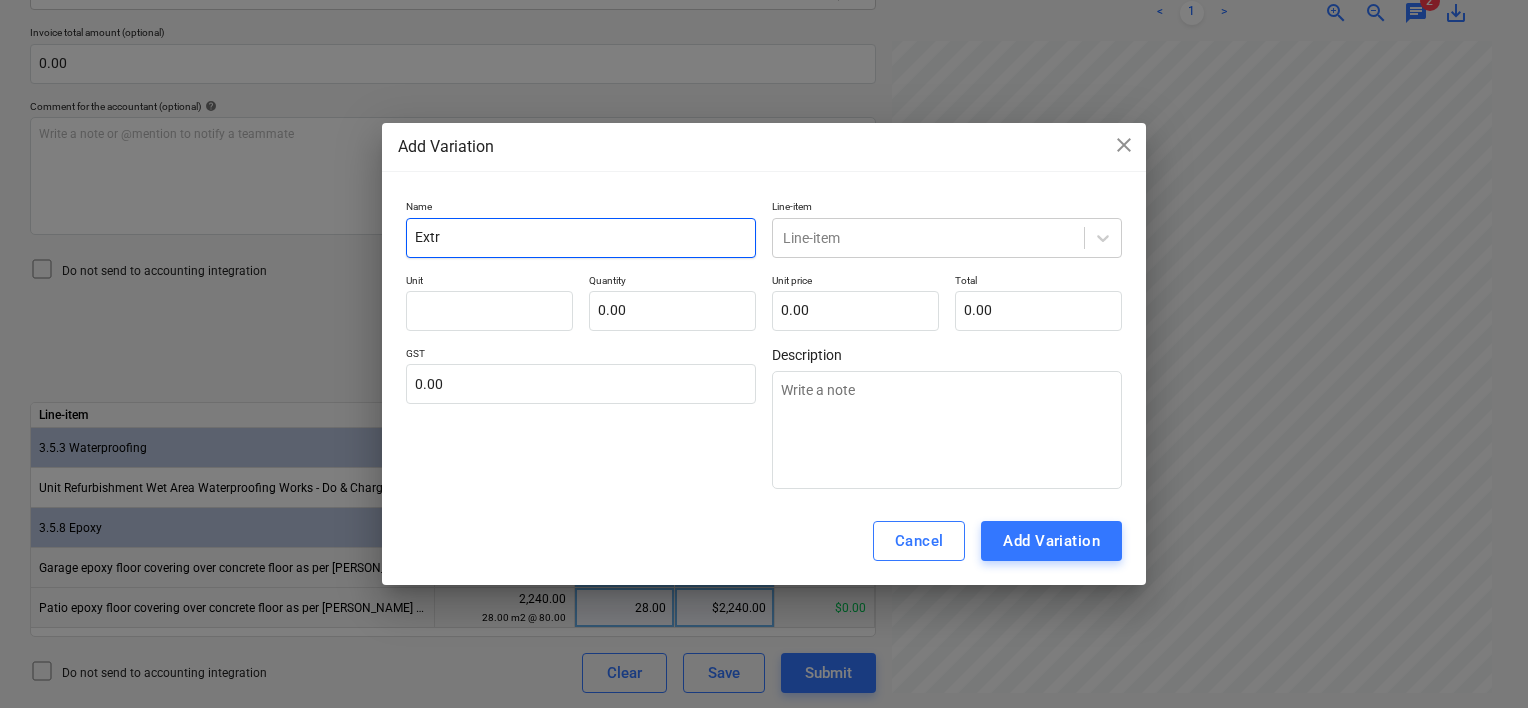 type on "x" 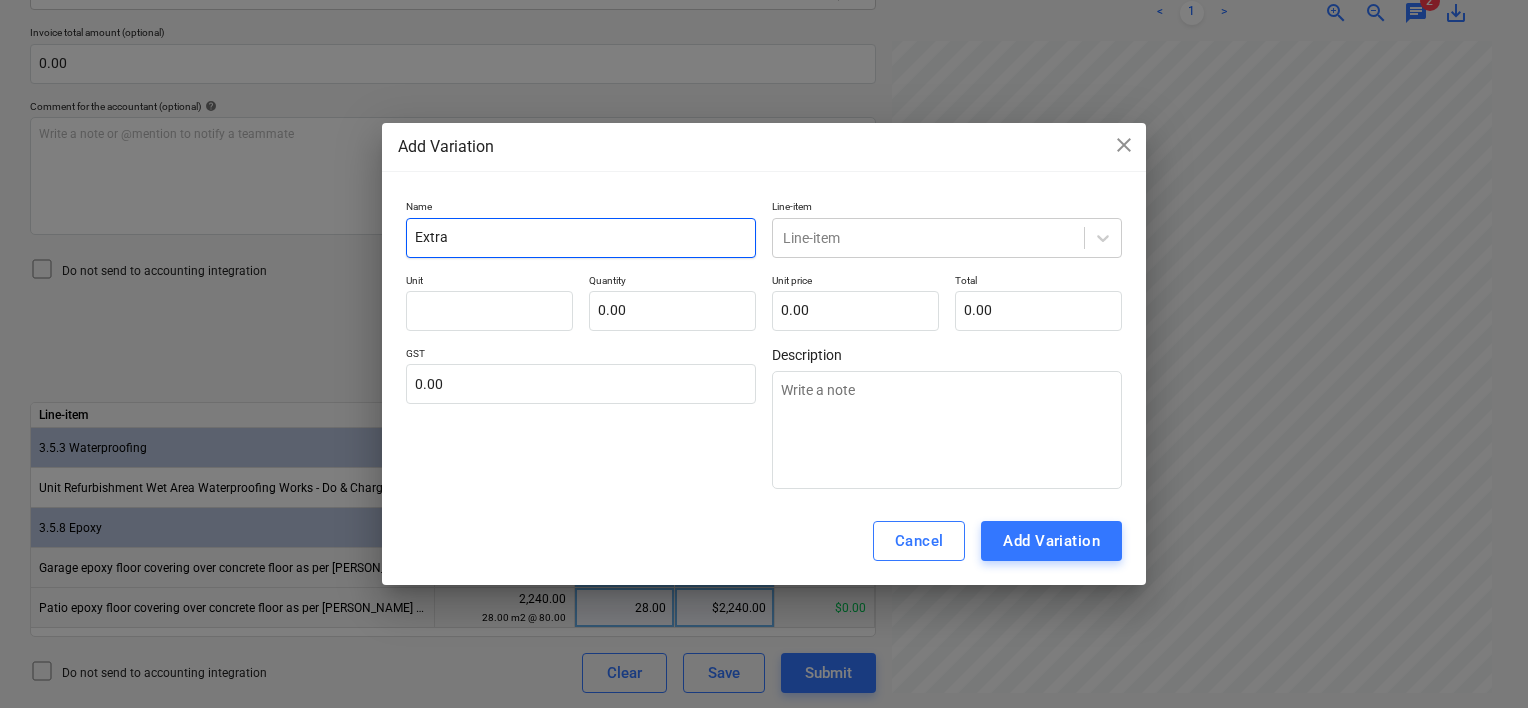 type on "Extra" 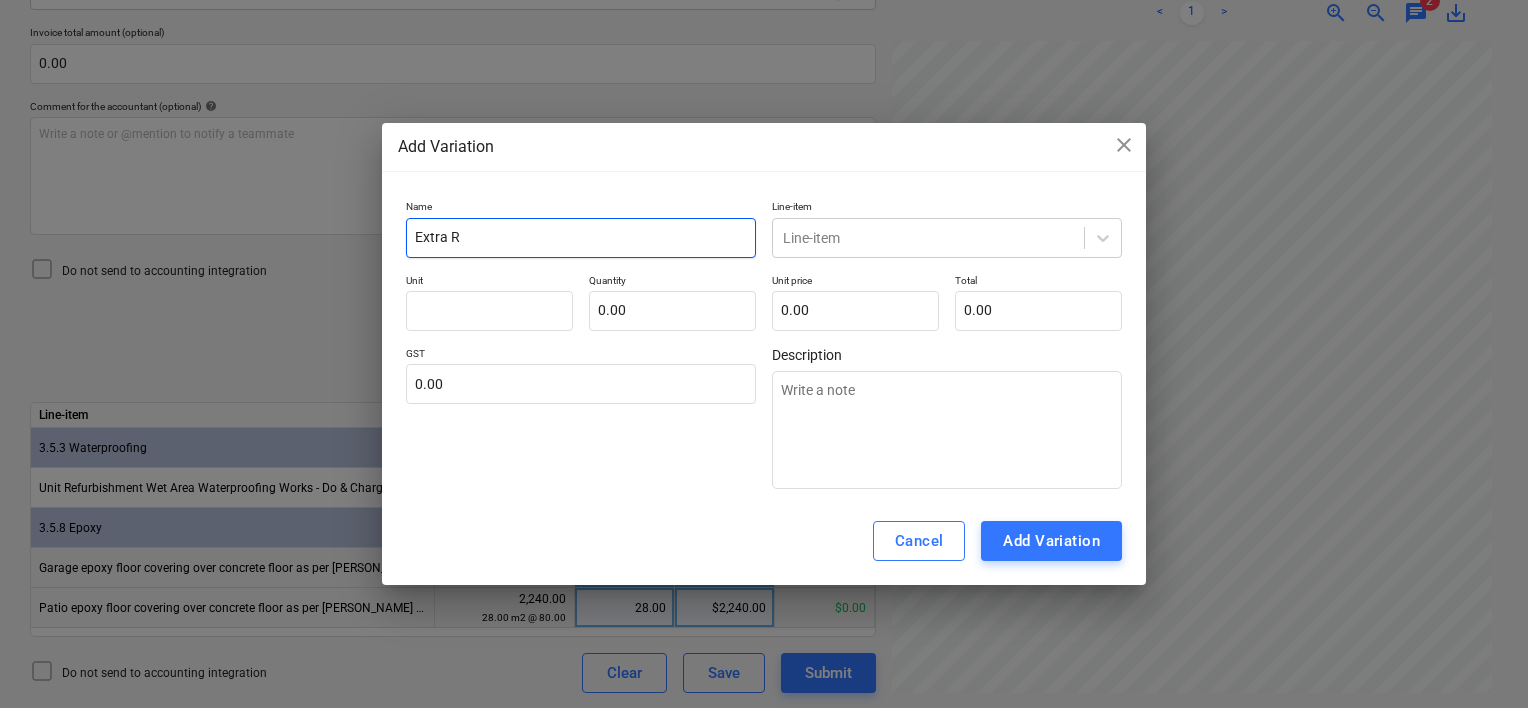 type on "Extra Ra" 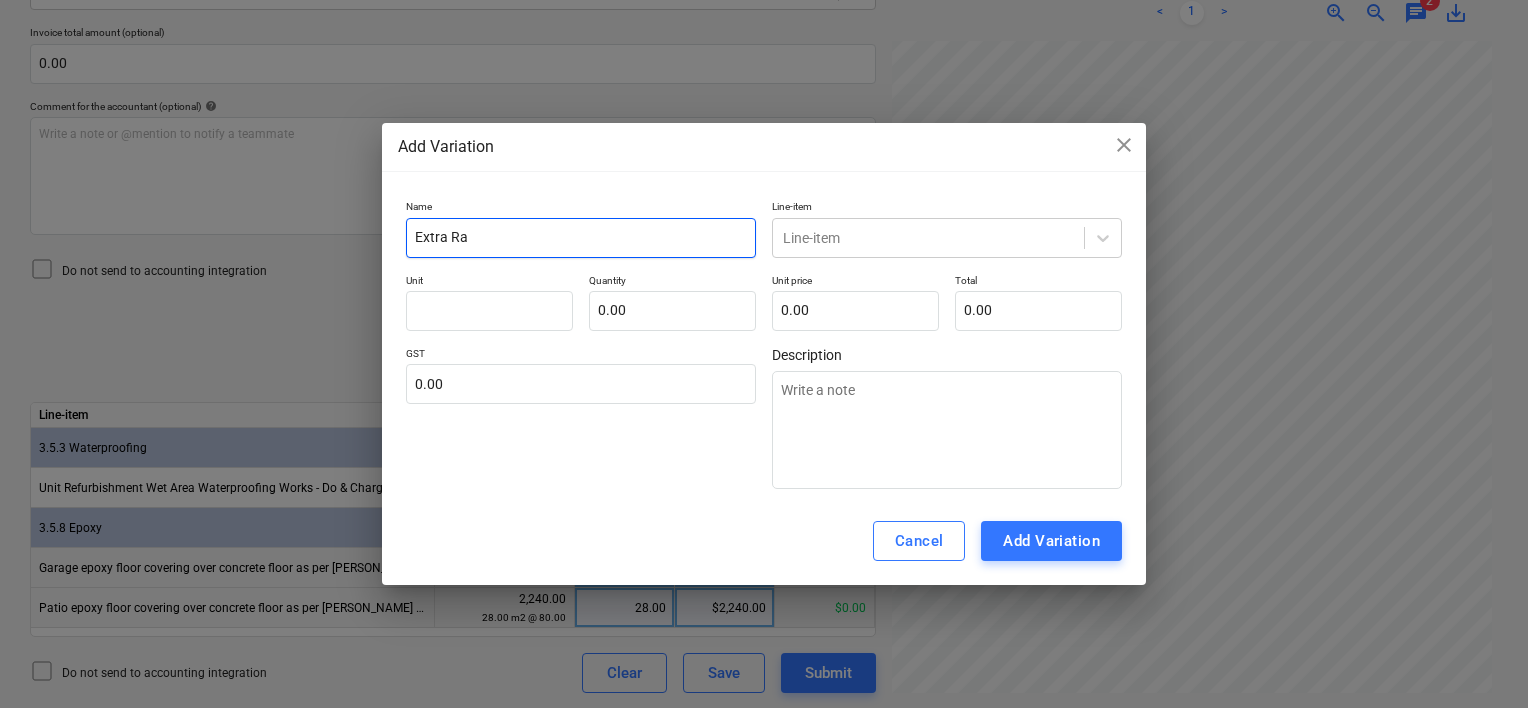 type on "Extra Rat" 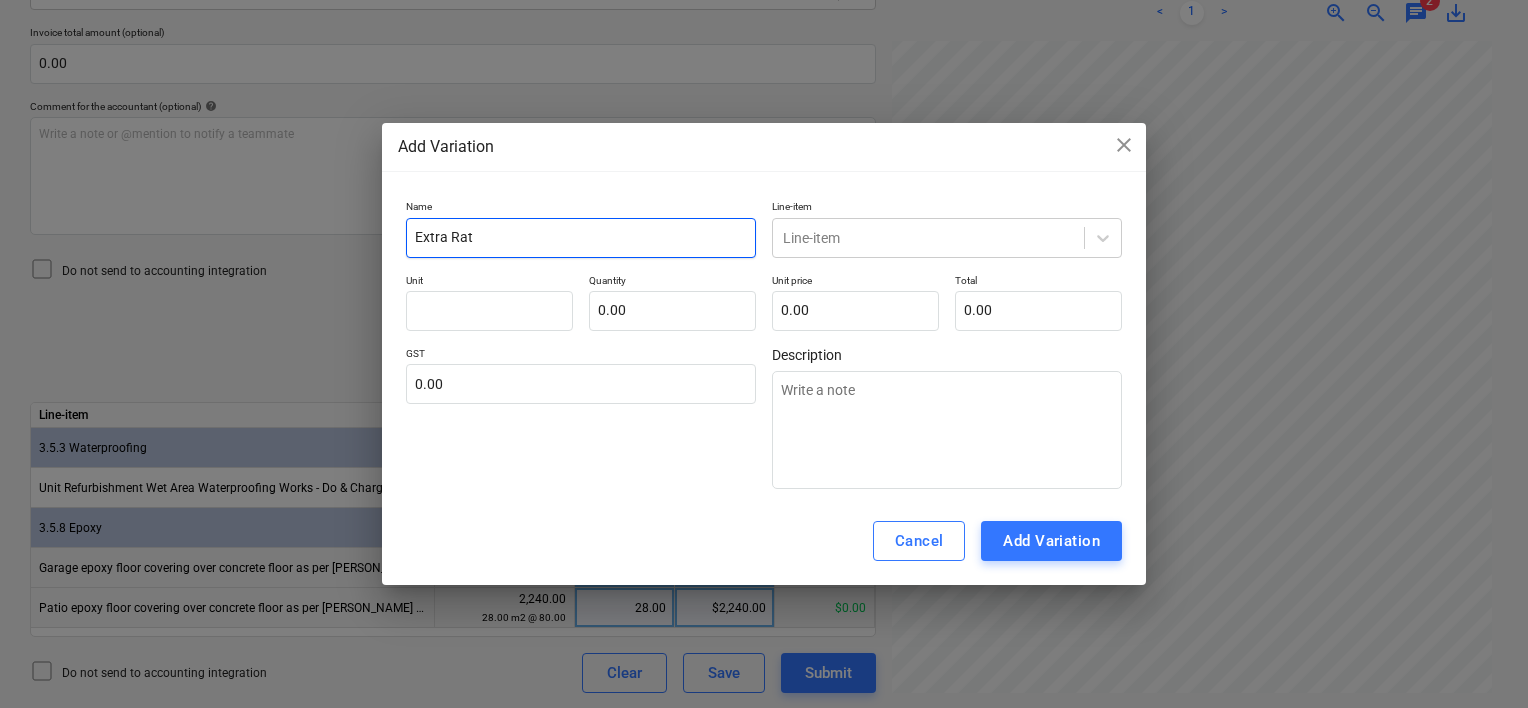 type on "Extra Rate" 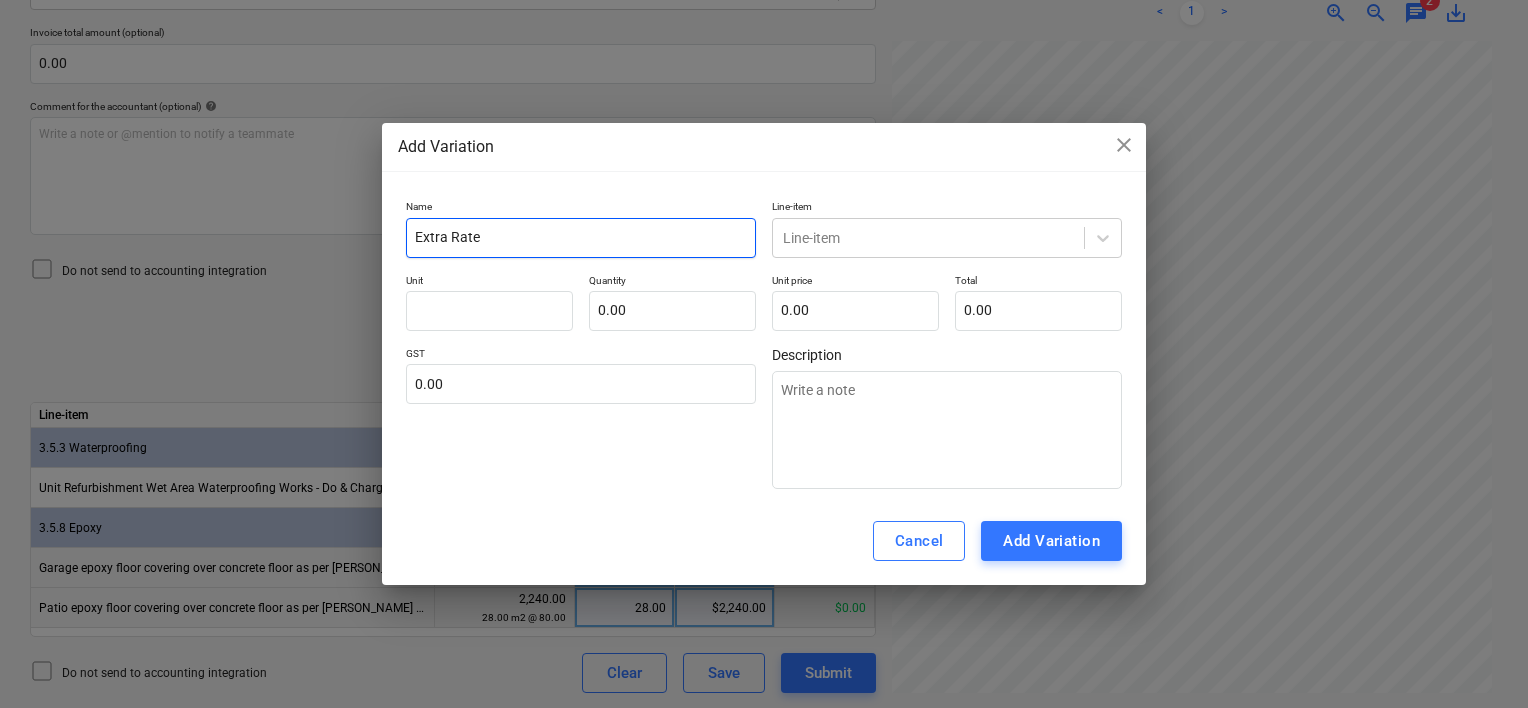 type on "Extra Rate" 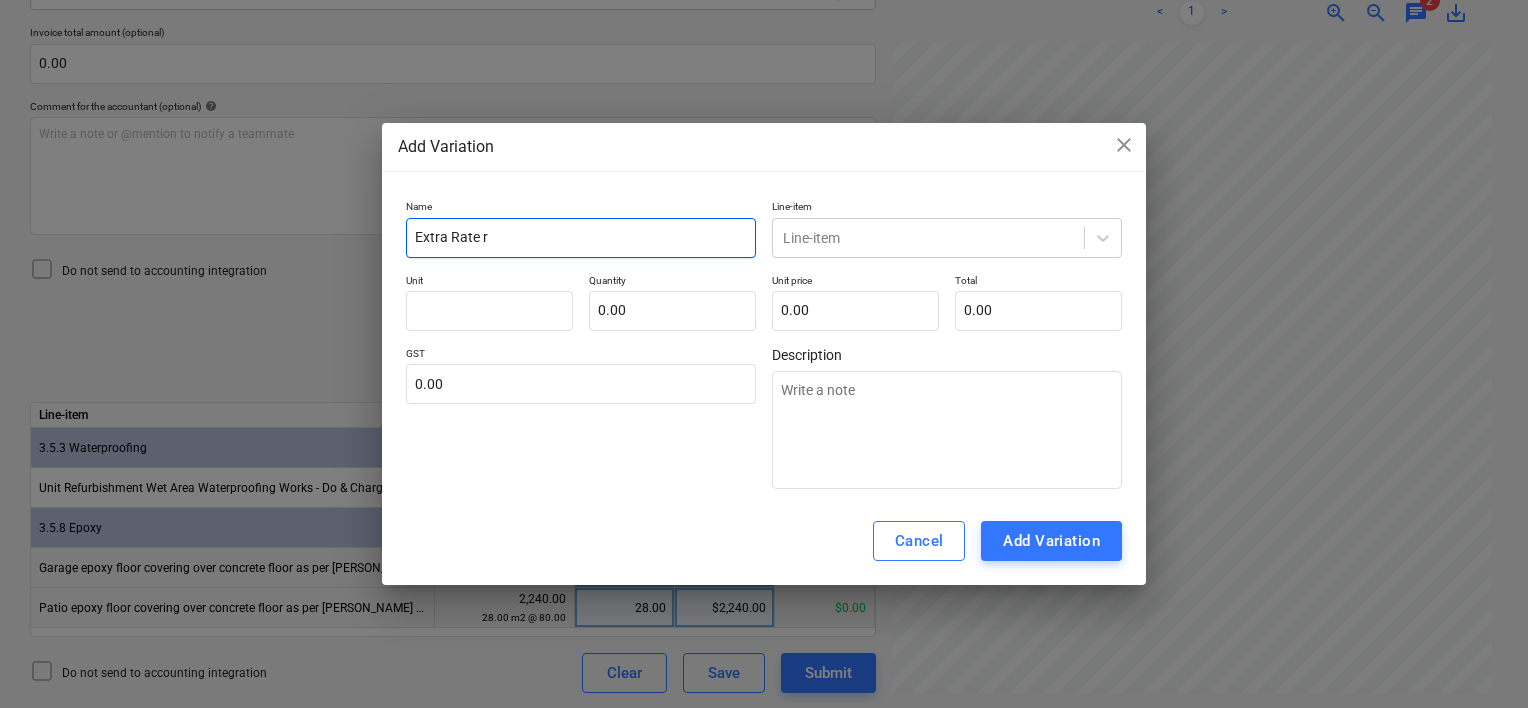 type on "Extra Rate re" 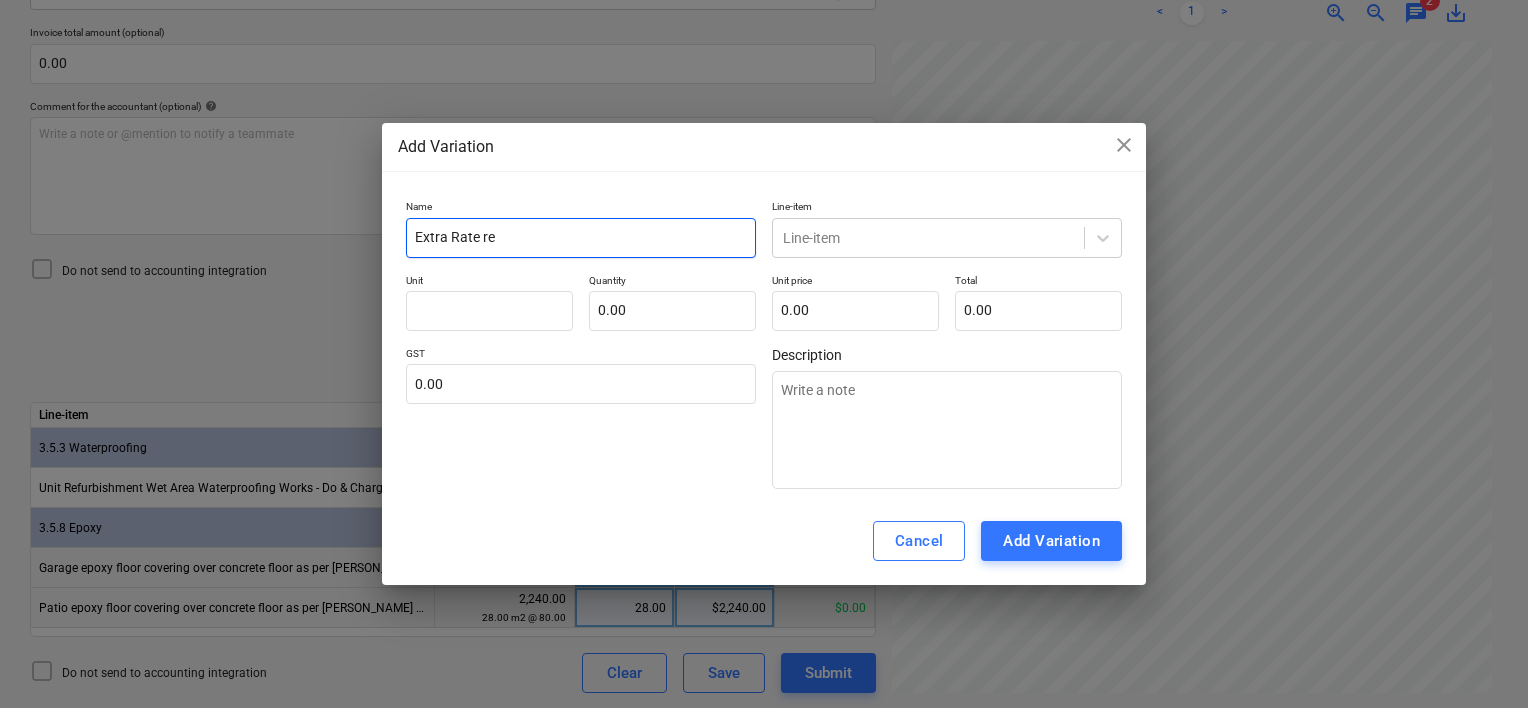 type on "Extra Rate req" 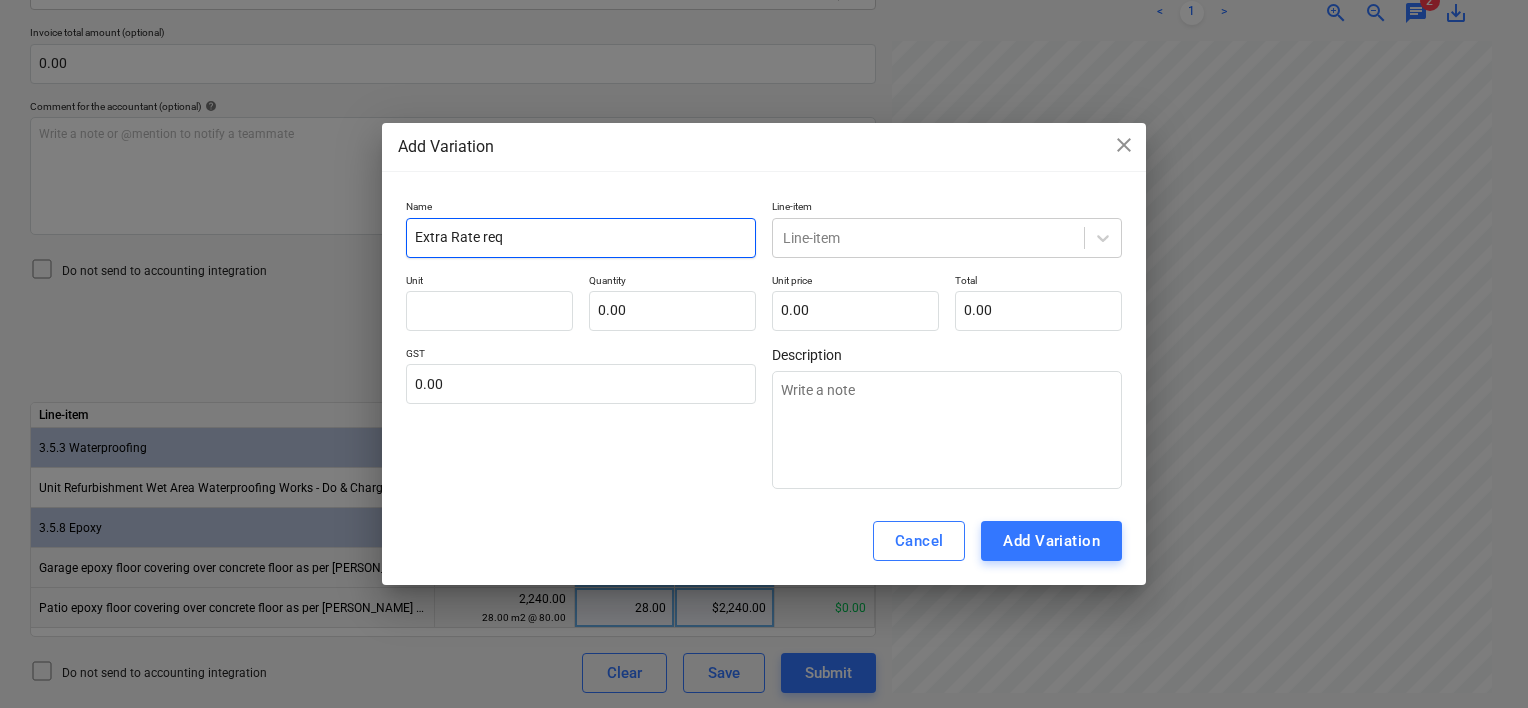 type on "x" 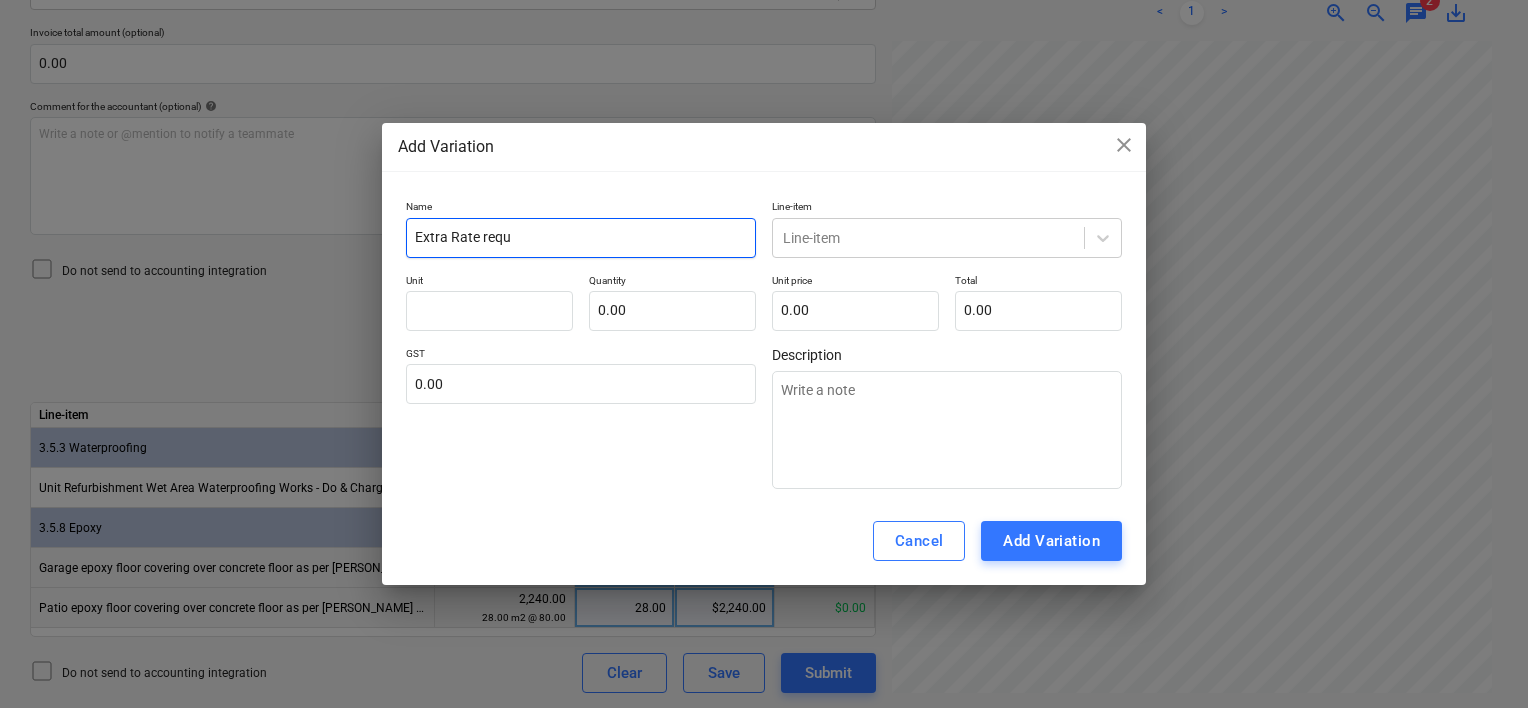 type on "Extra Rate requi" 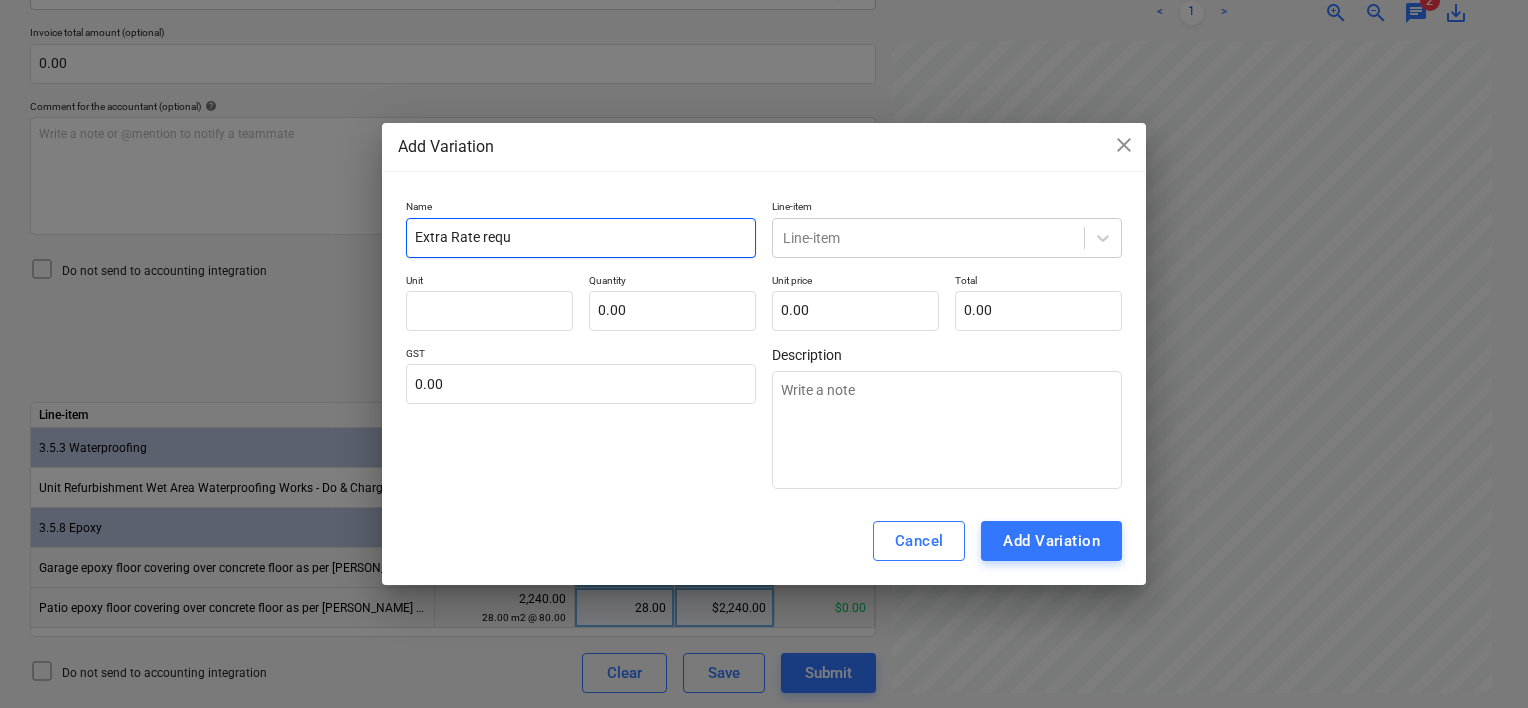 type on "x" 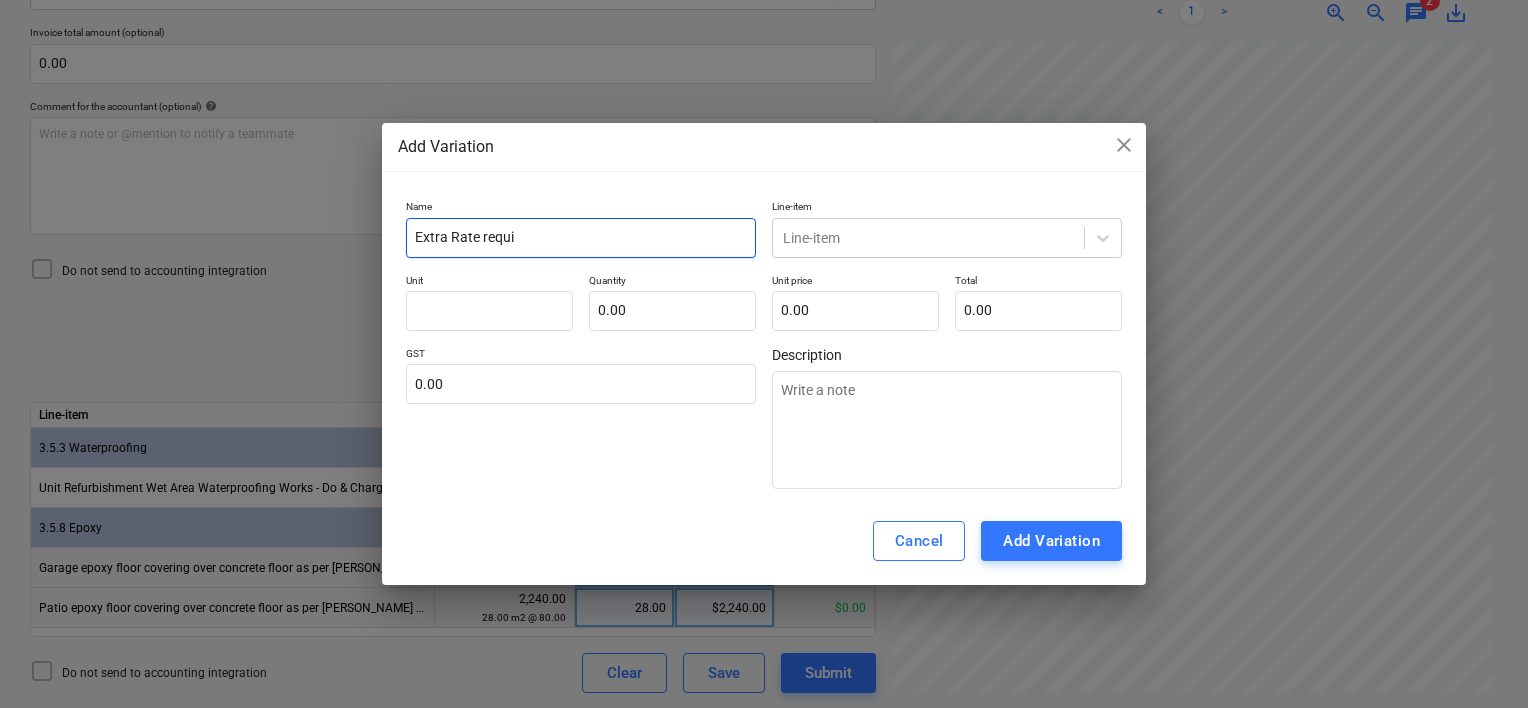 type on "Extra Rate requir" 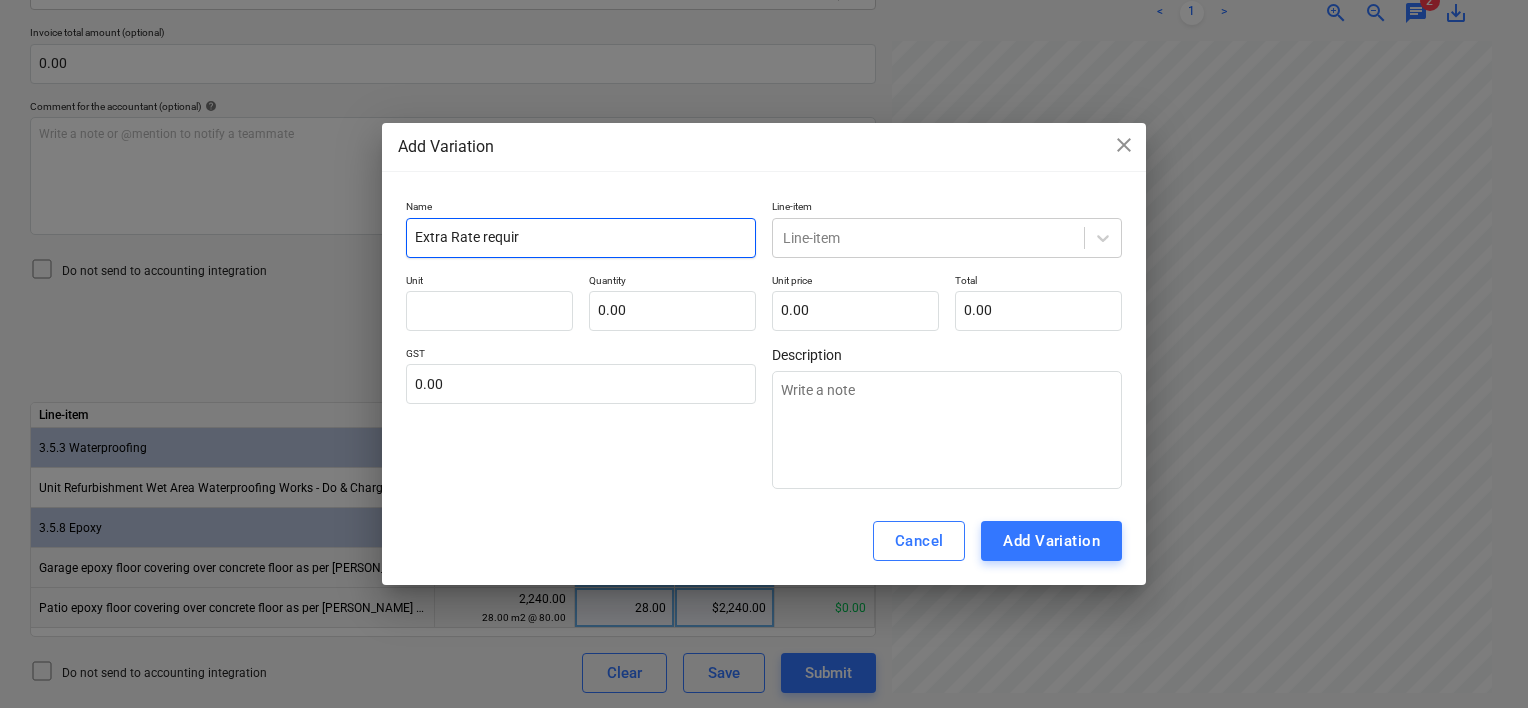 type on "Extra Rate require" 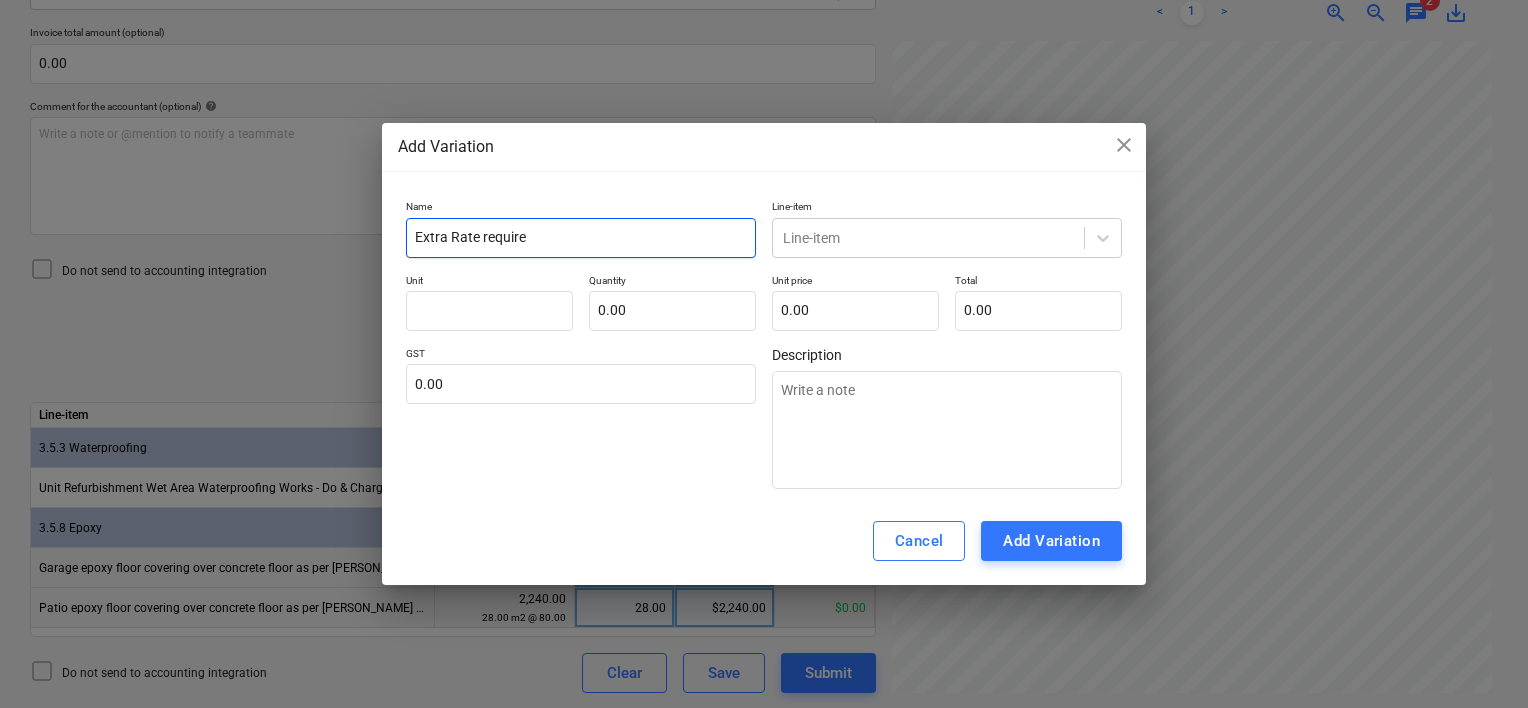 type on "Extra Rate required" 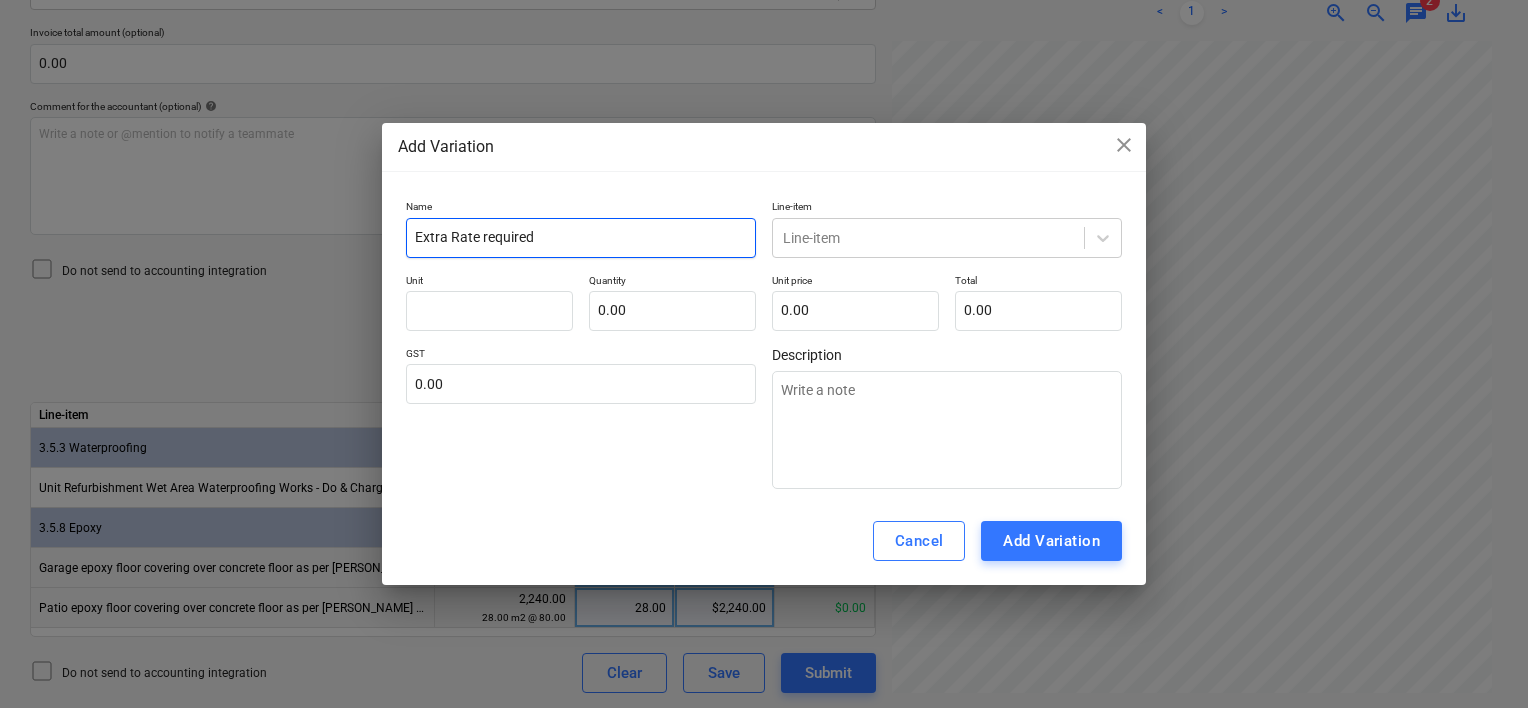 type on "x" 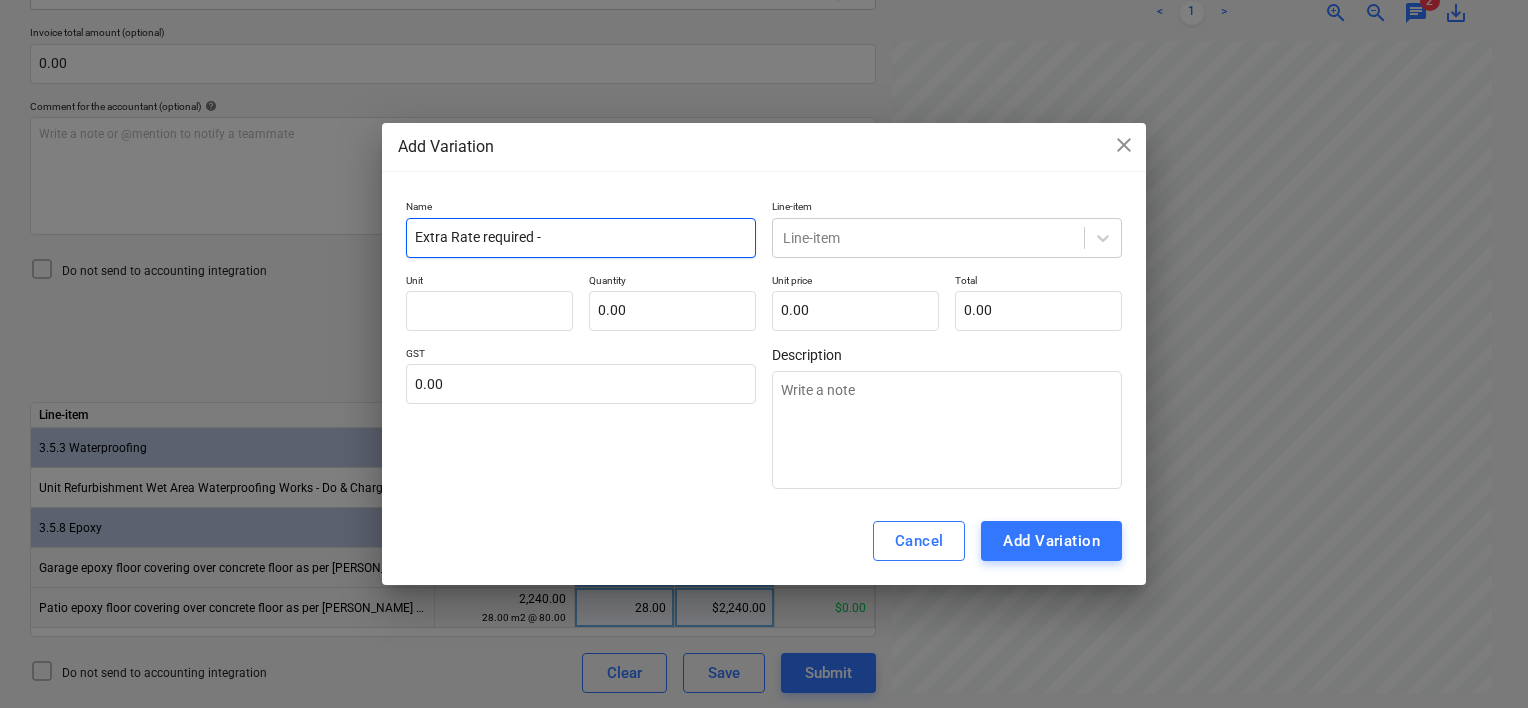 type on "Extra Rate required -" 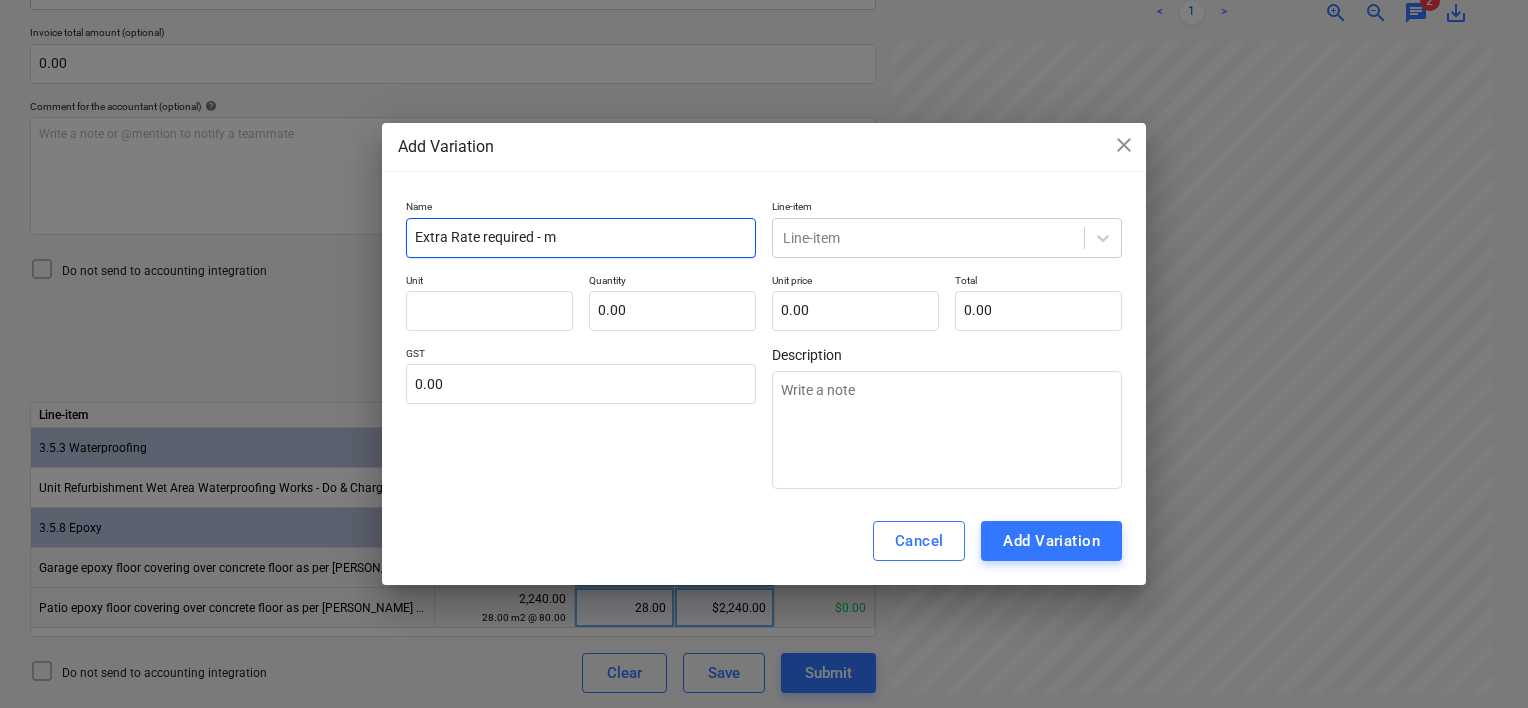 type on "x" 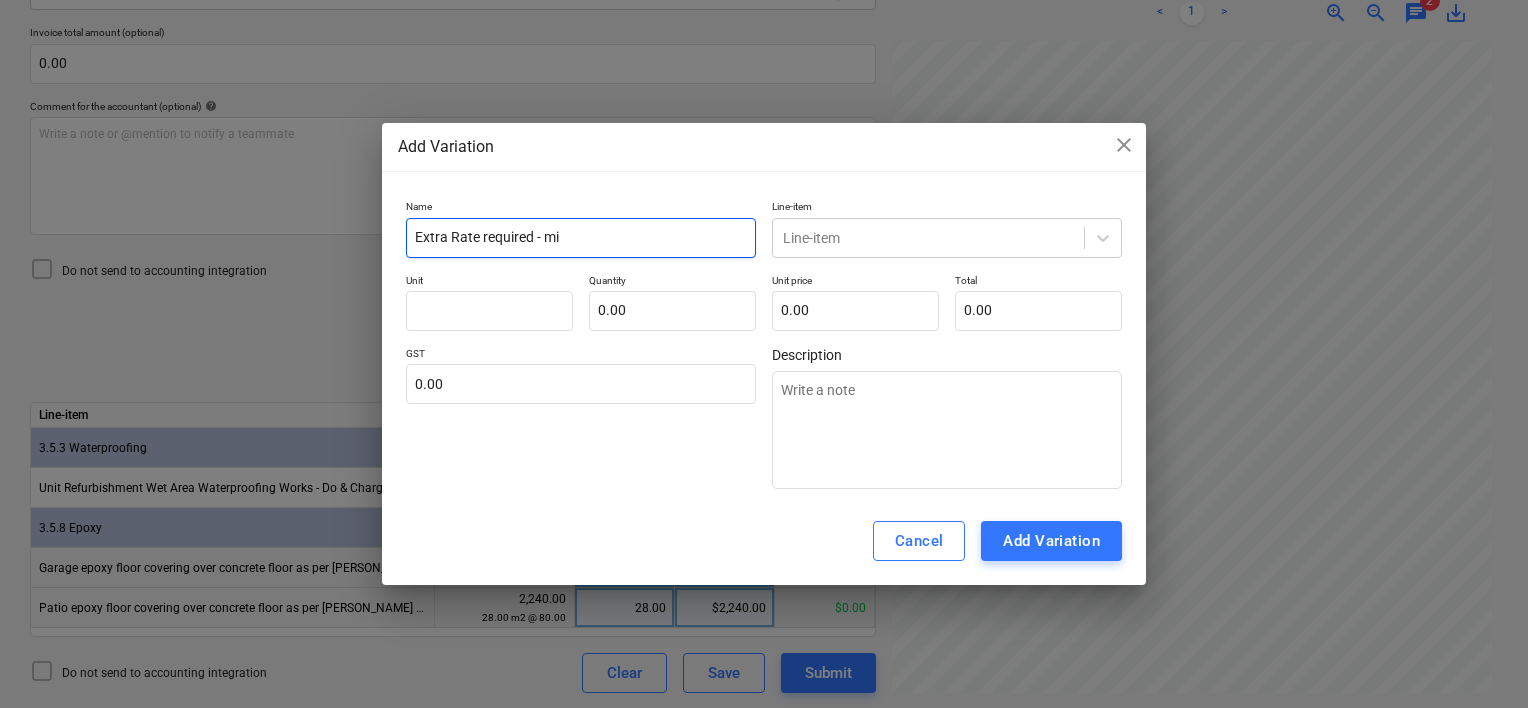 type on "Extra Rate required - mis" 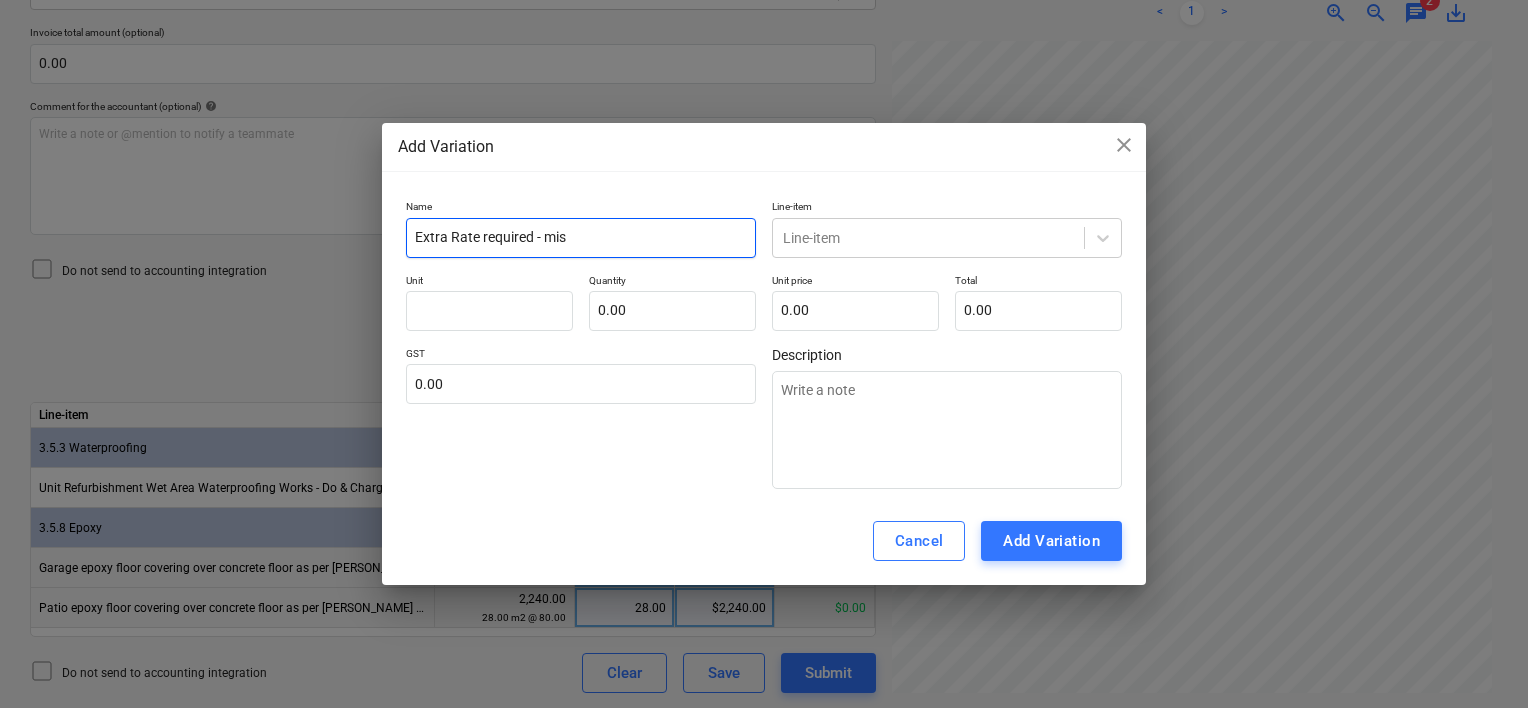 type on "Extra Rate required - mist" 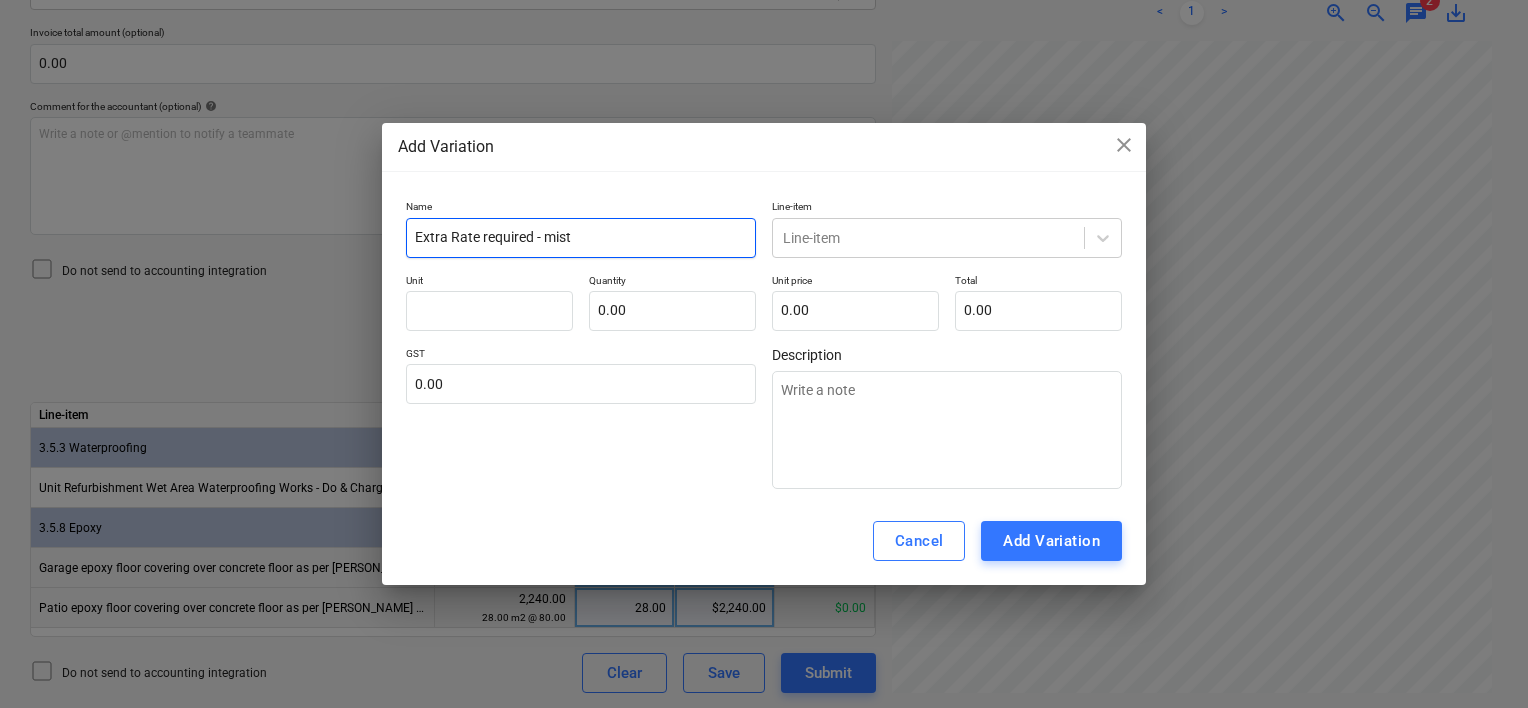 type on "Extra Rate required - mistq" 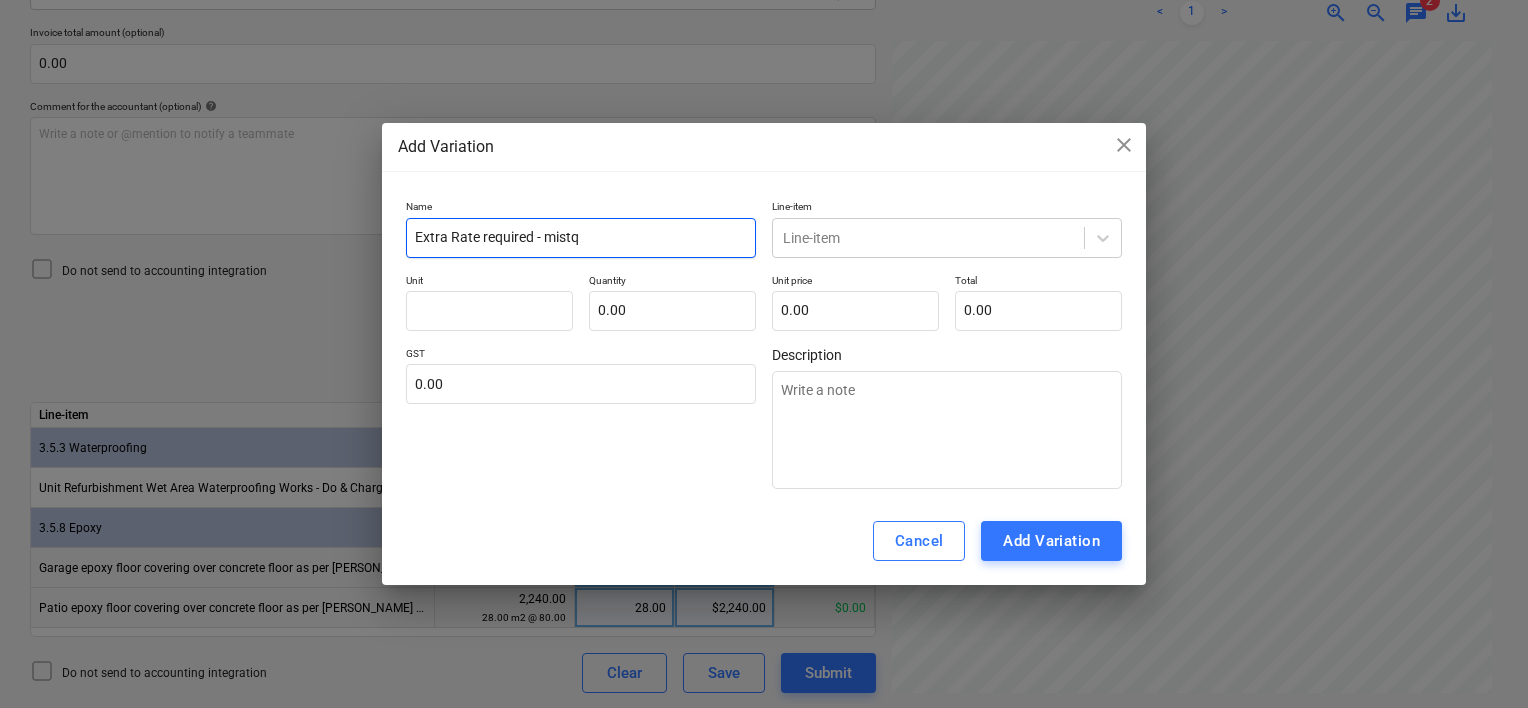type on "x" 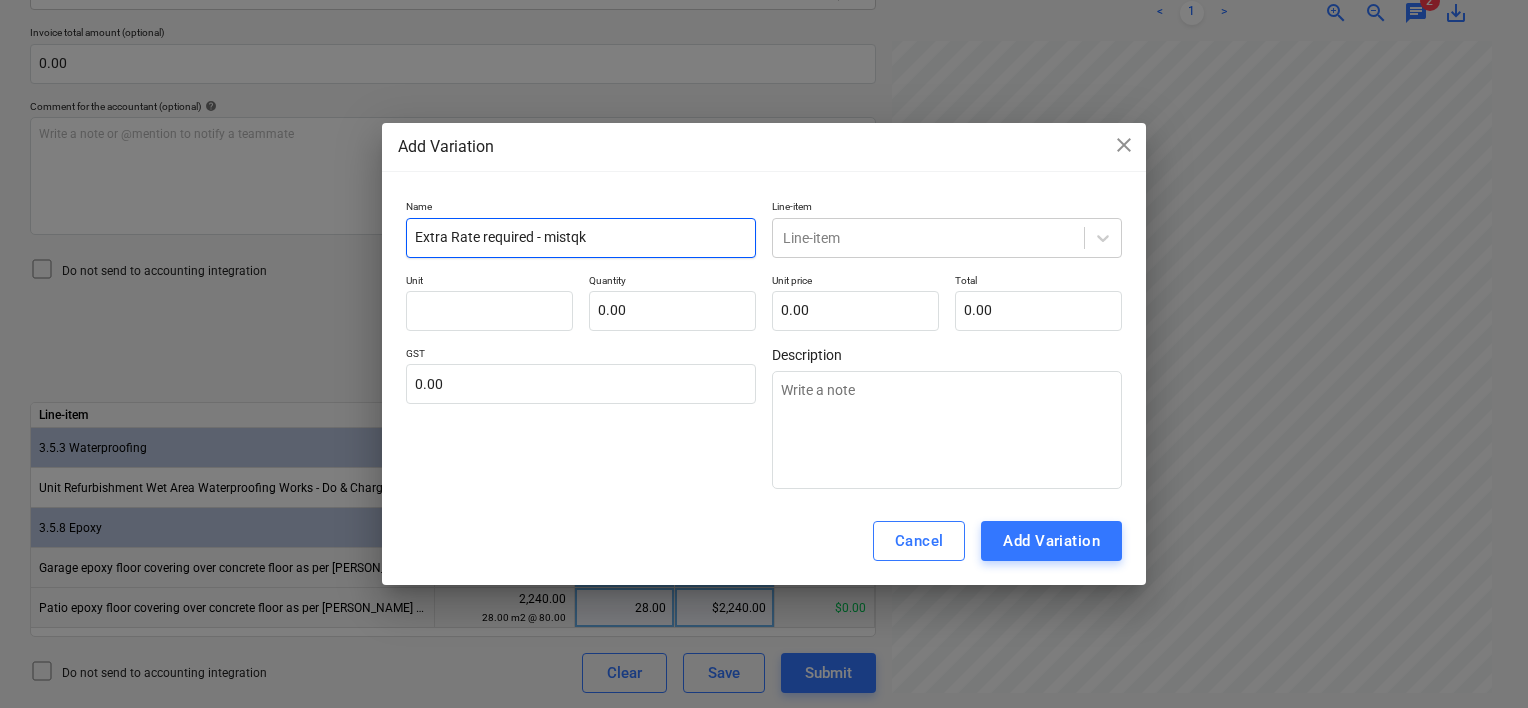 type on "Extra Rate required - mistqke" 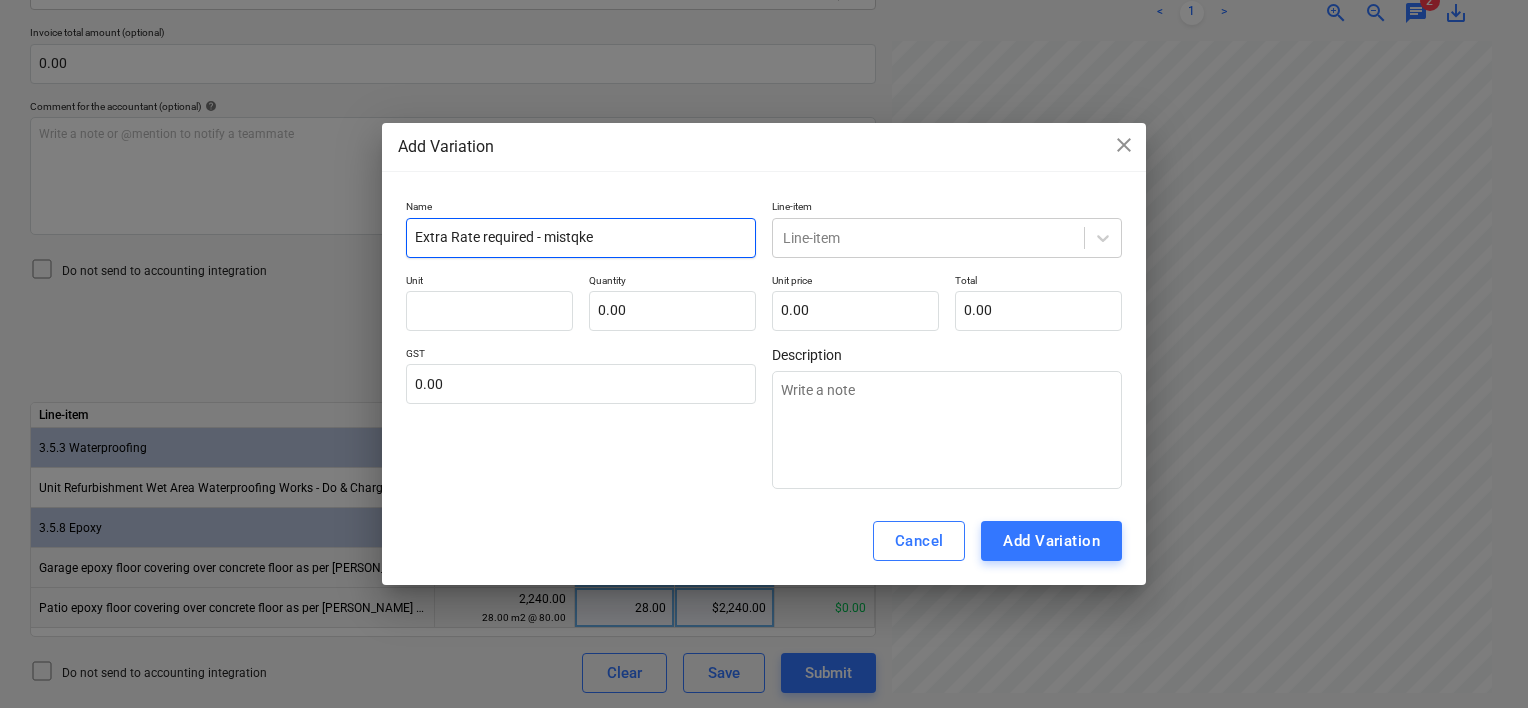 type on "Extra Rate required - mistqke" 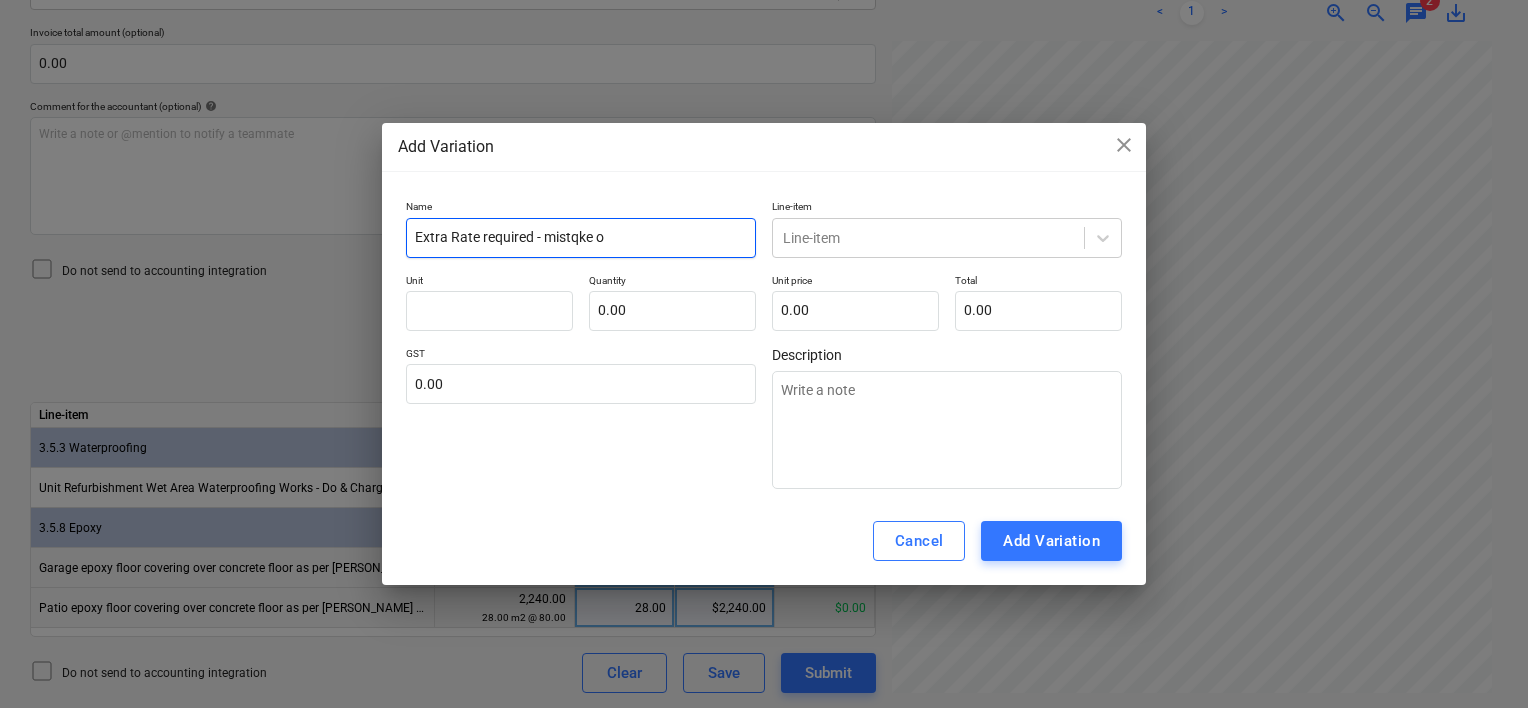 type on "Extra Rate required - mistqke" 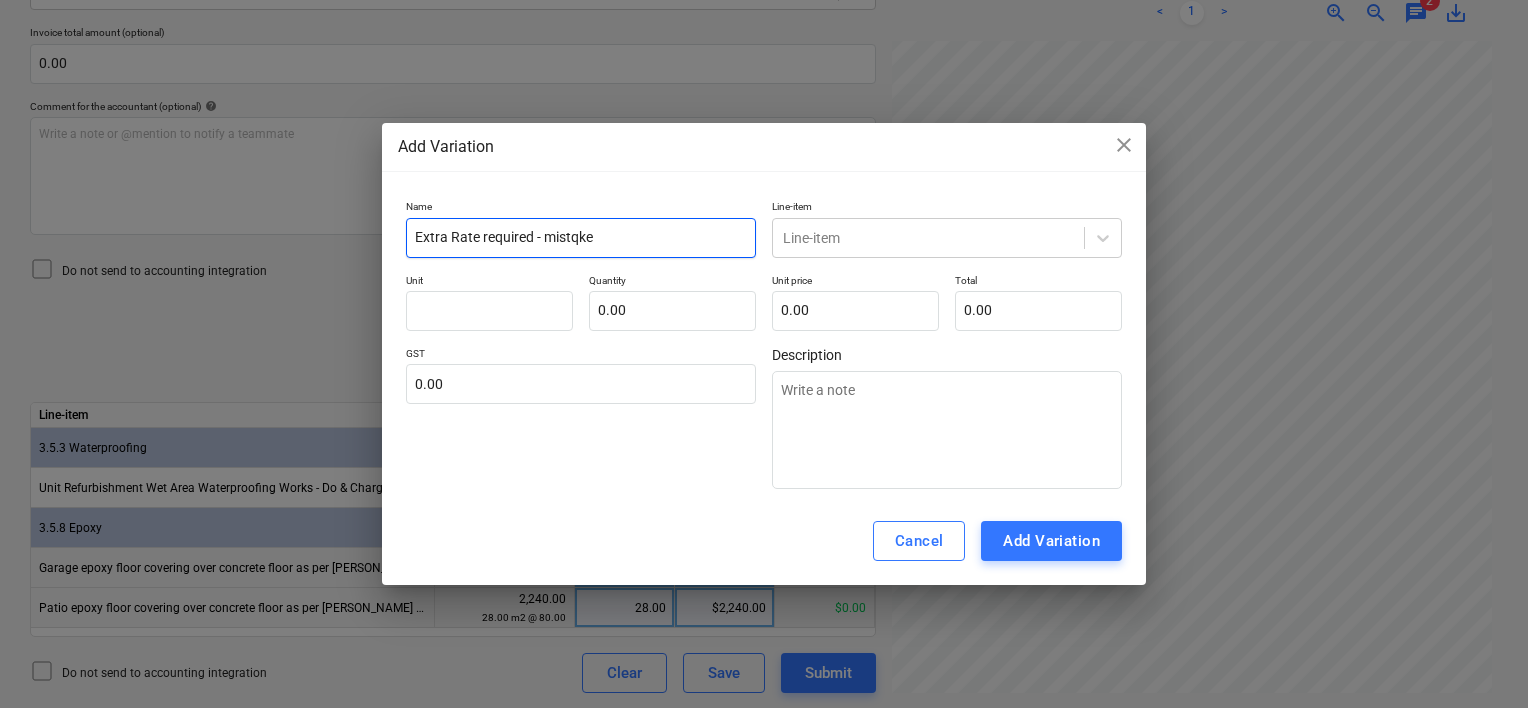 type on "Extra Rate required - mistqke" 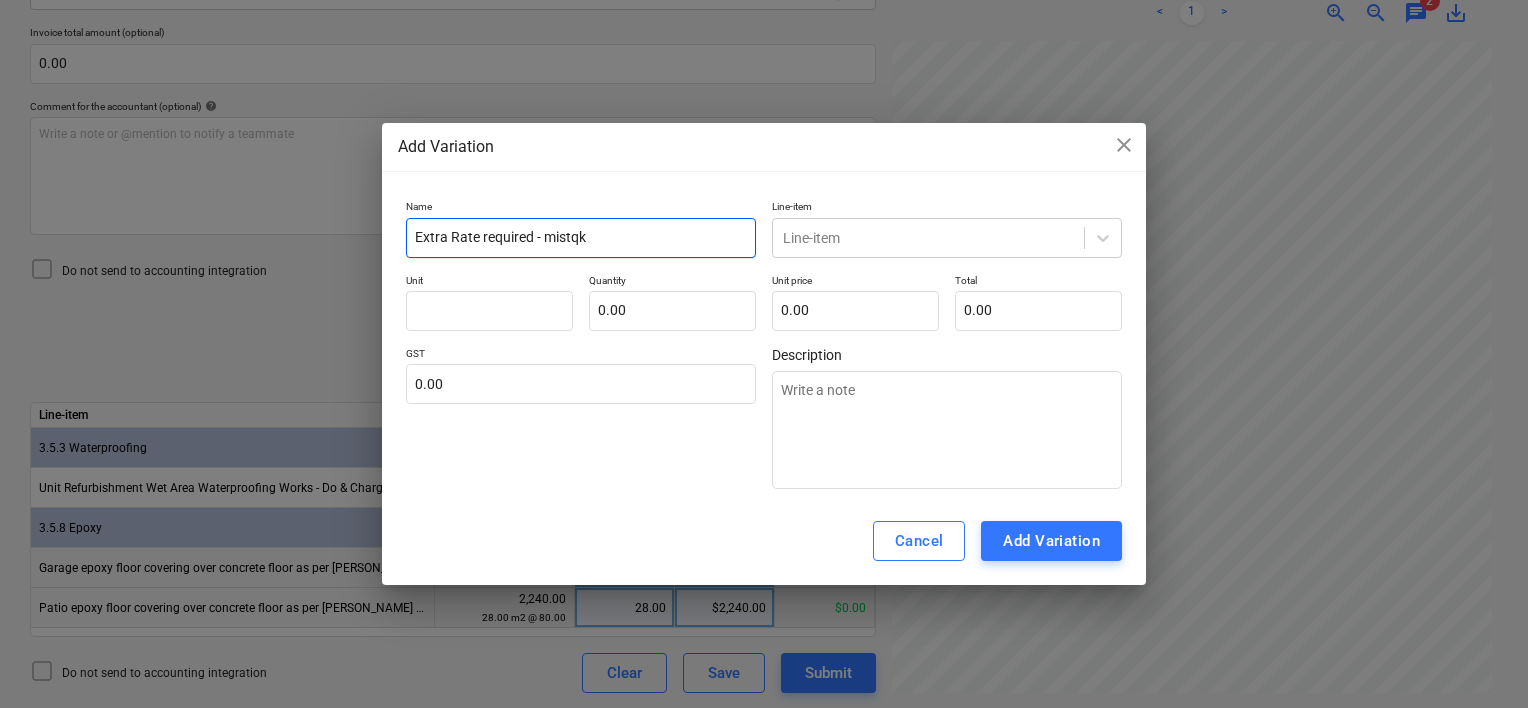 type on "Extra Rate required - mistq" 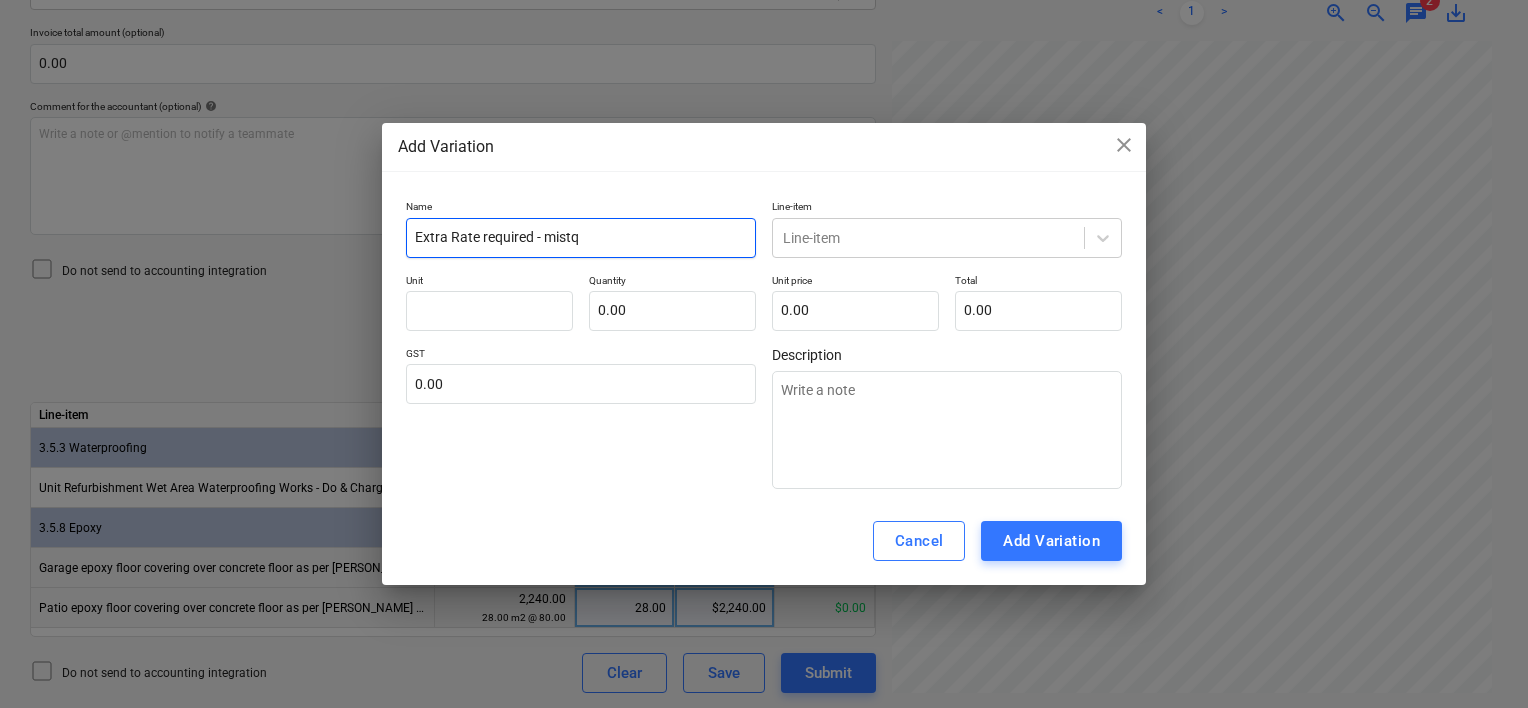 type on "Extra Rate required - mist" 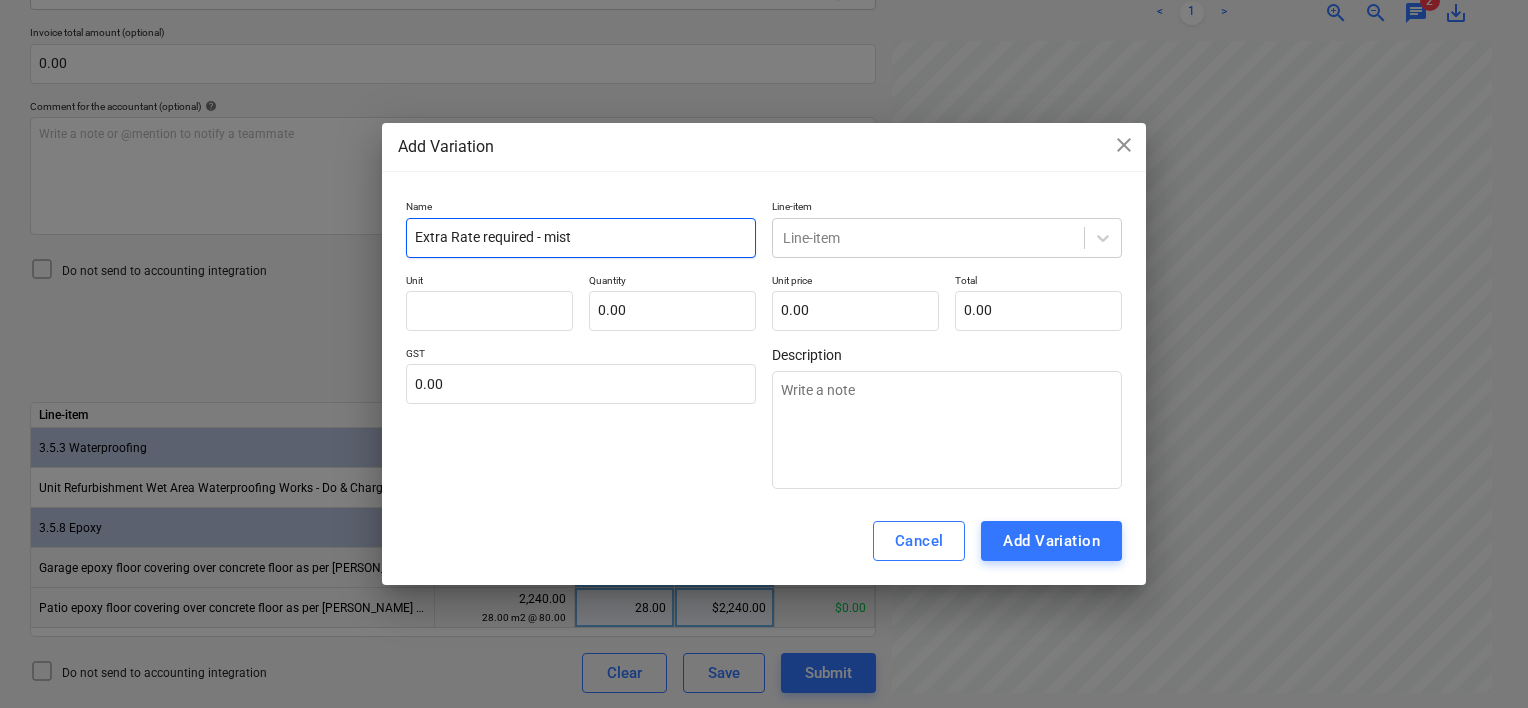 type on "Extra Rate required - mista" 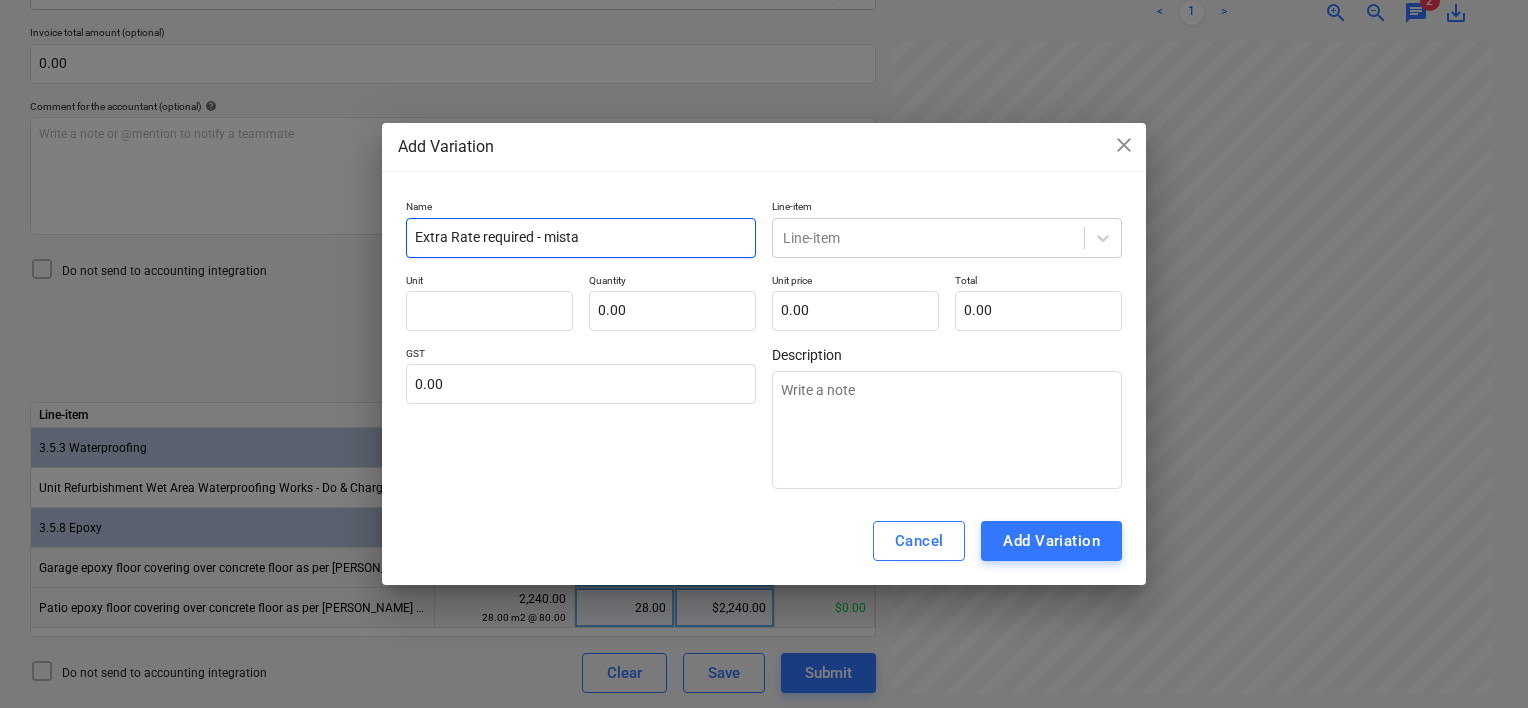 type on "Extra Rate required - [PERSON_NAME]" 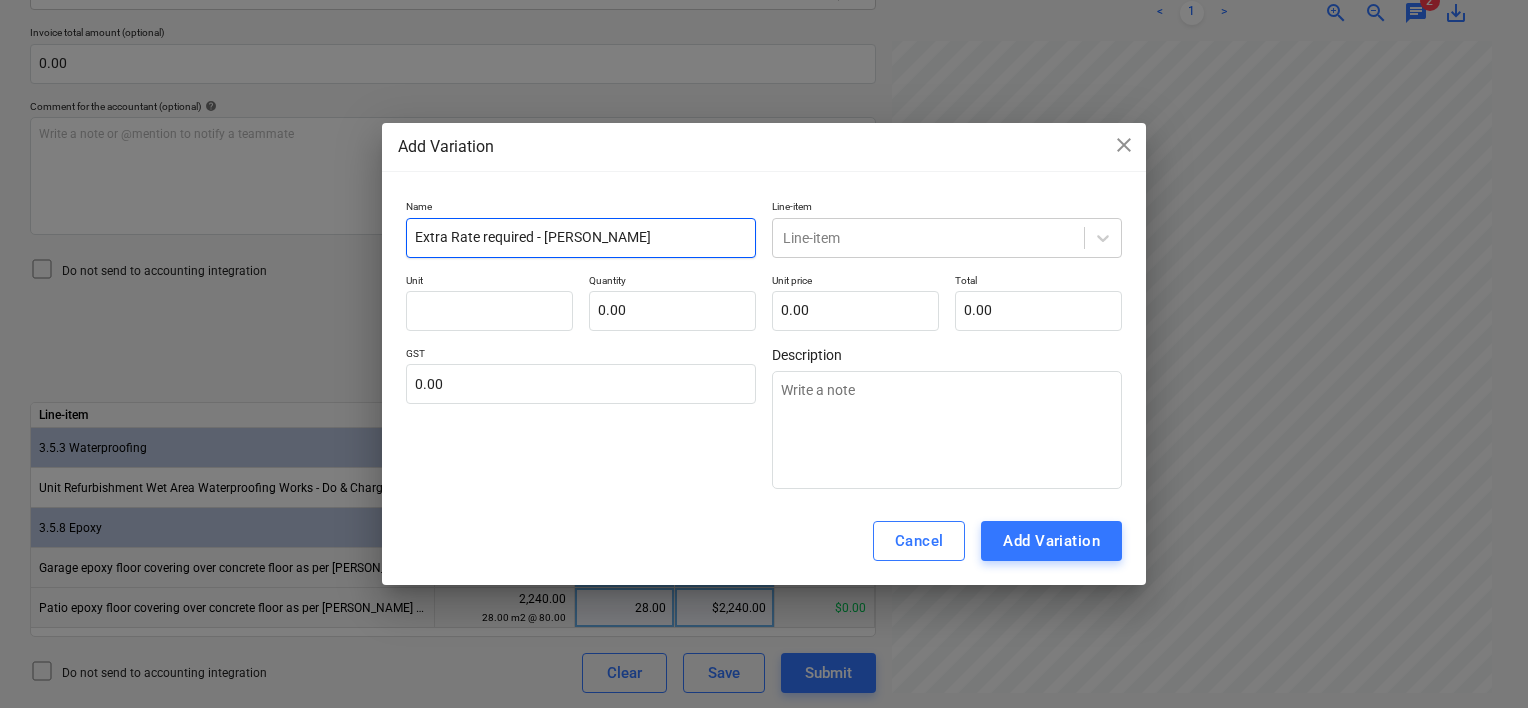 type on "Extra Rate required - mistake" 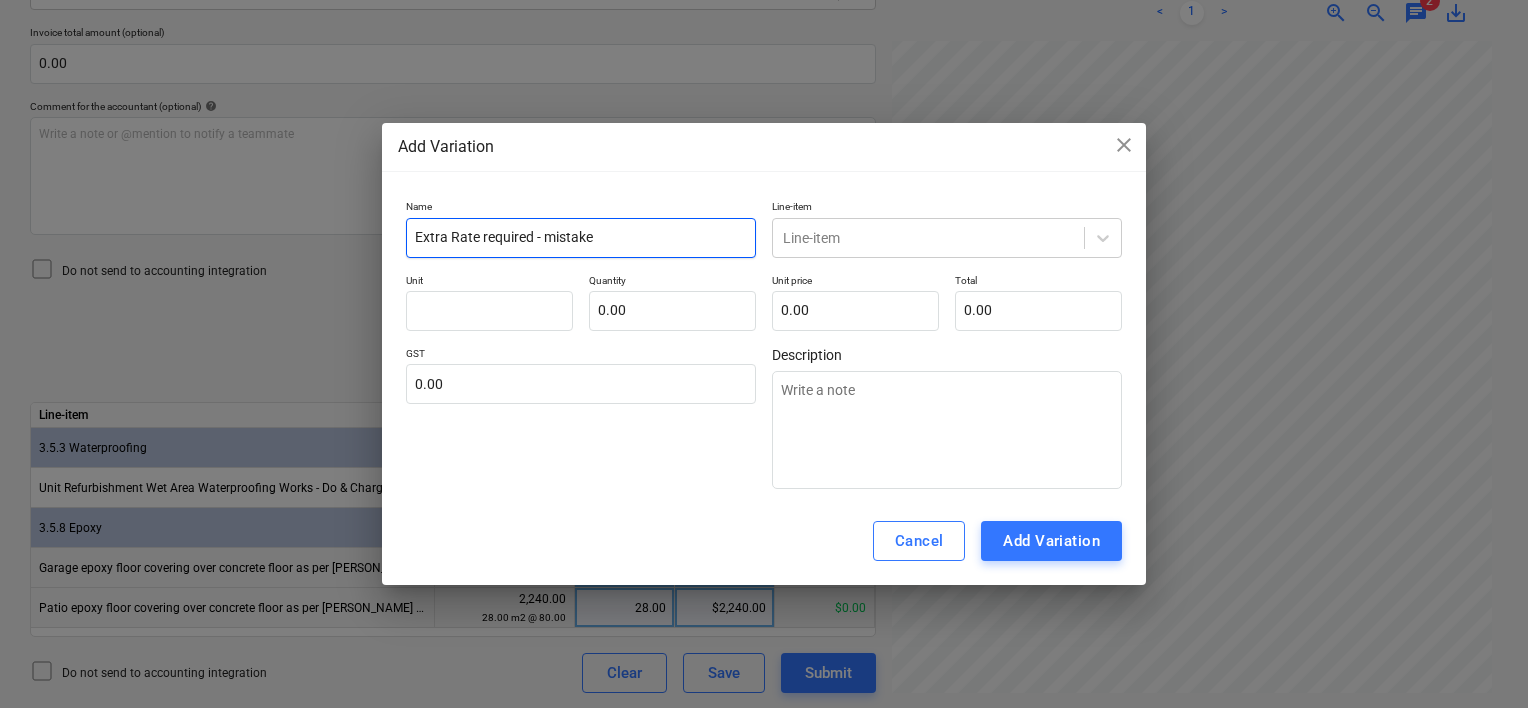 type on "Extra Rate required - mistake" 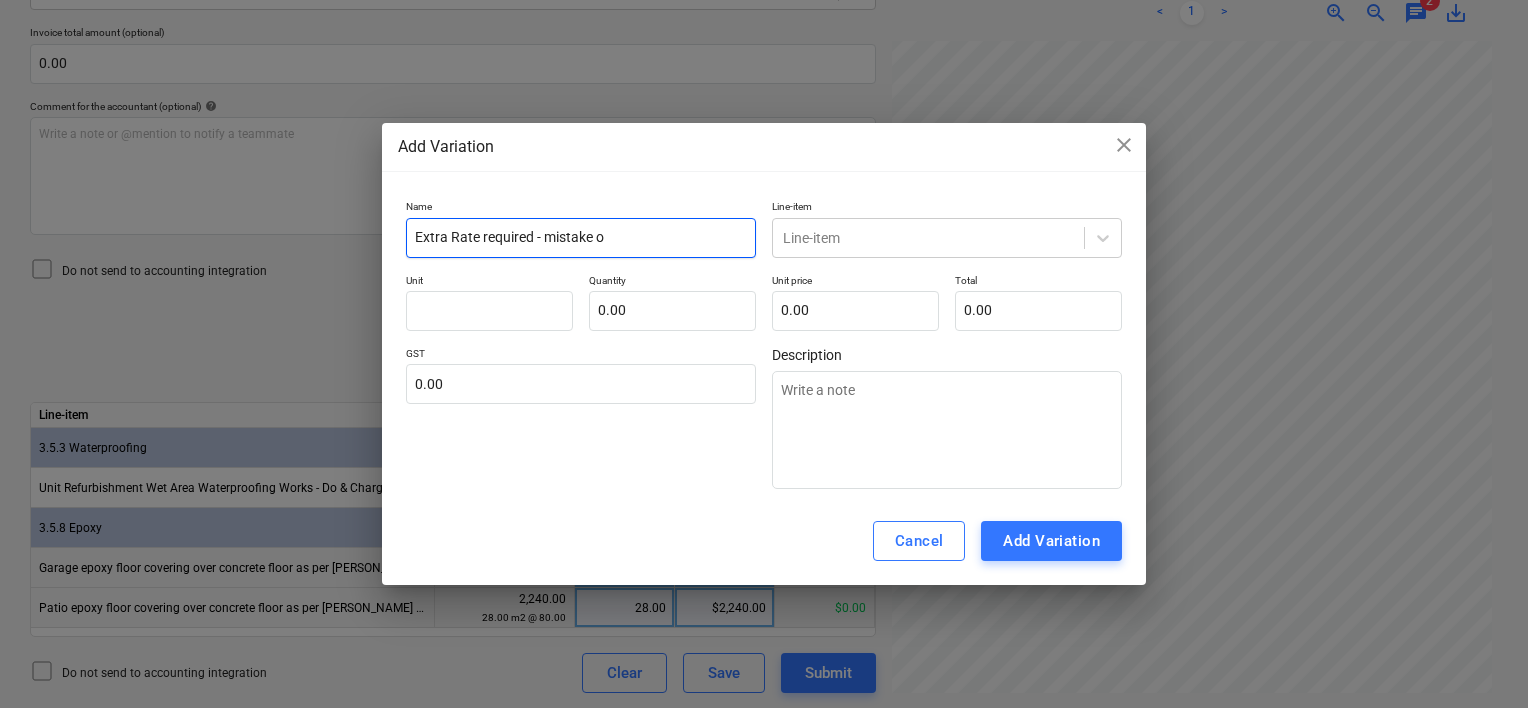 type on "Extra Rate required - mistake on" 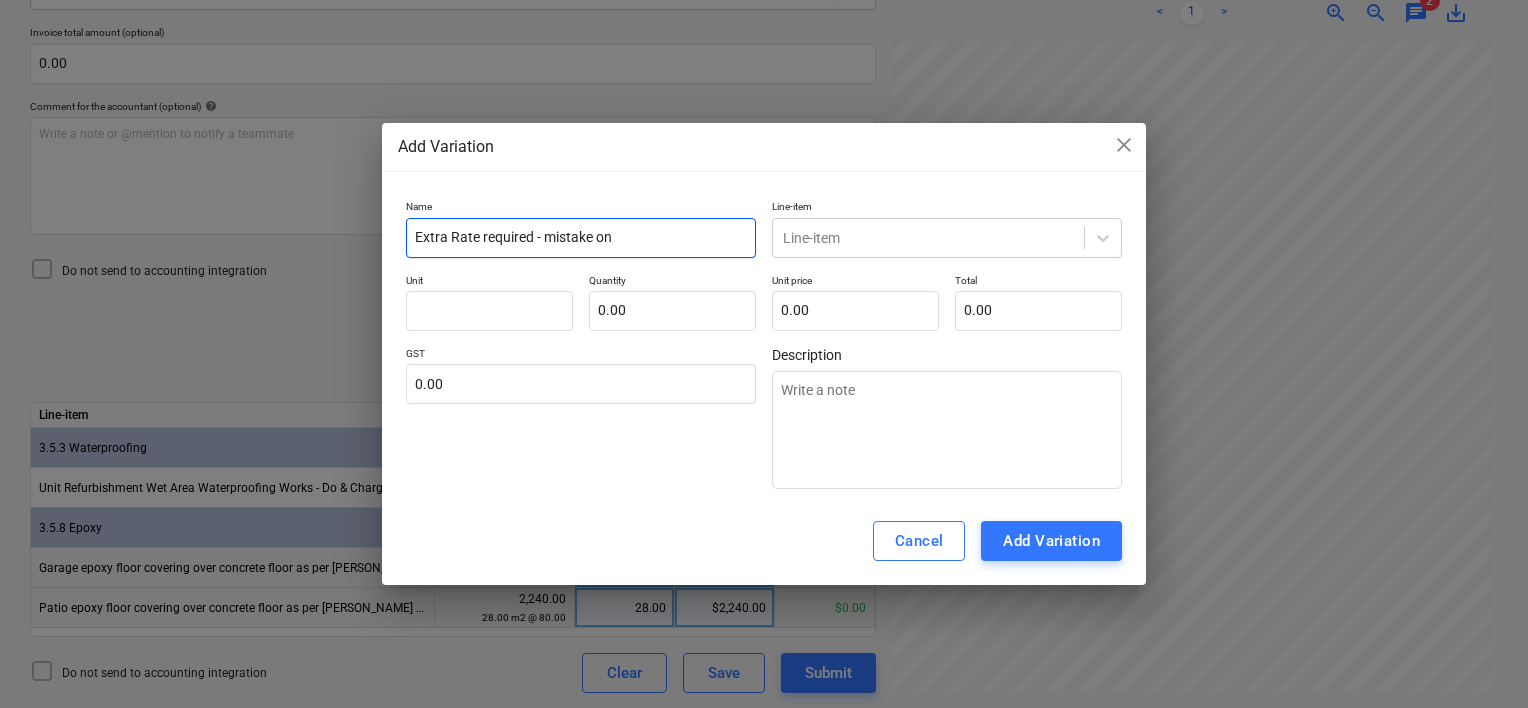 type on "Extra Rate required - mistake on" 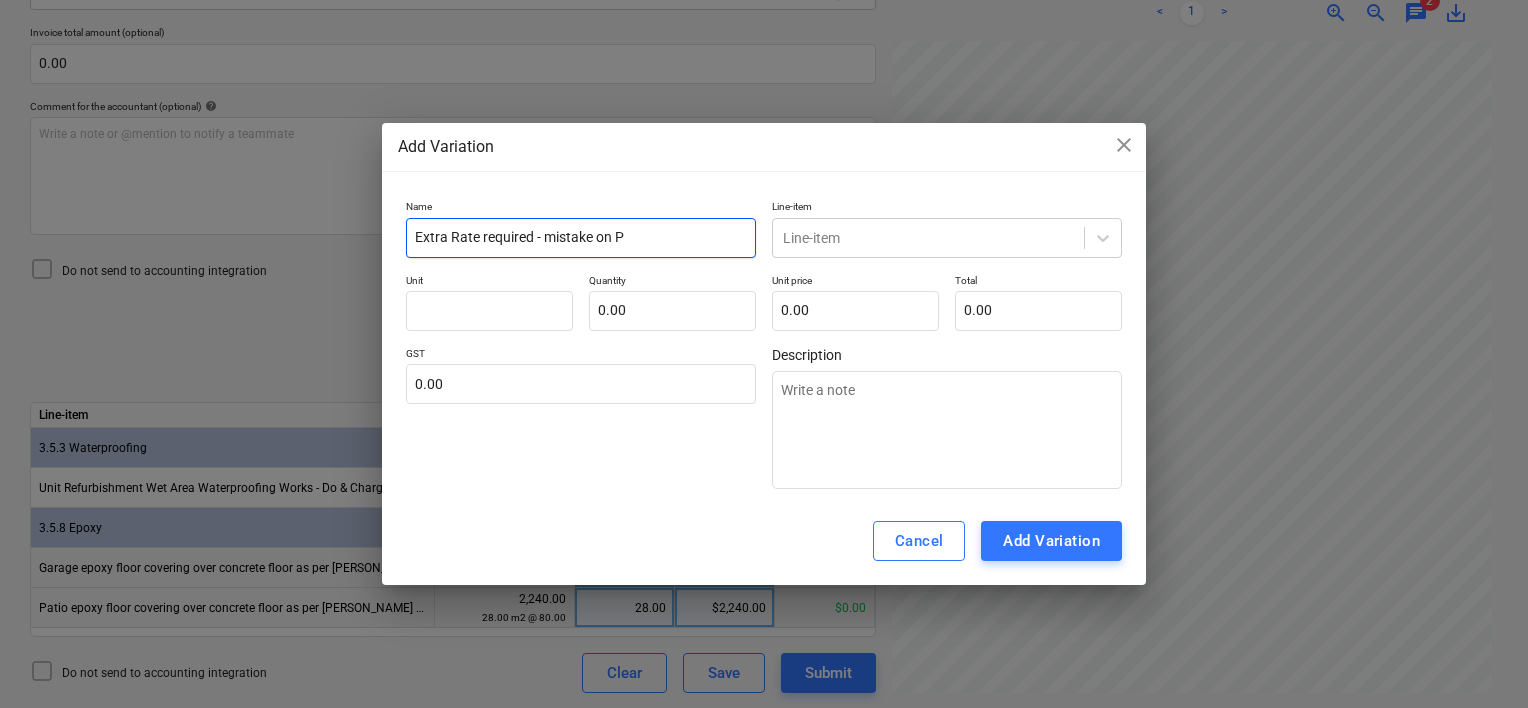 type on "Extra Rate required - mistake on PO" 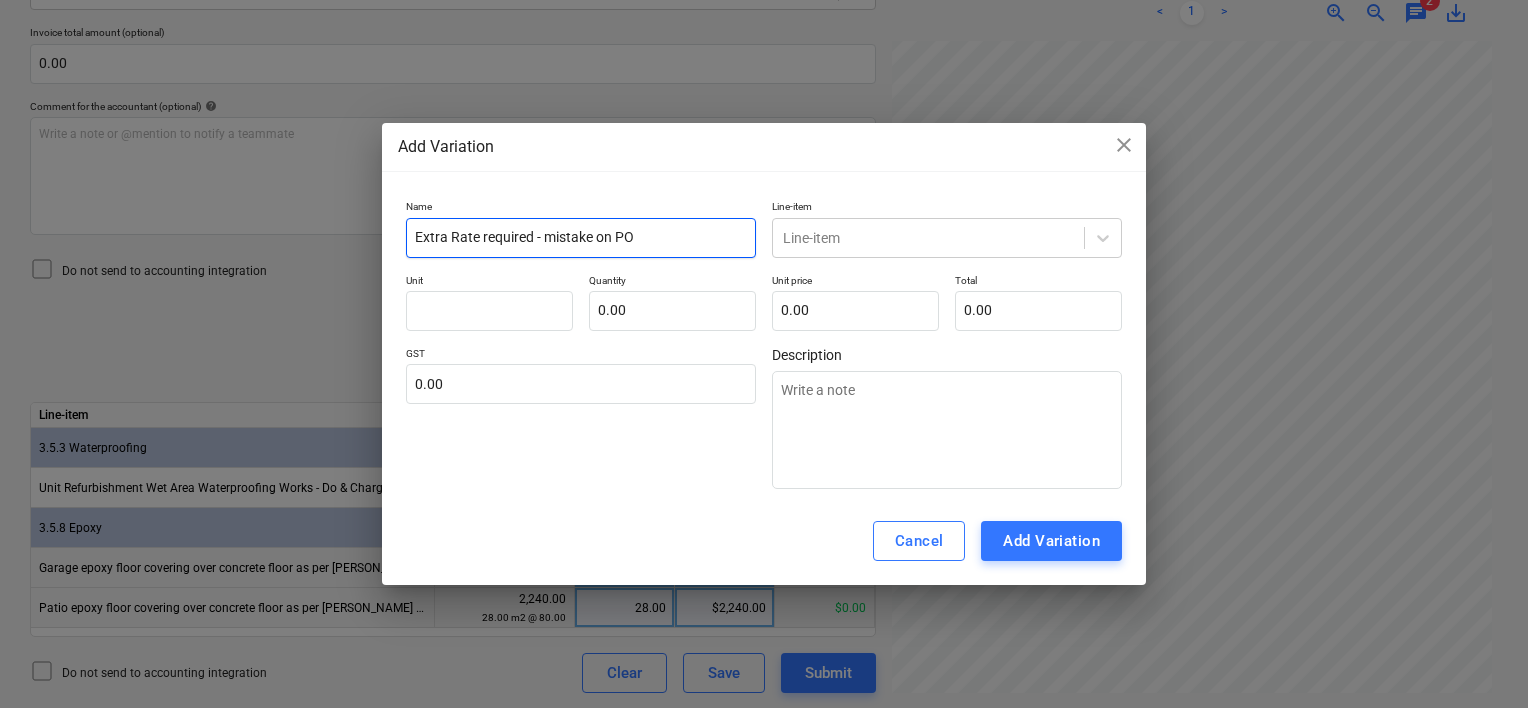 type on "Extra Rate required - mistake on PO" 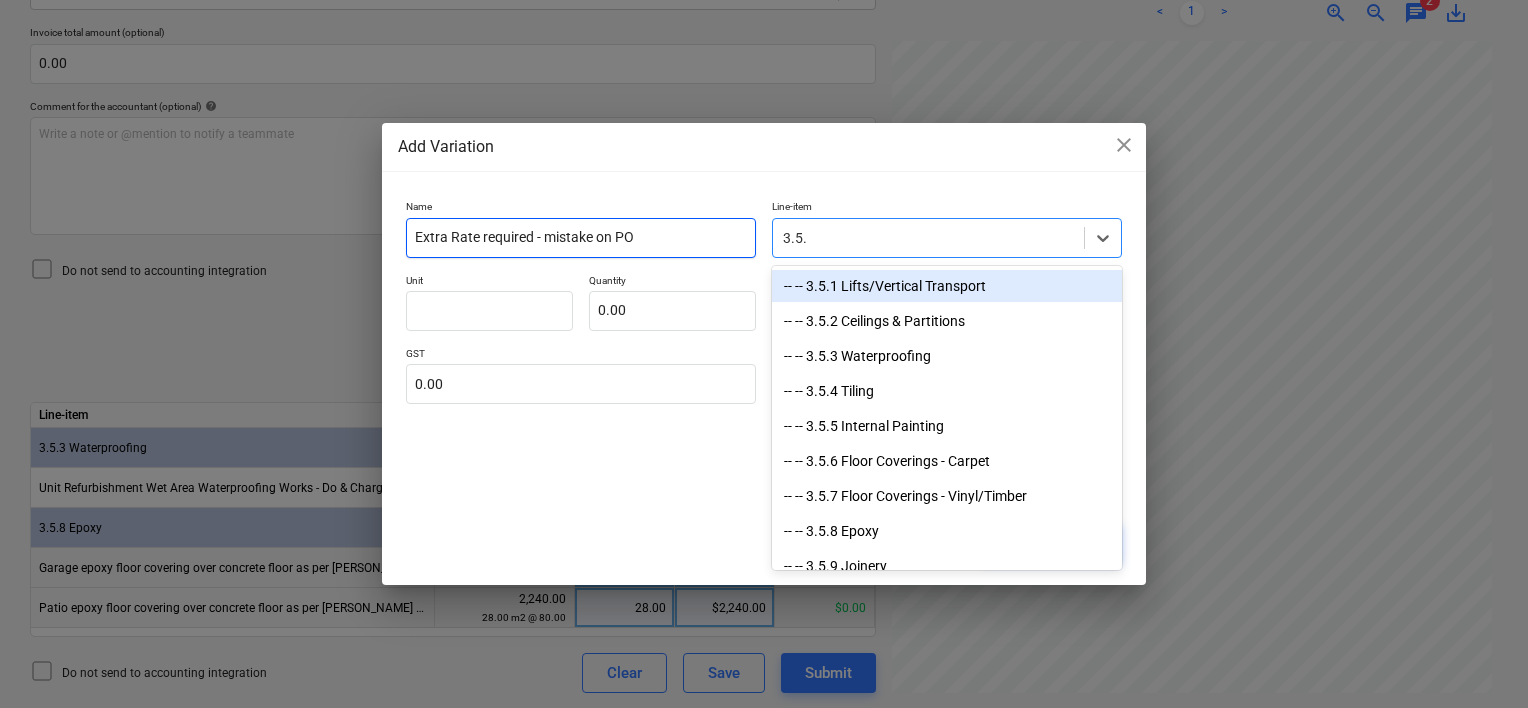 type on "3.5.3" 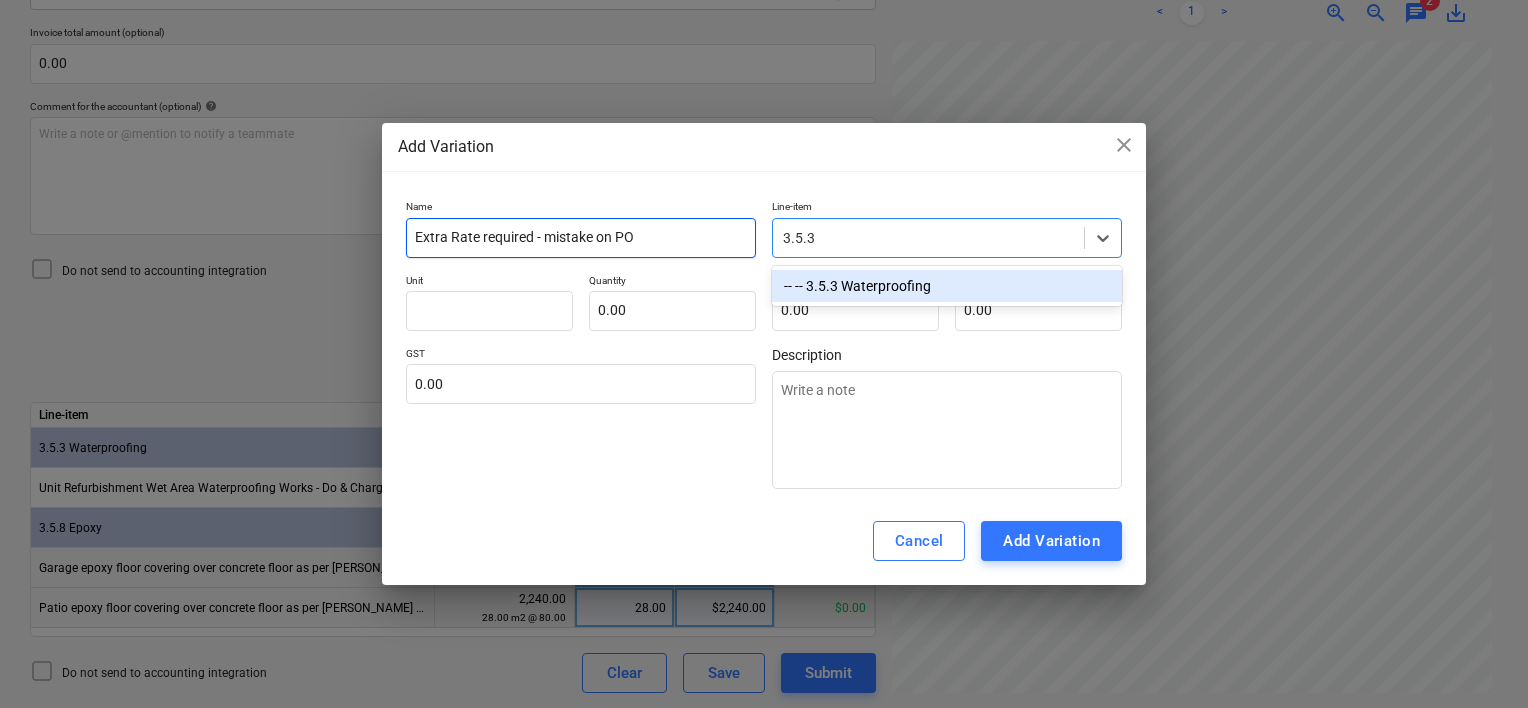 type 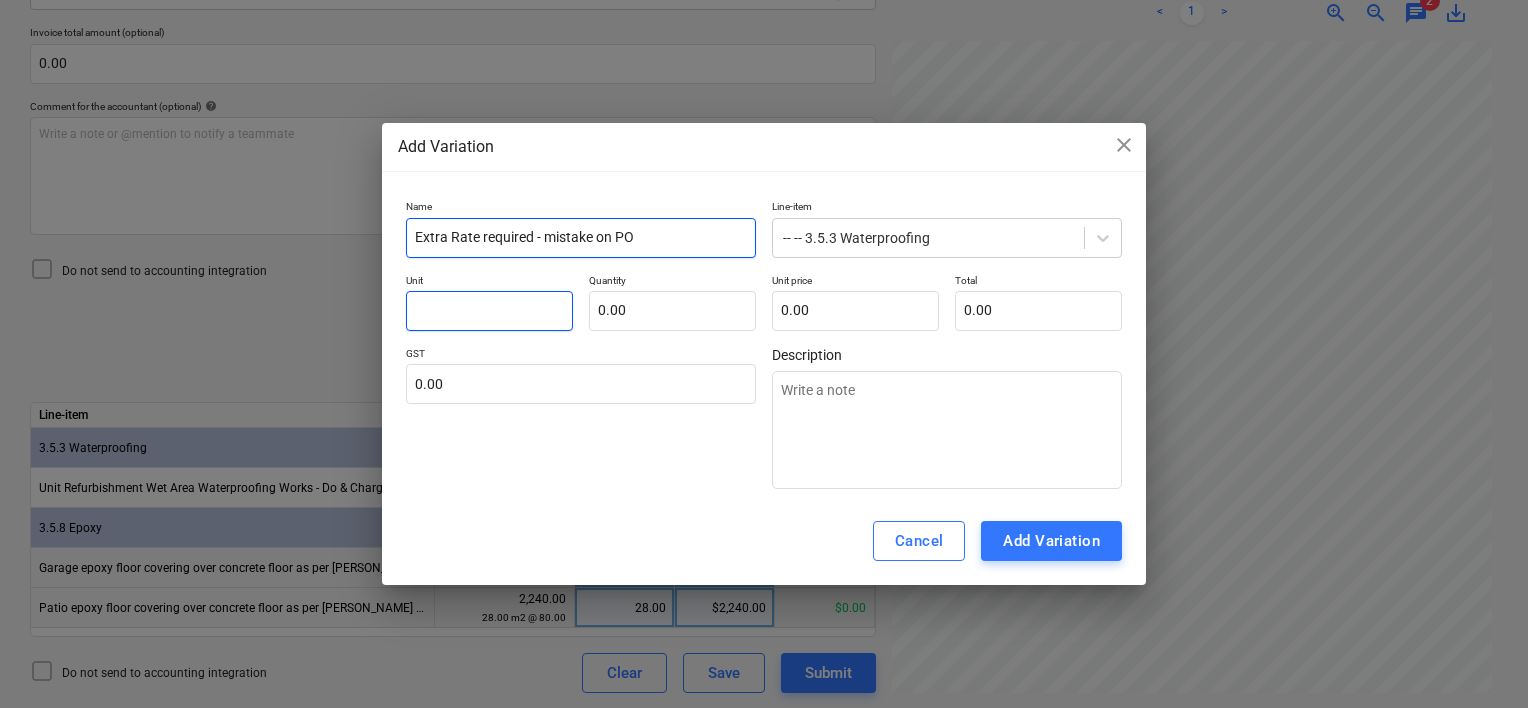 type on "I" 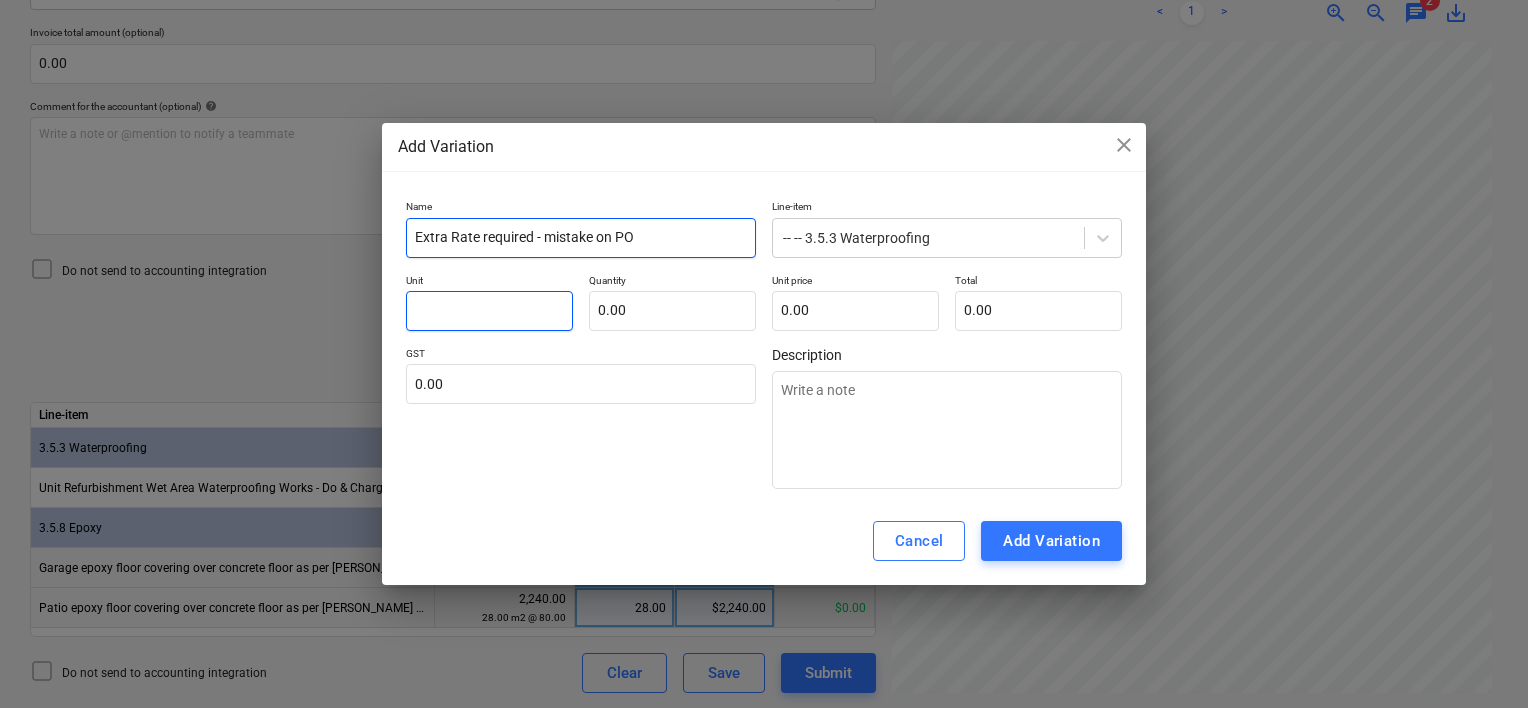 type on "x" 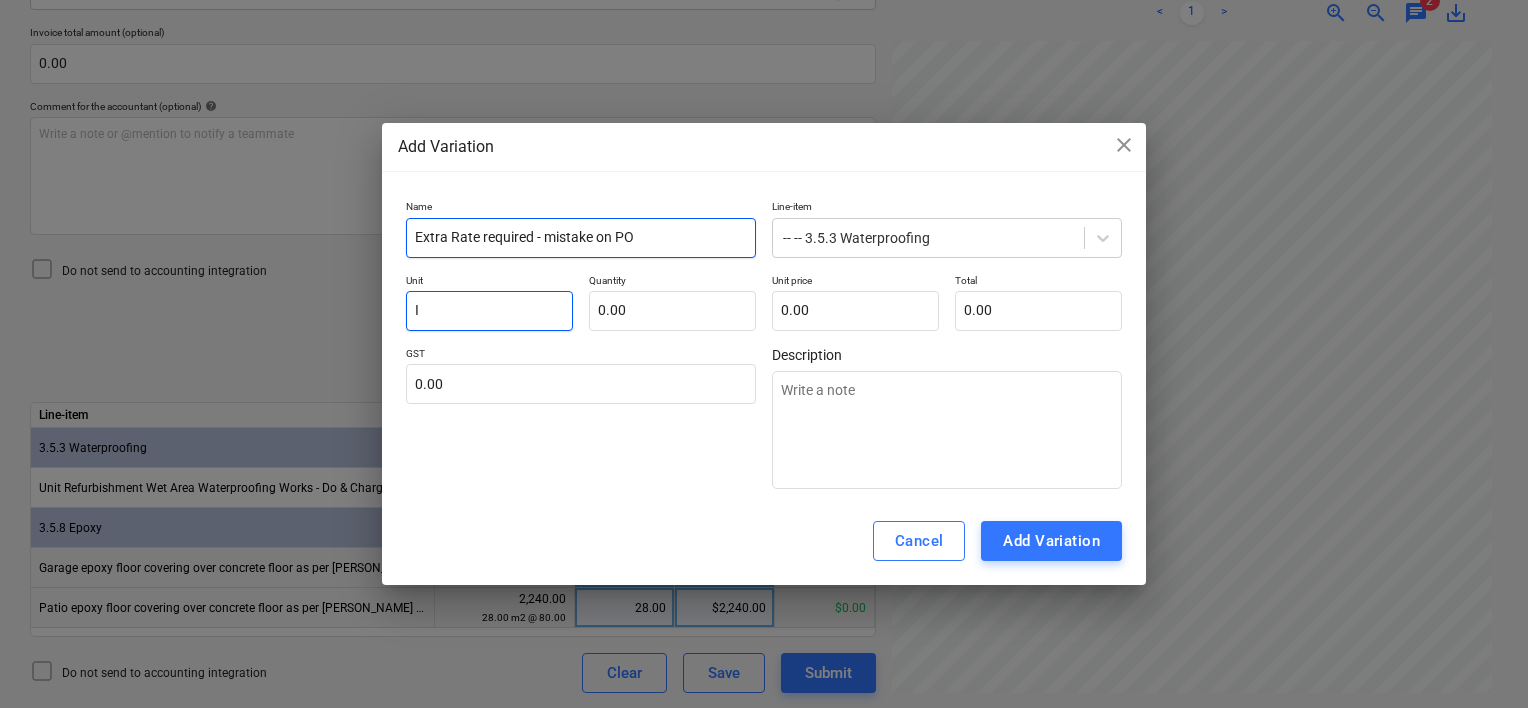 type on "It" 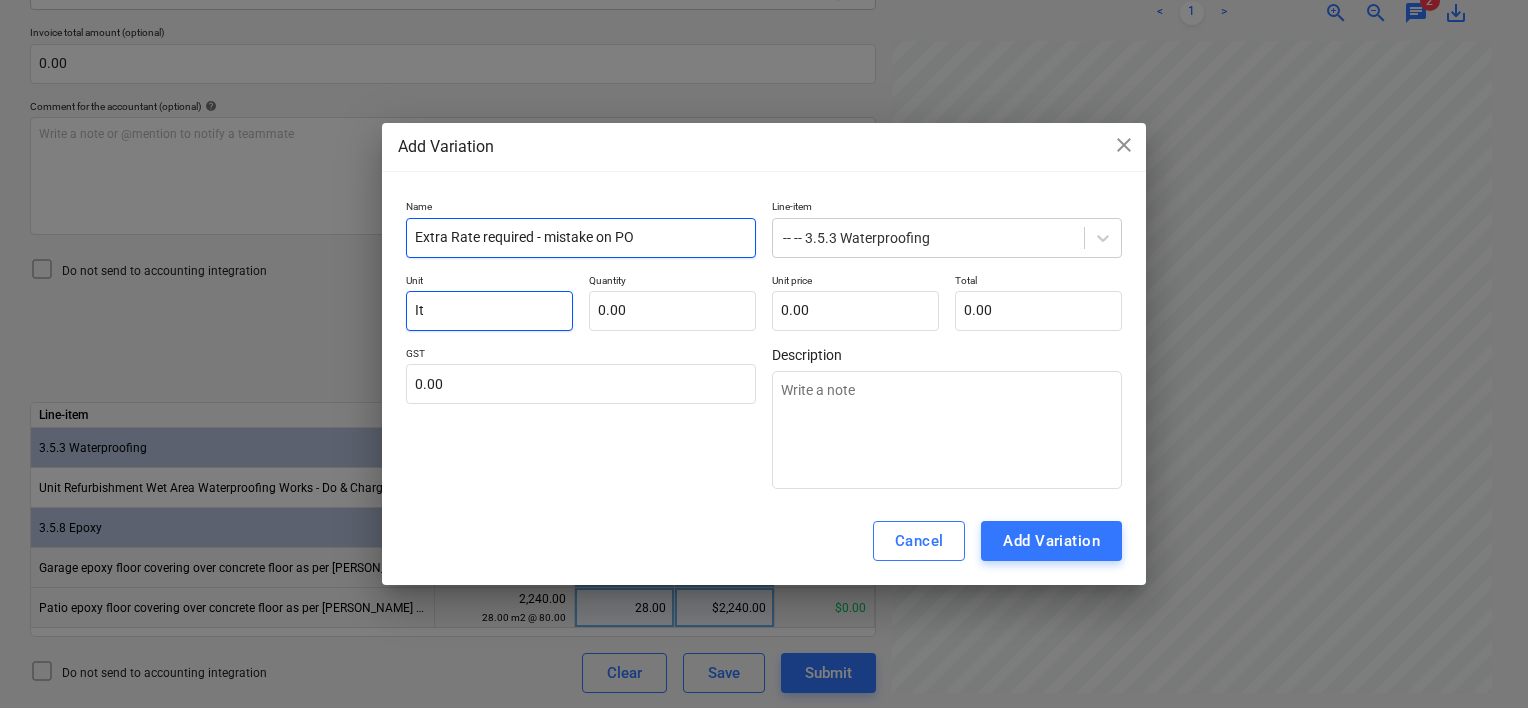 type on "Ite" 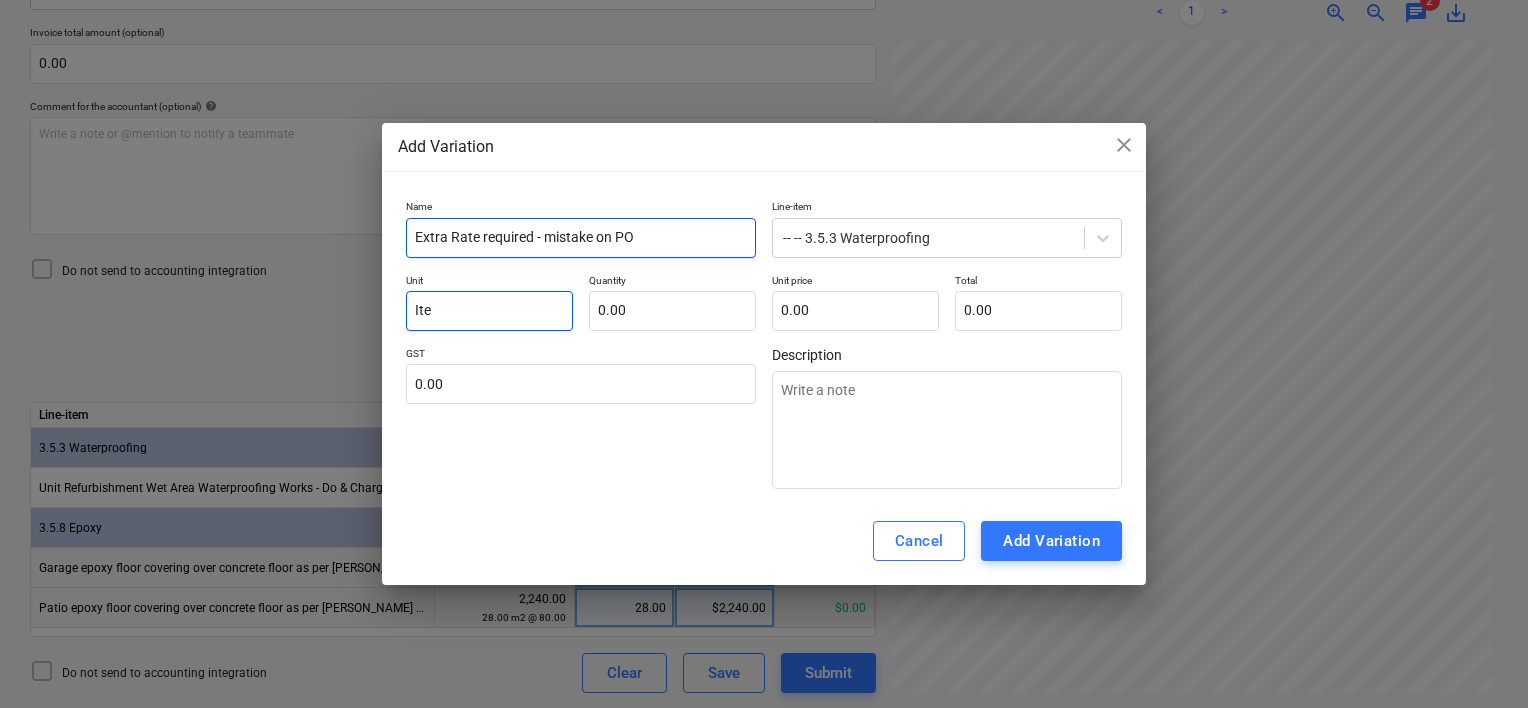 type on "Item" 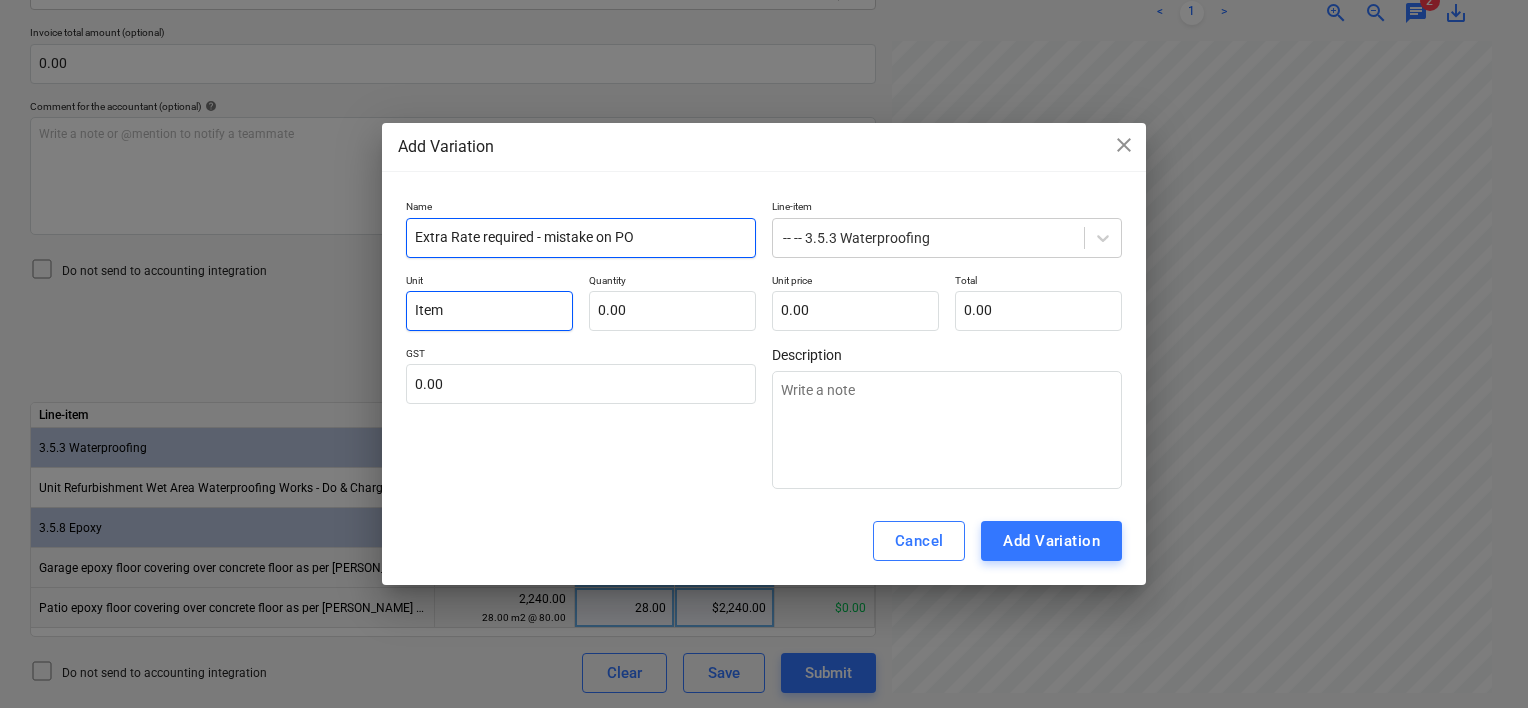 type on "Item" 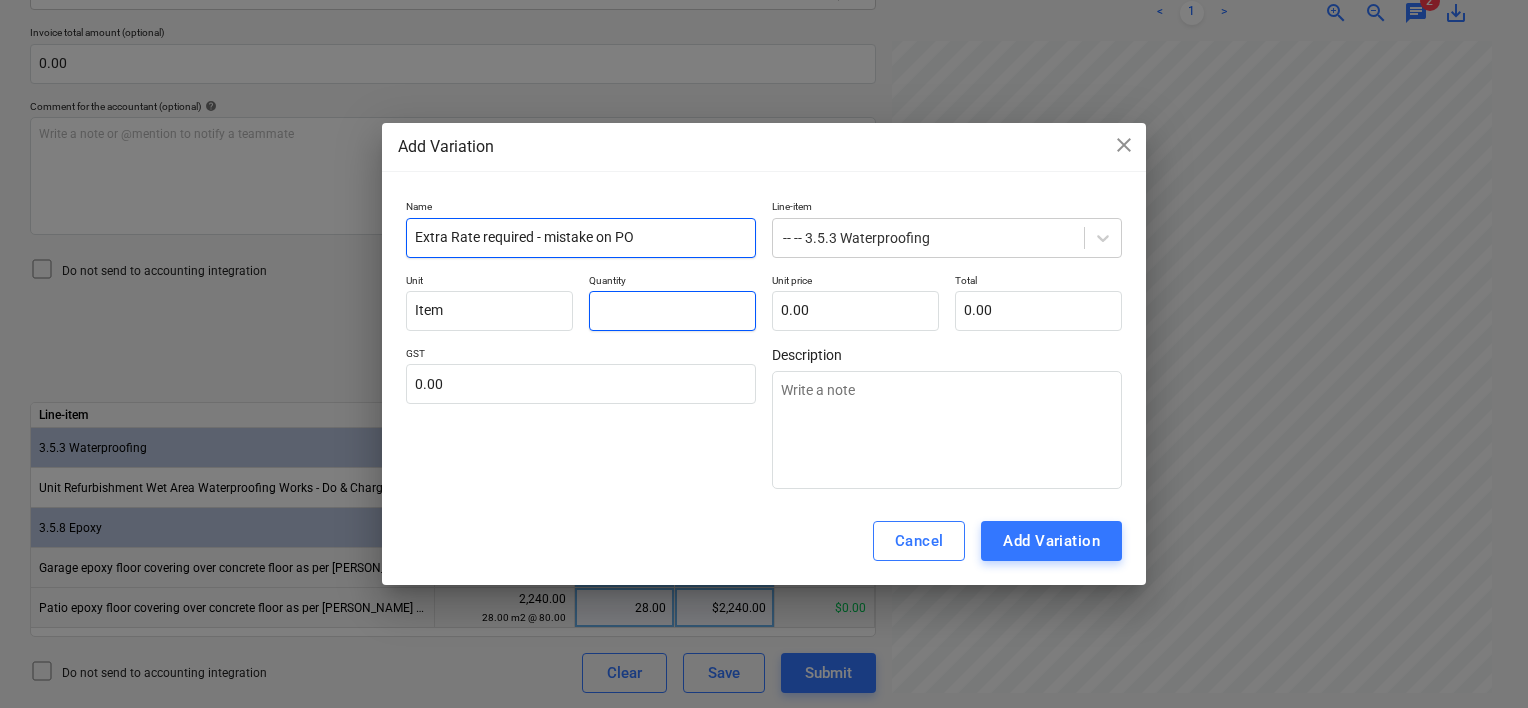 type on "1" 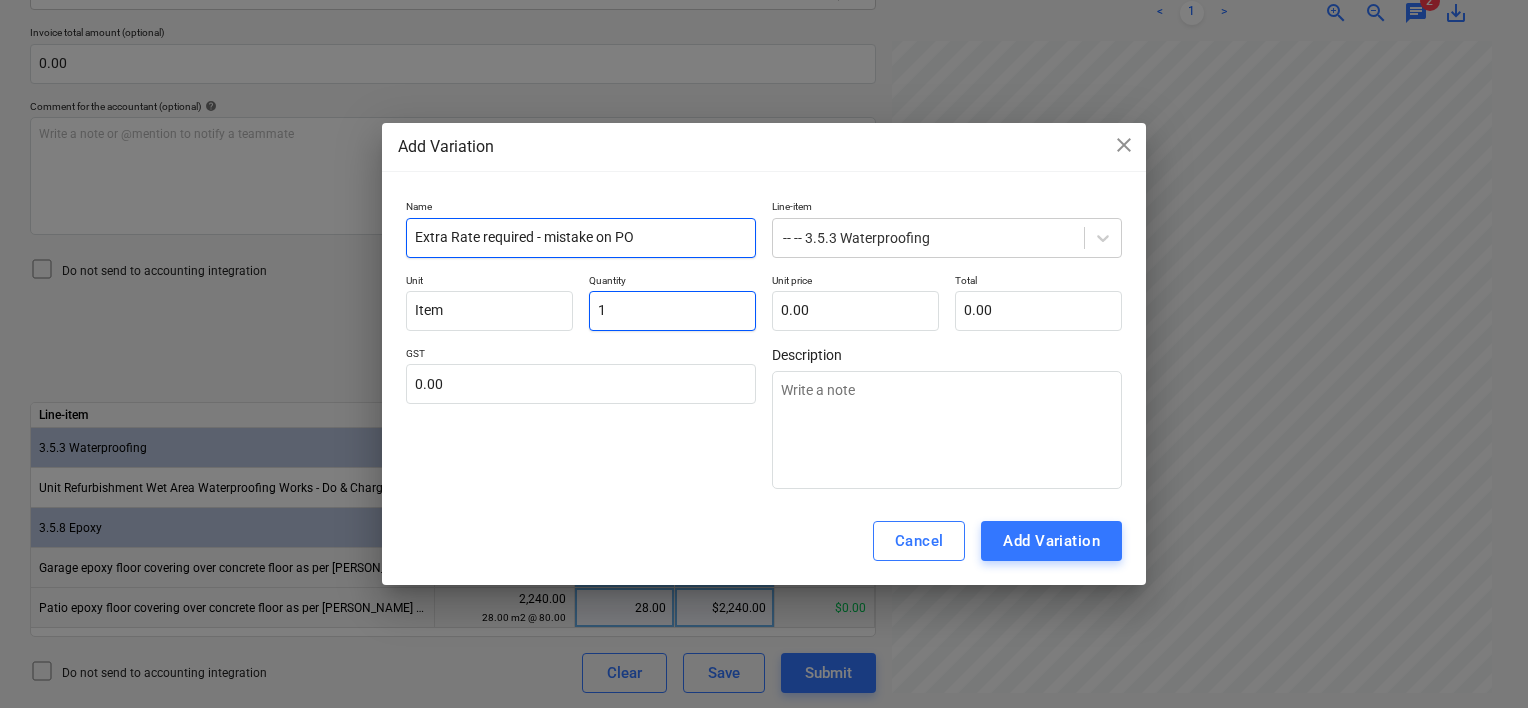type on "1" 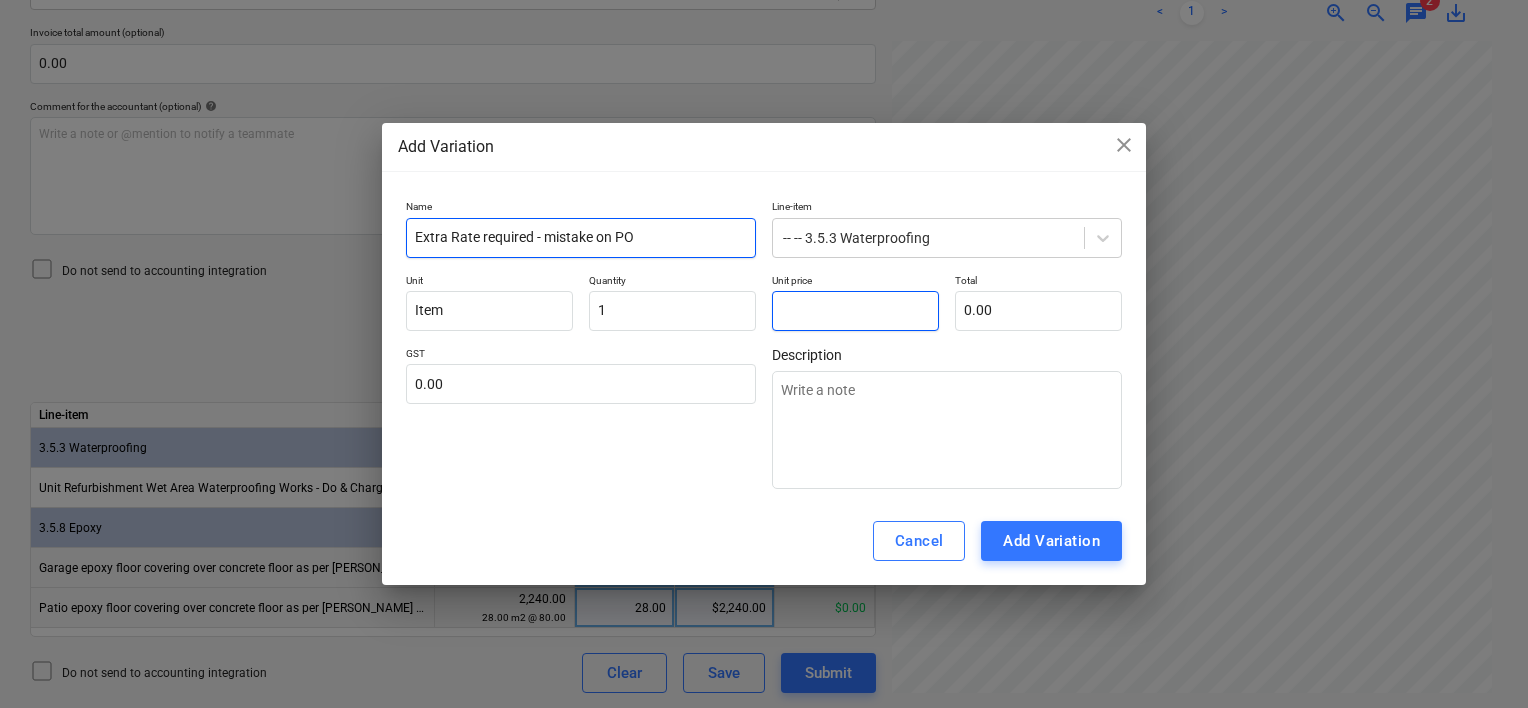 type on "5" 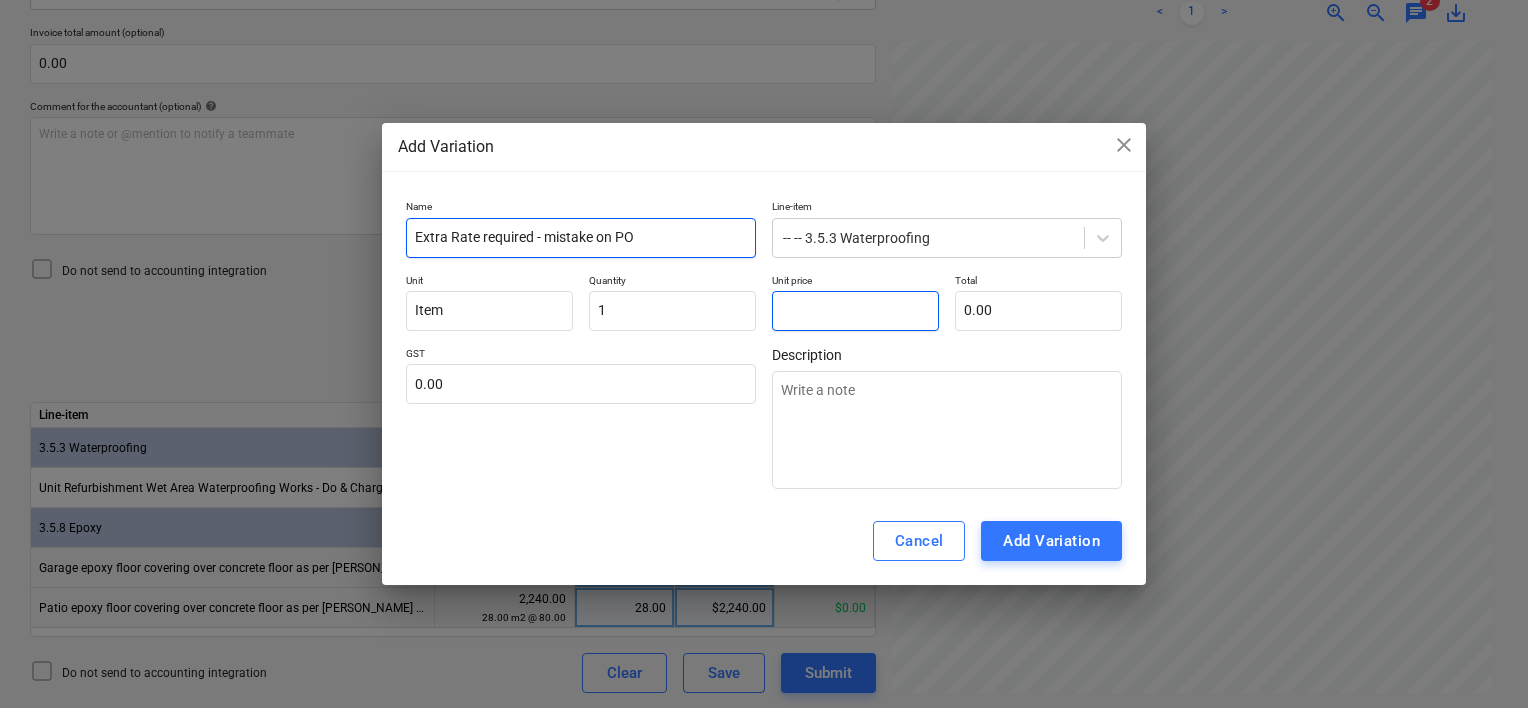 type on "x" 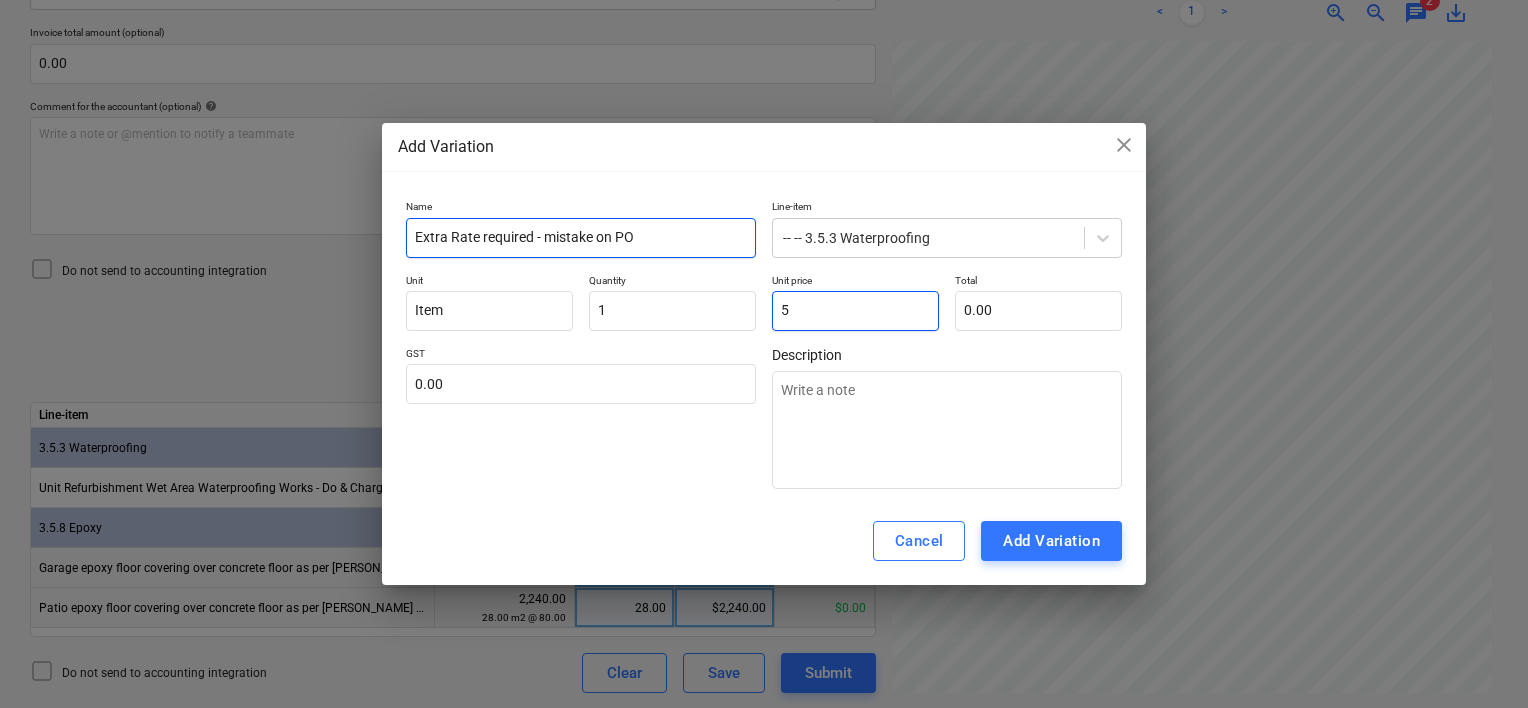 type on "5.00" 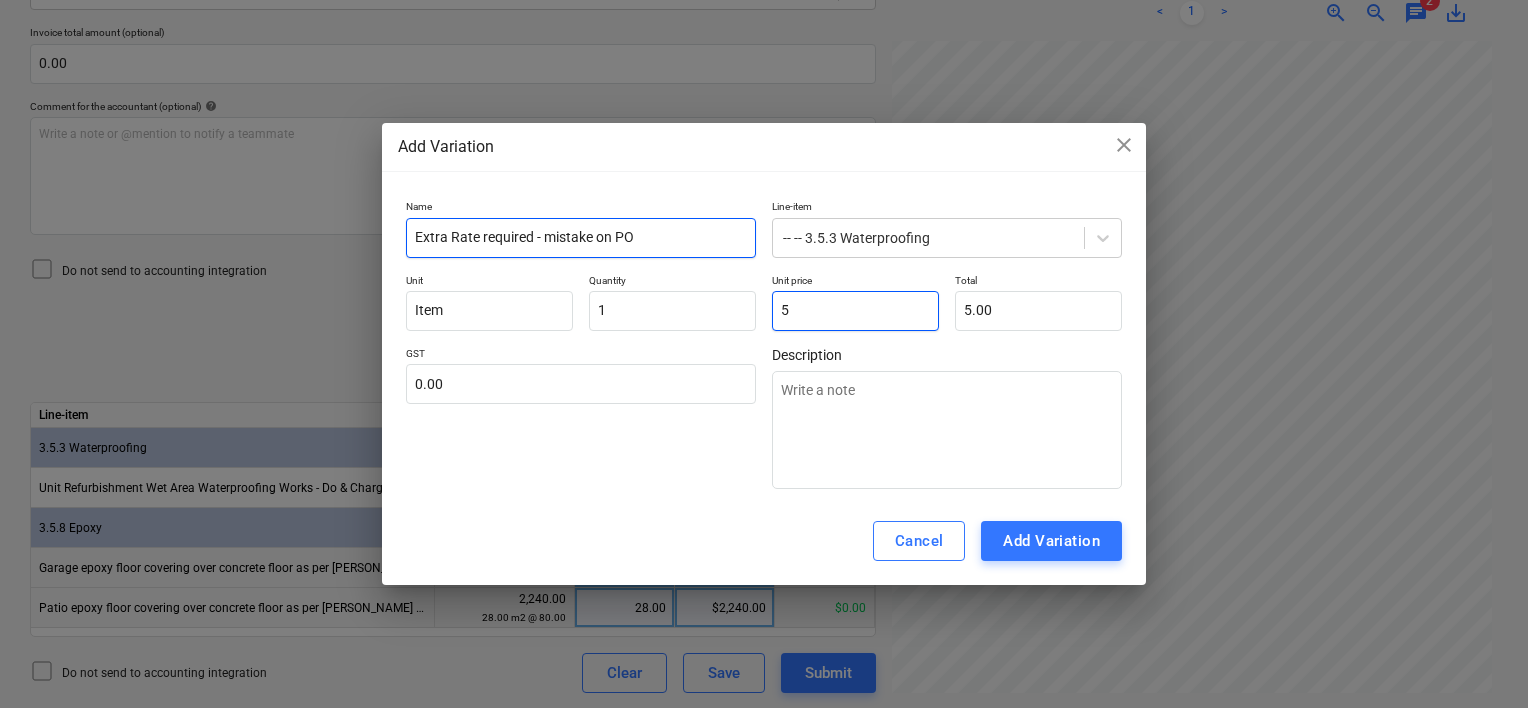 type on "55" 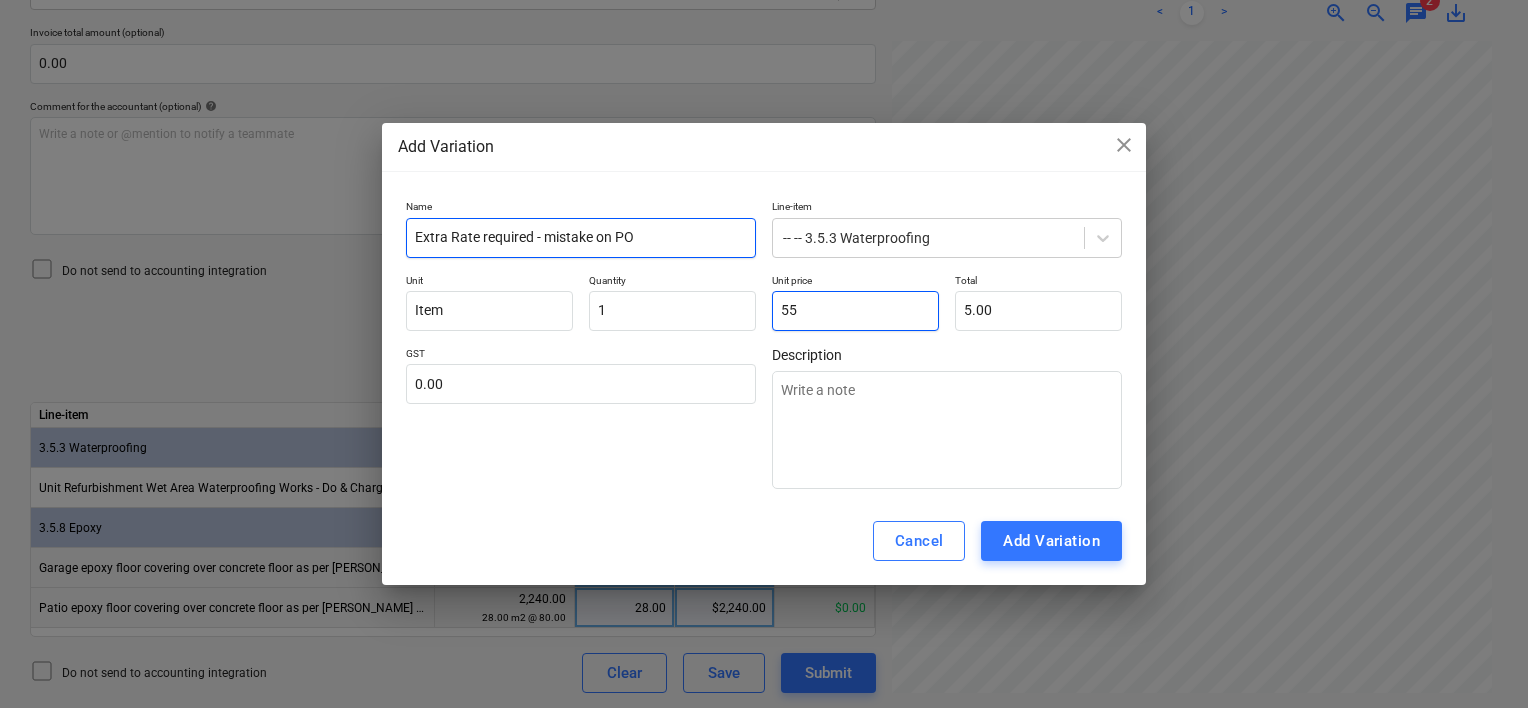 type on "55.00" 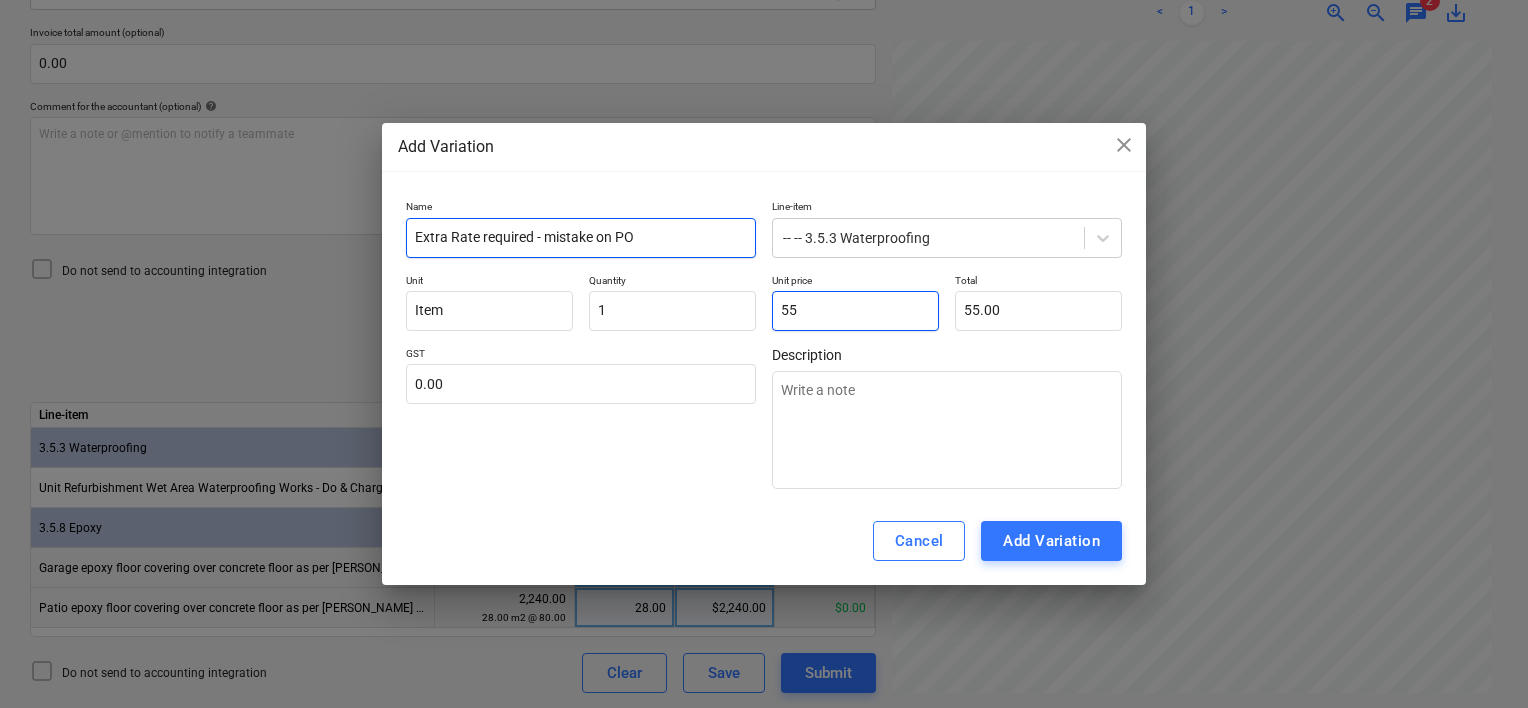 type on "559" 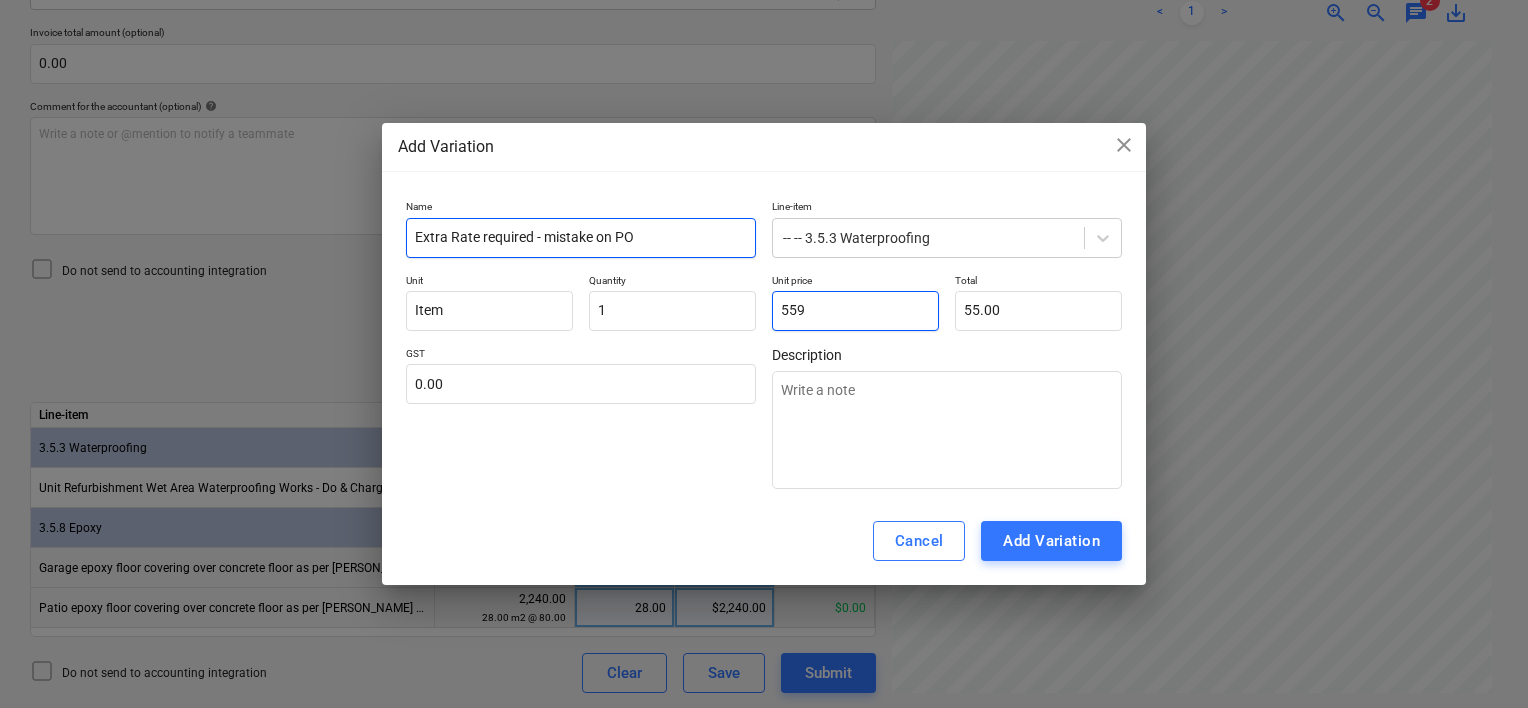 type on "559.00" 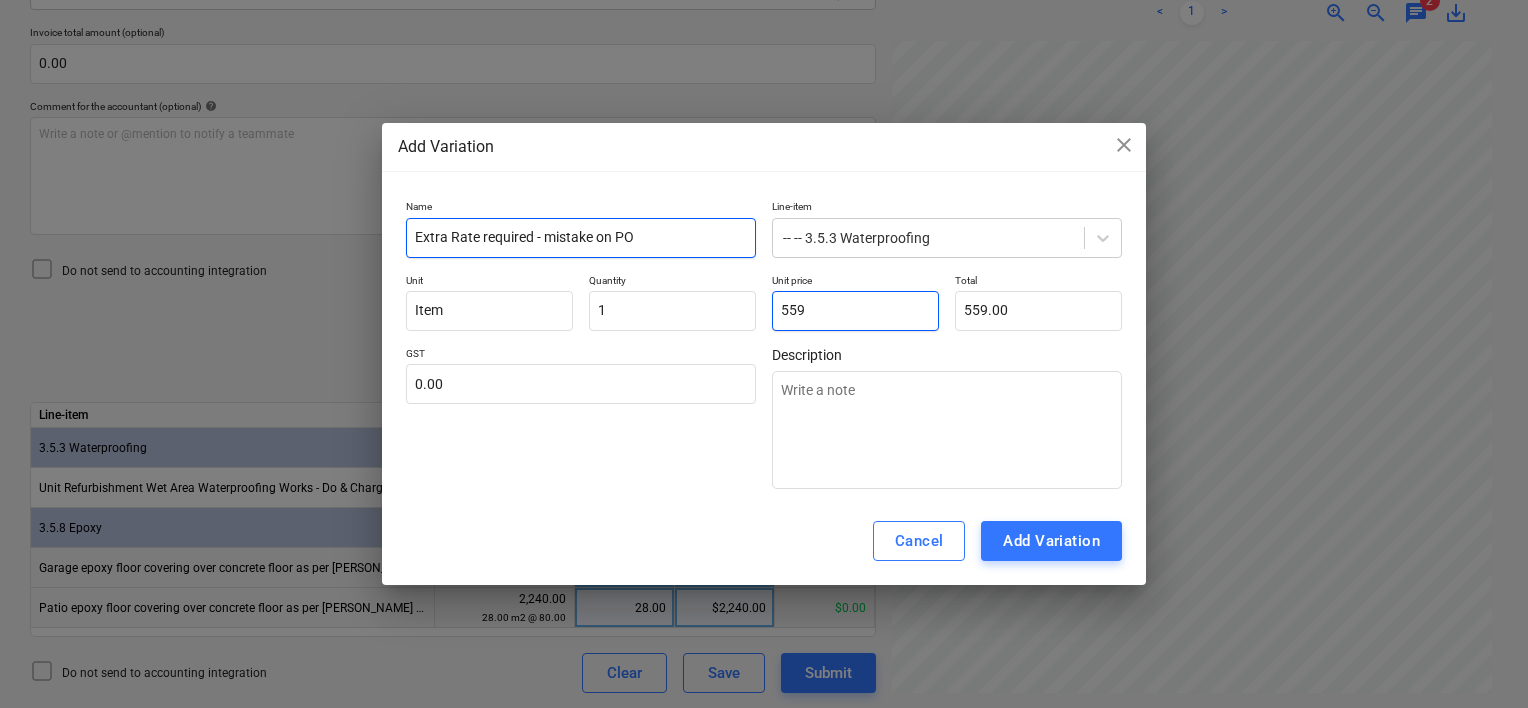 type on "559" 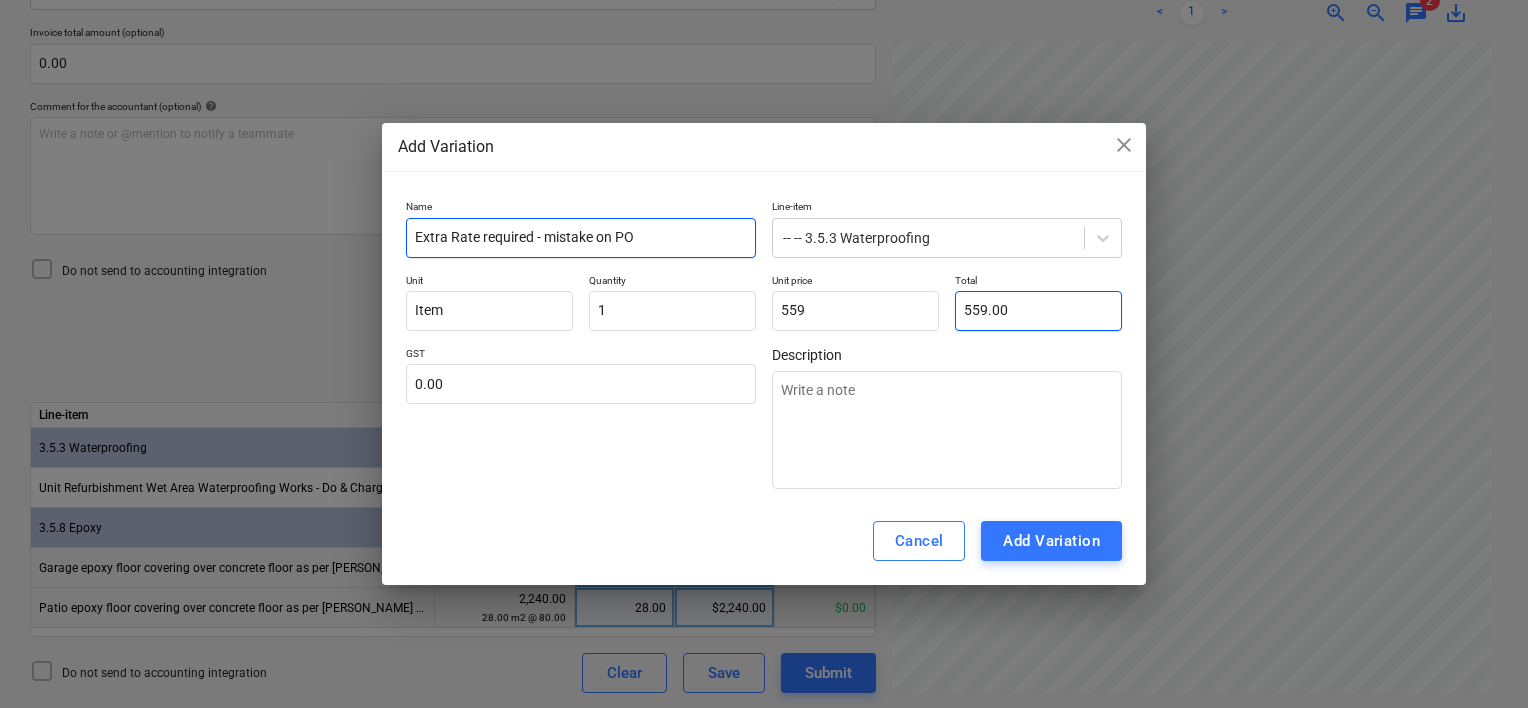 type on "559" 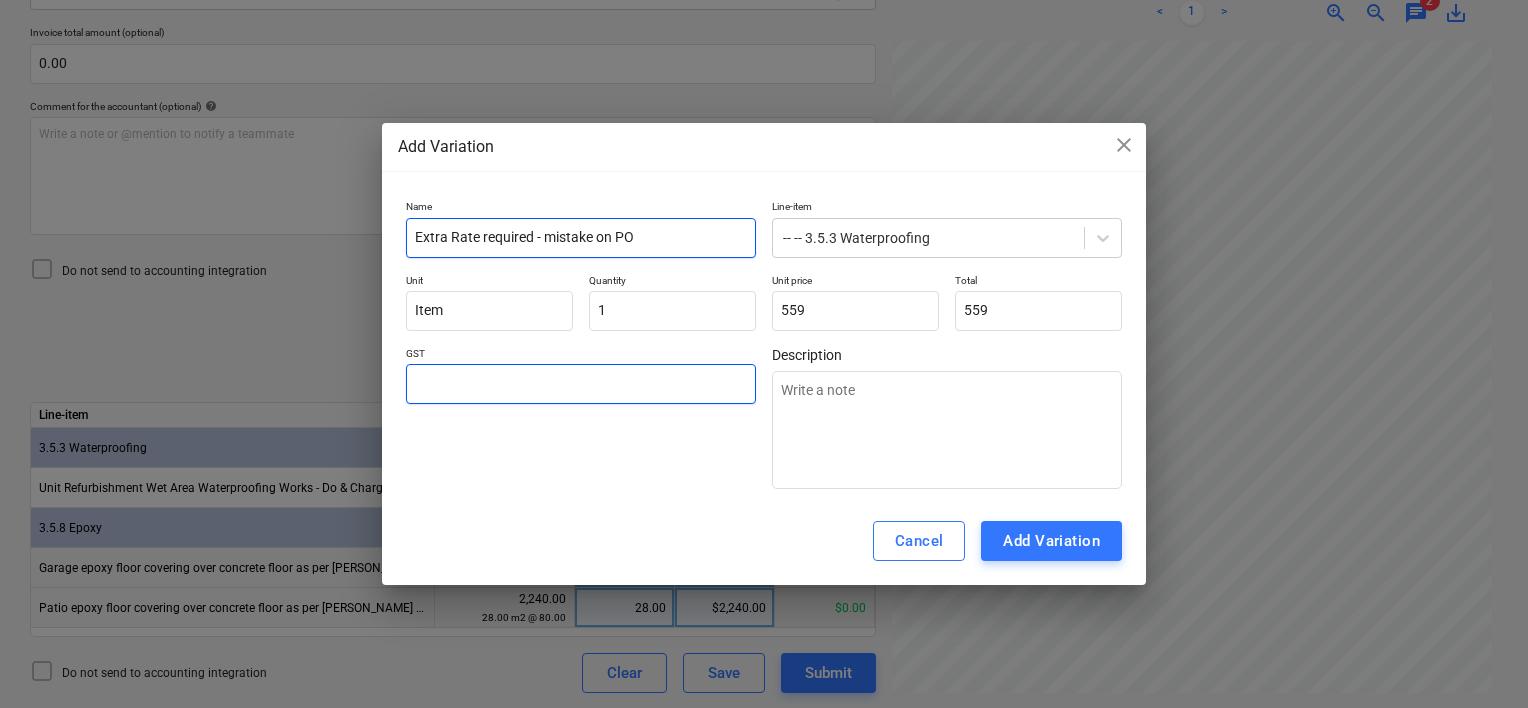 type on "1" 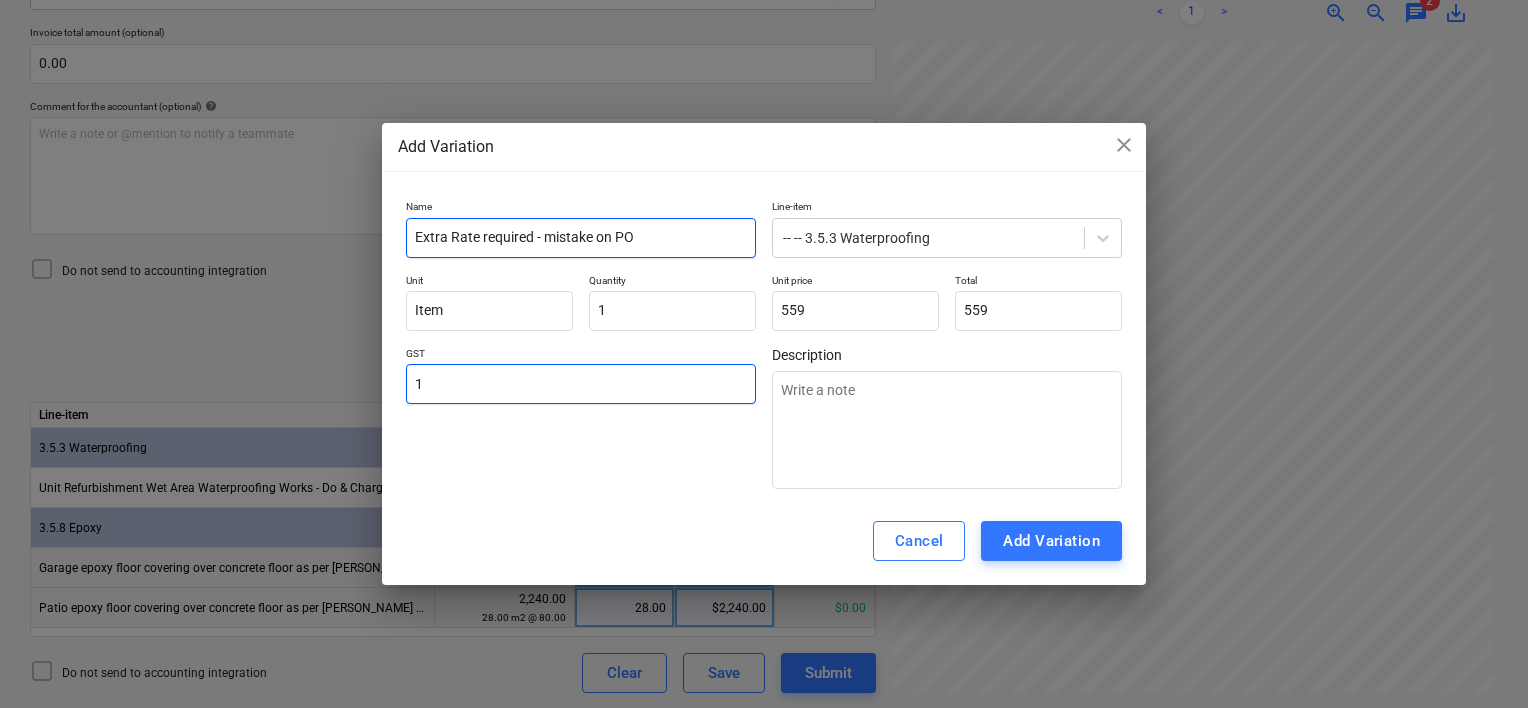 type on "10" 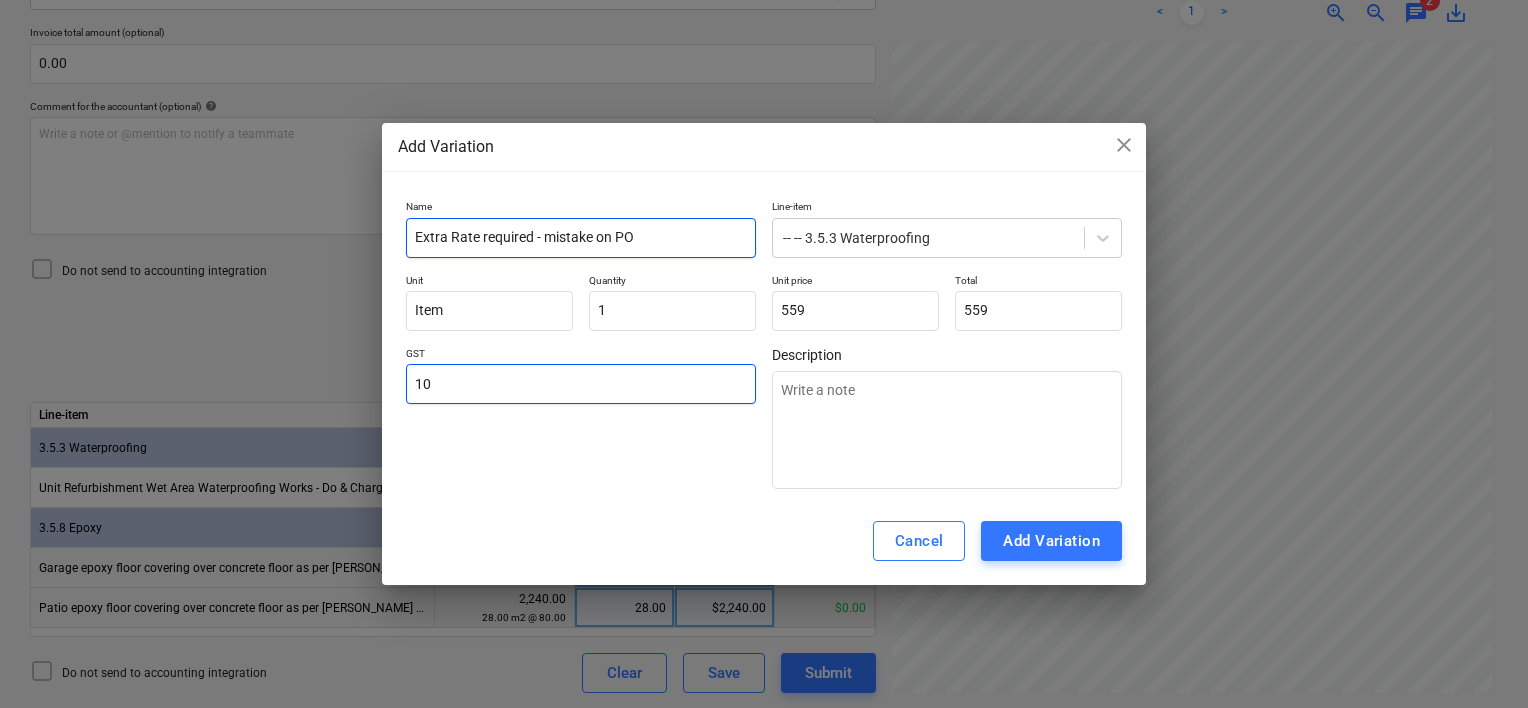 type on "10" 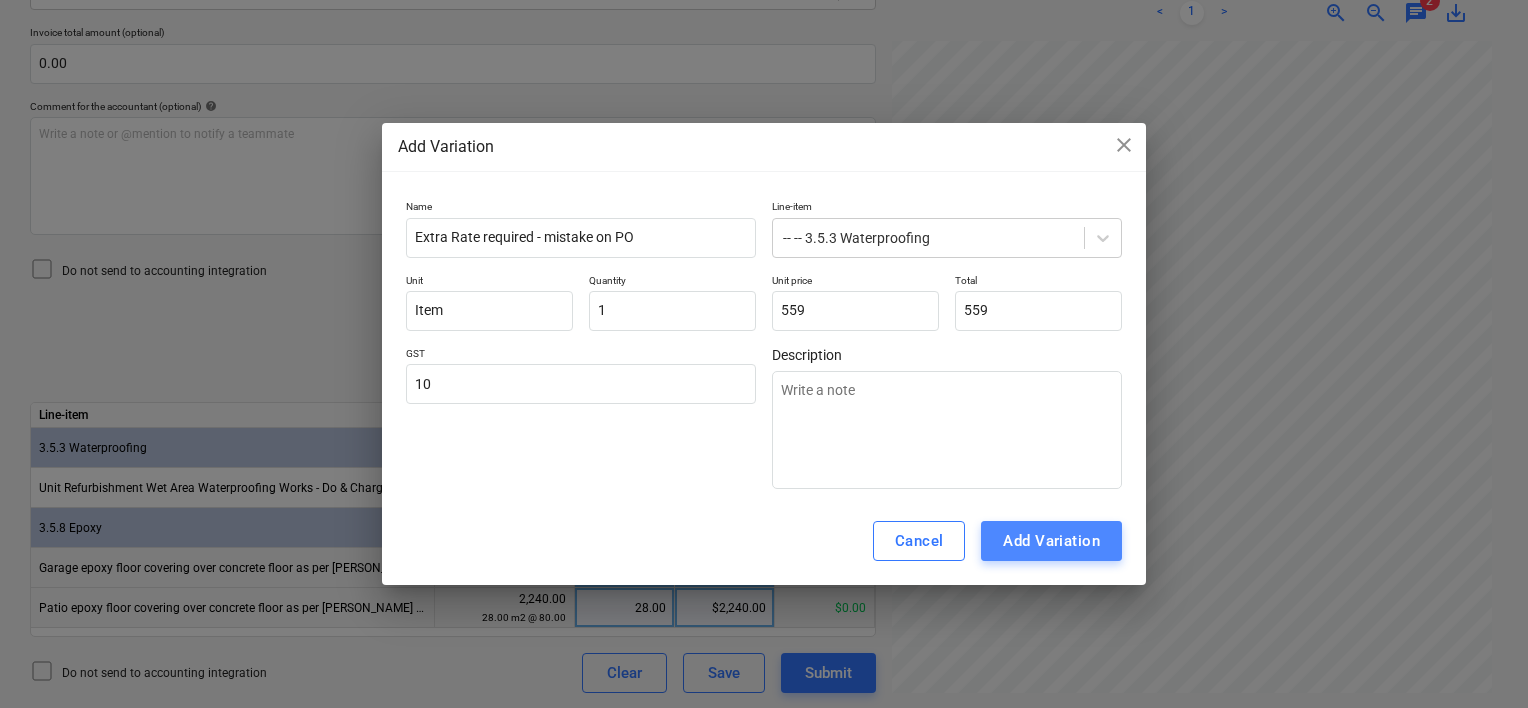 click on "Add Variation" at bounding box center [1051, 541] 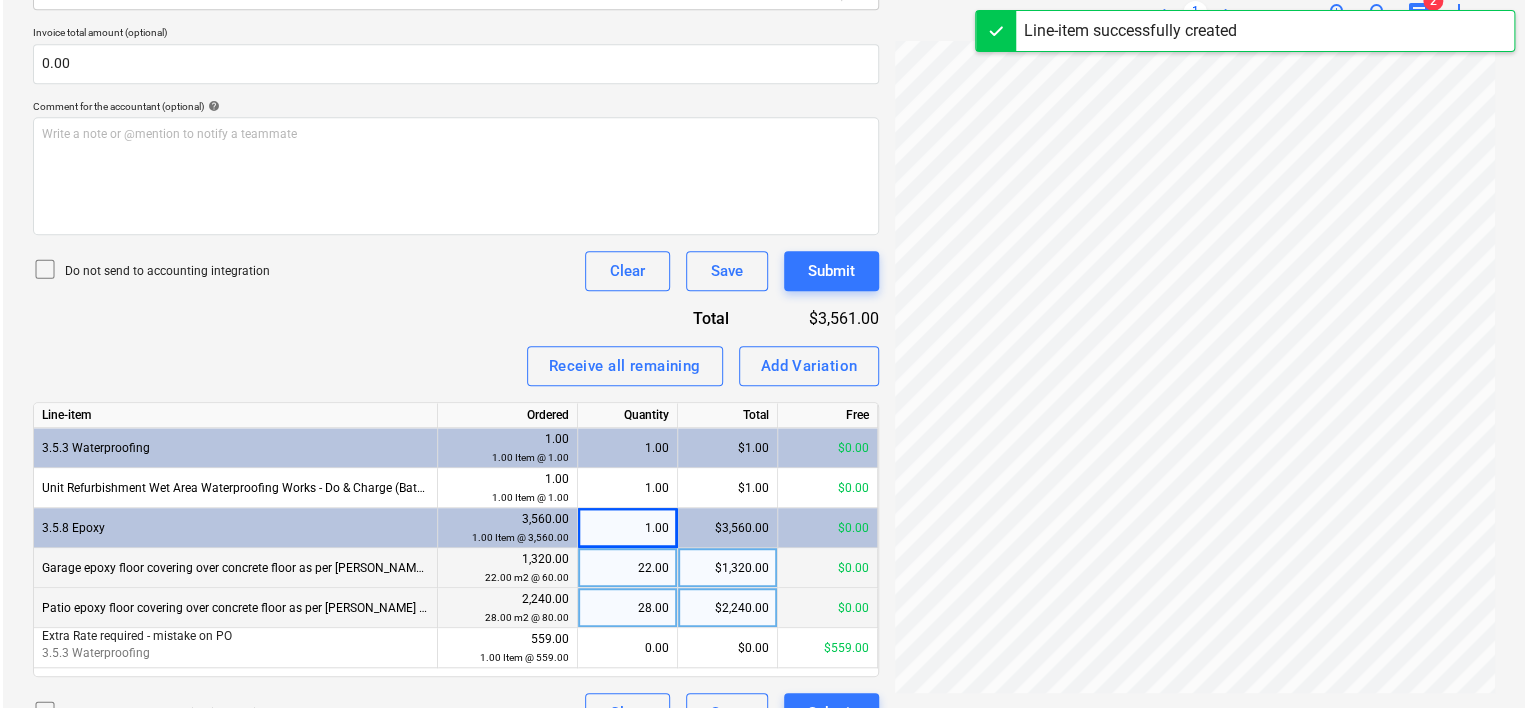 scroll, scrollTop: 544, scrollLeft: 0, axis: vertical 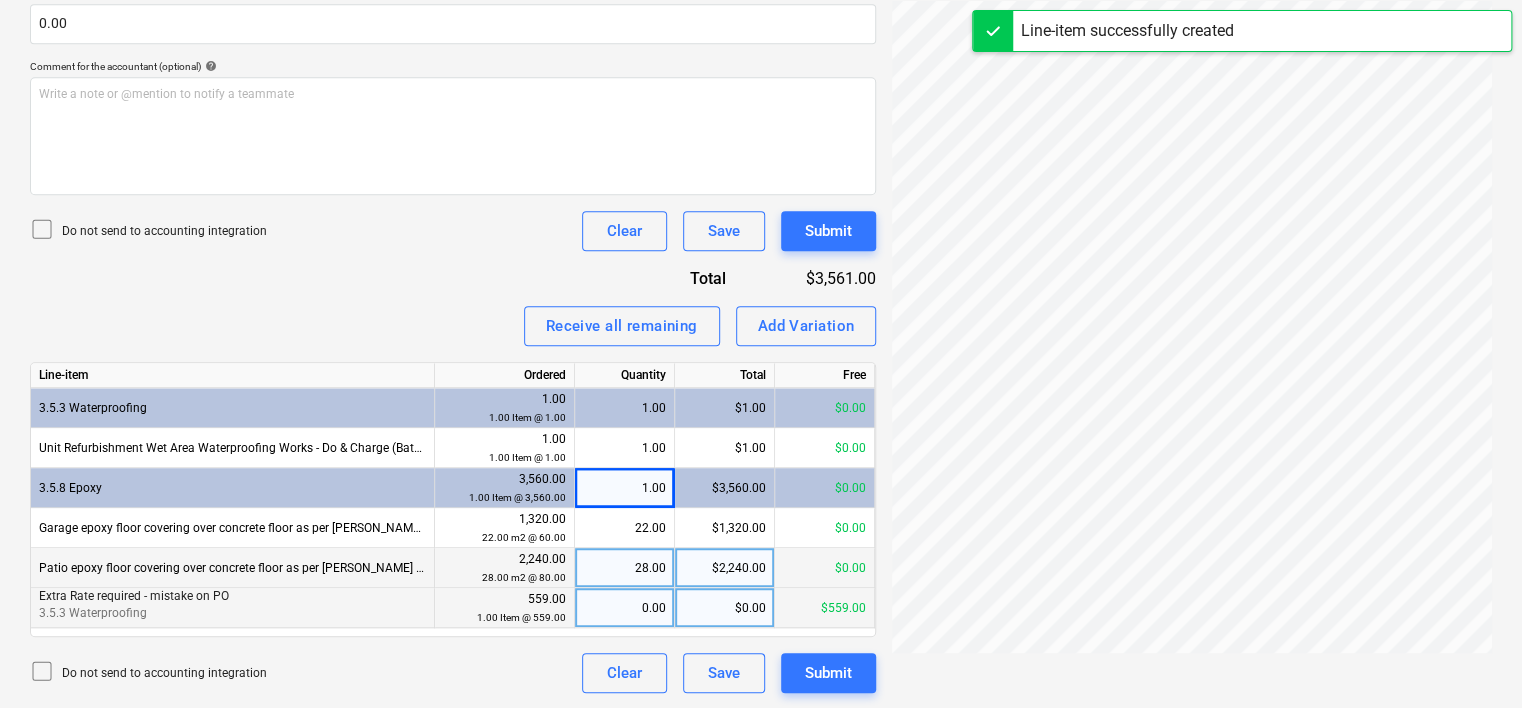 click on "0.00" at bounding box center [624, 608] 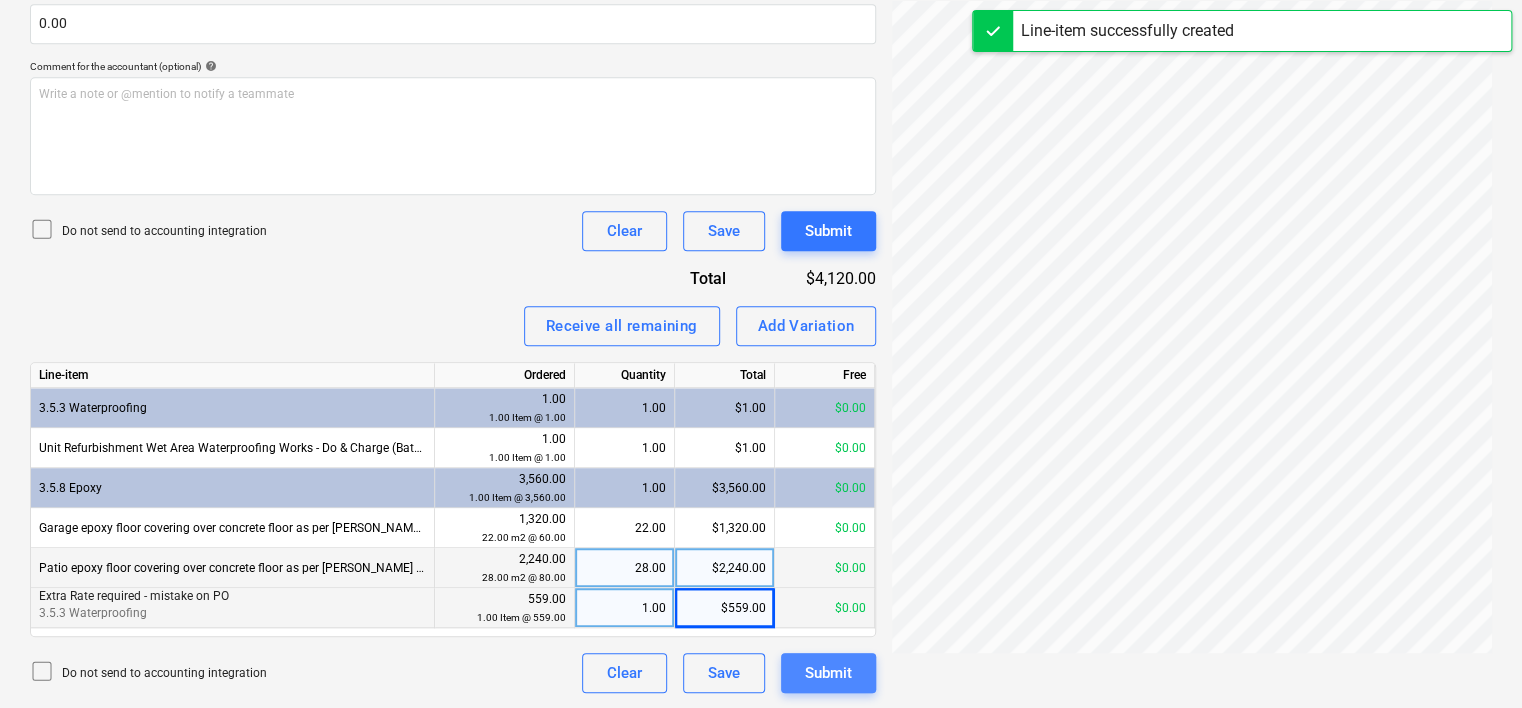 click on "Submit" at bounding box center [828, 673] 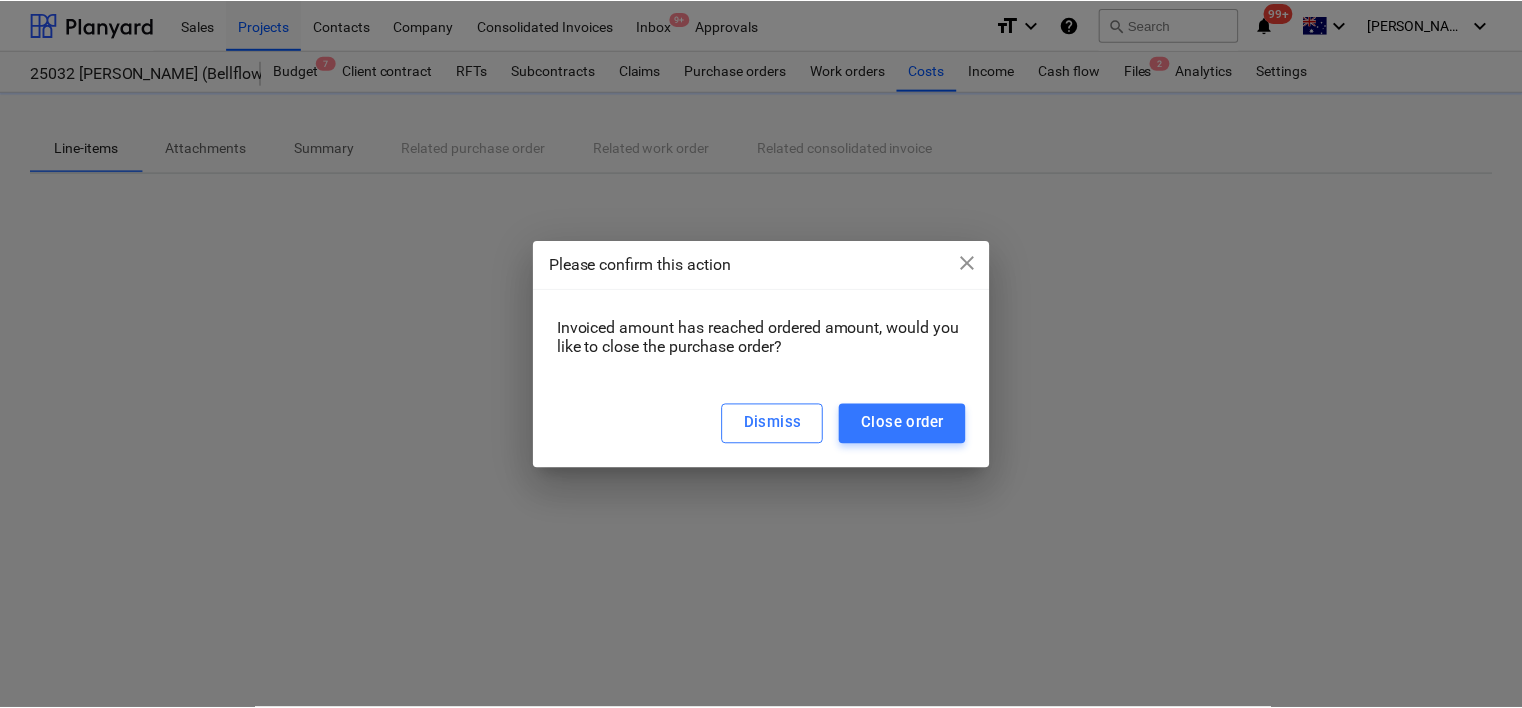 scroll, scrollTop: 0, scrollLeft: 0, axis: both 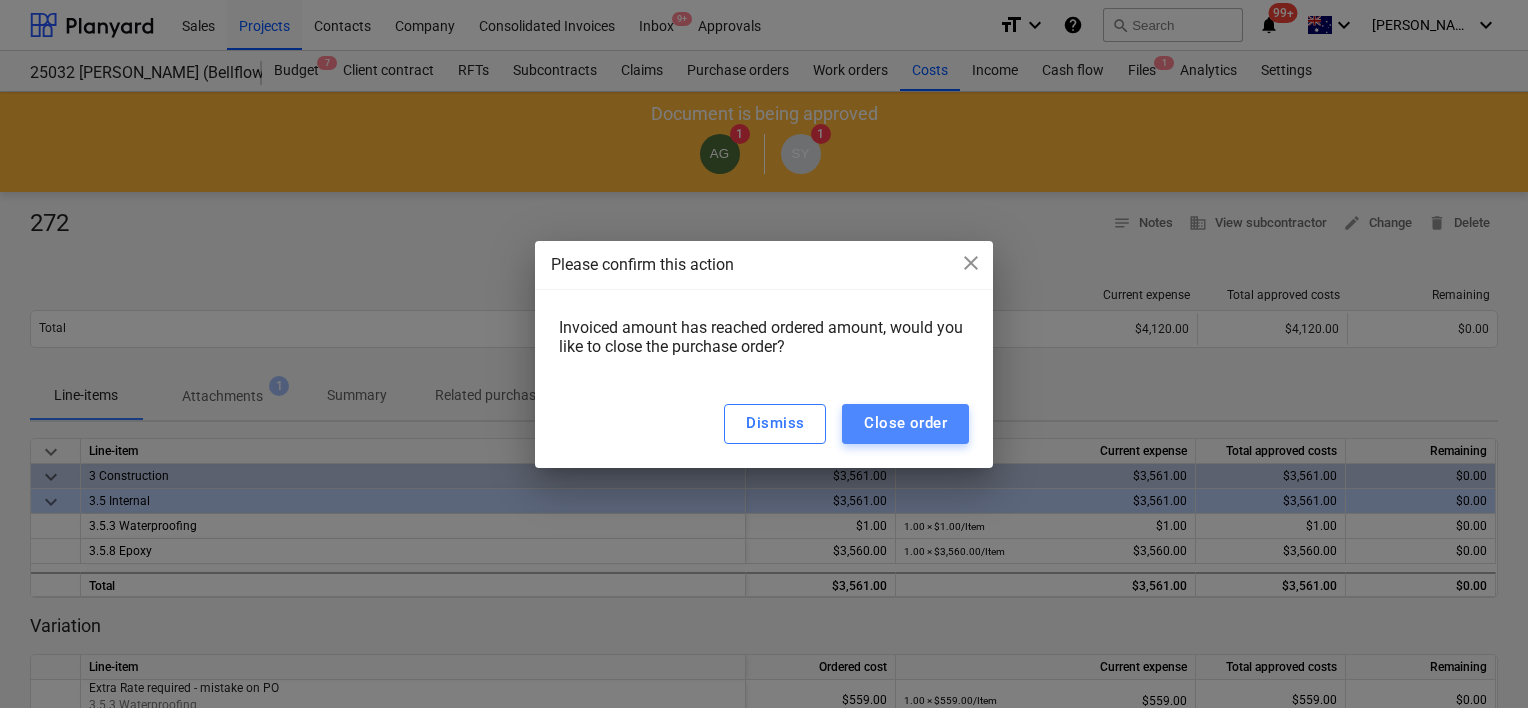 click on "Close order" at bounding box center [905, 423] 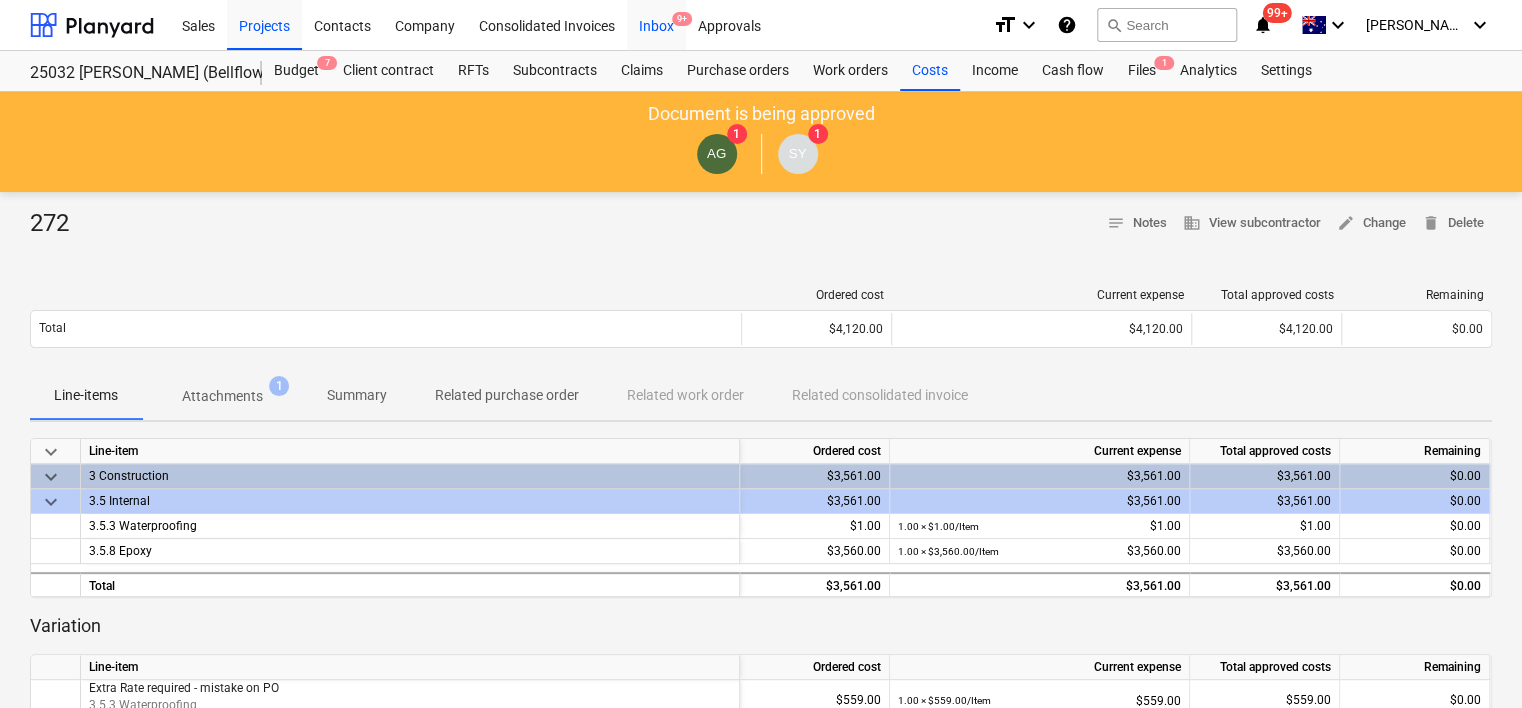 click on "Inbox 9+" at bounding box center [656, 24] 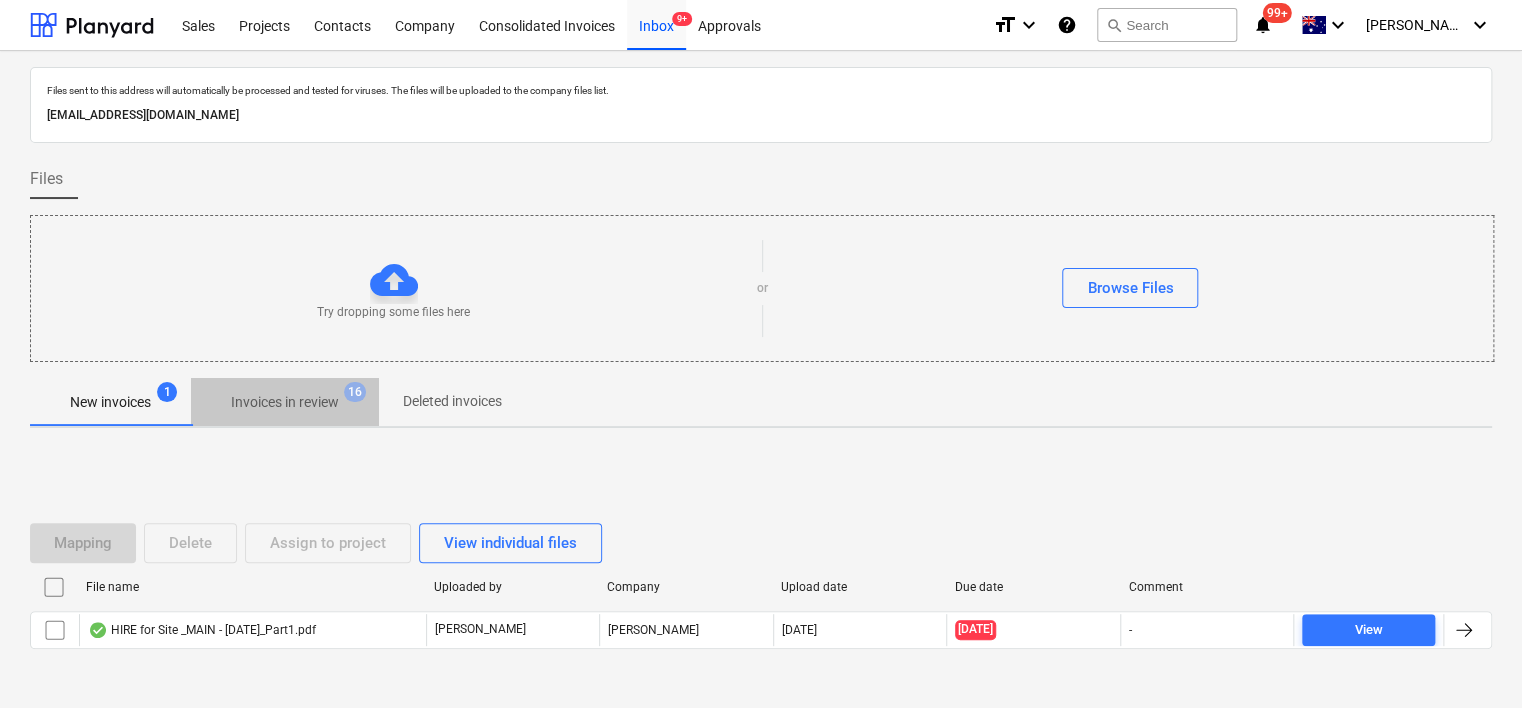 click on "Invoices in review 16" at bounding box center [285, 402] 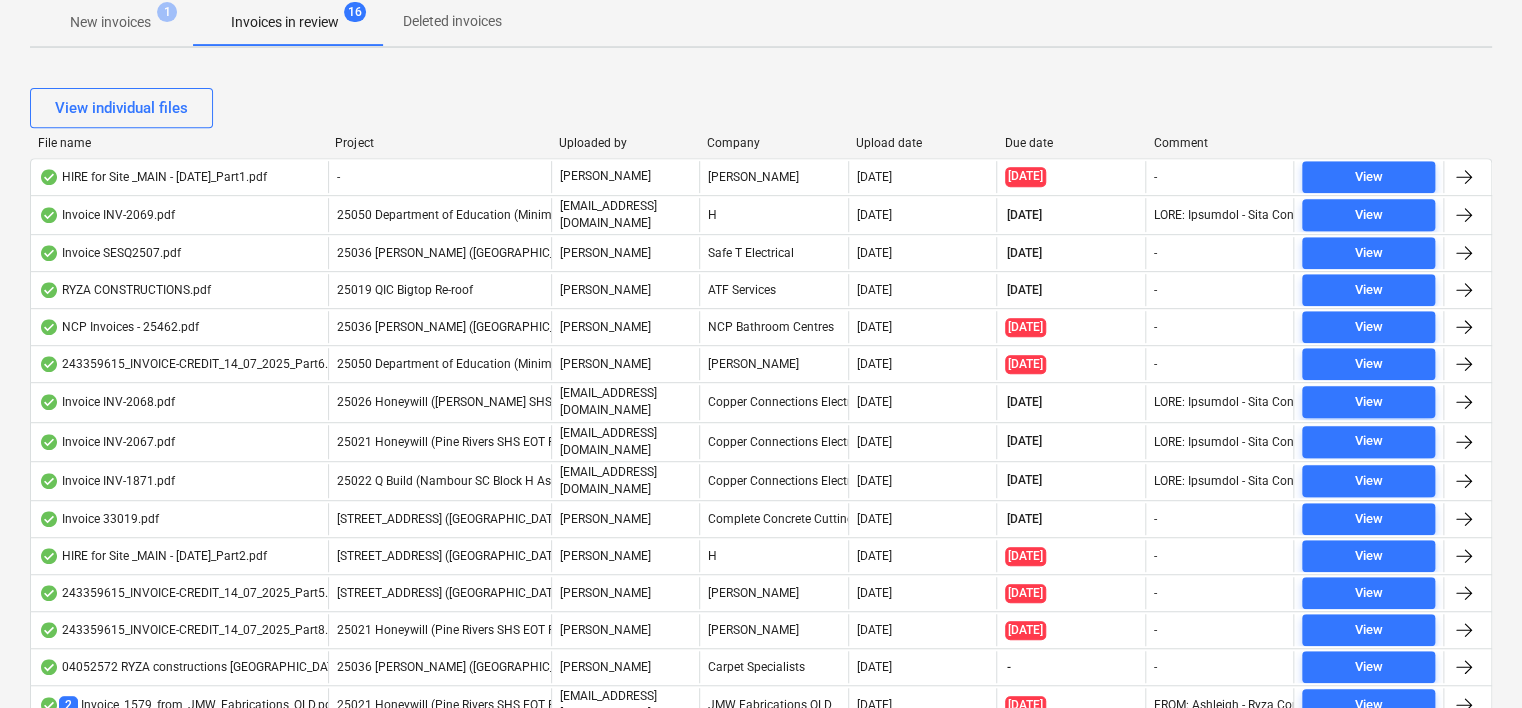 scroll, scrollTop: 384, scrollLeft: 0, axis: vertical 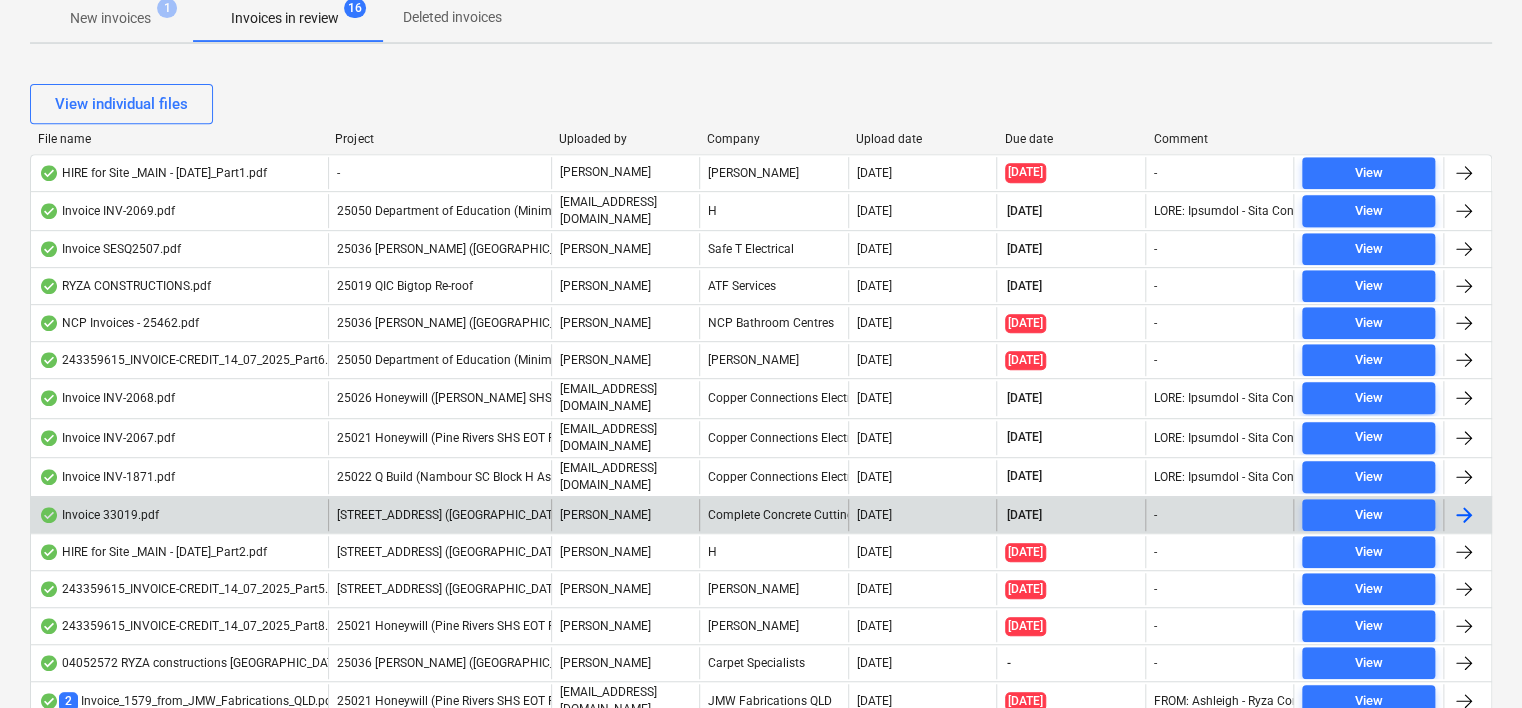 click on "[STREET_ADDRESS] ([GEOGRAPHIC_DATA] - House Build)" at bounding box center [489, 515] 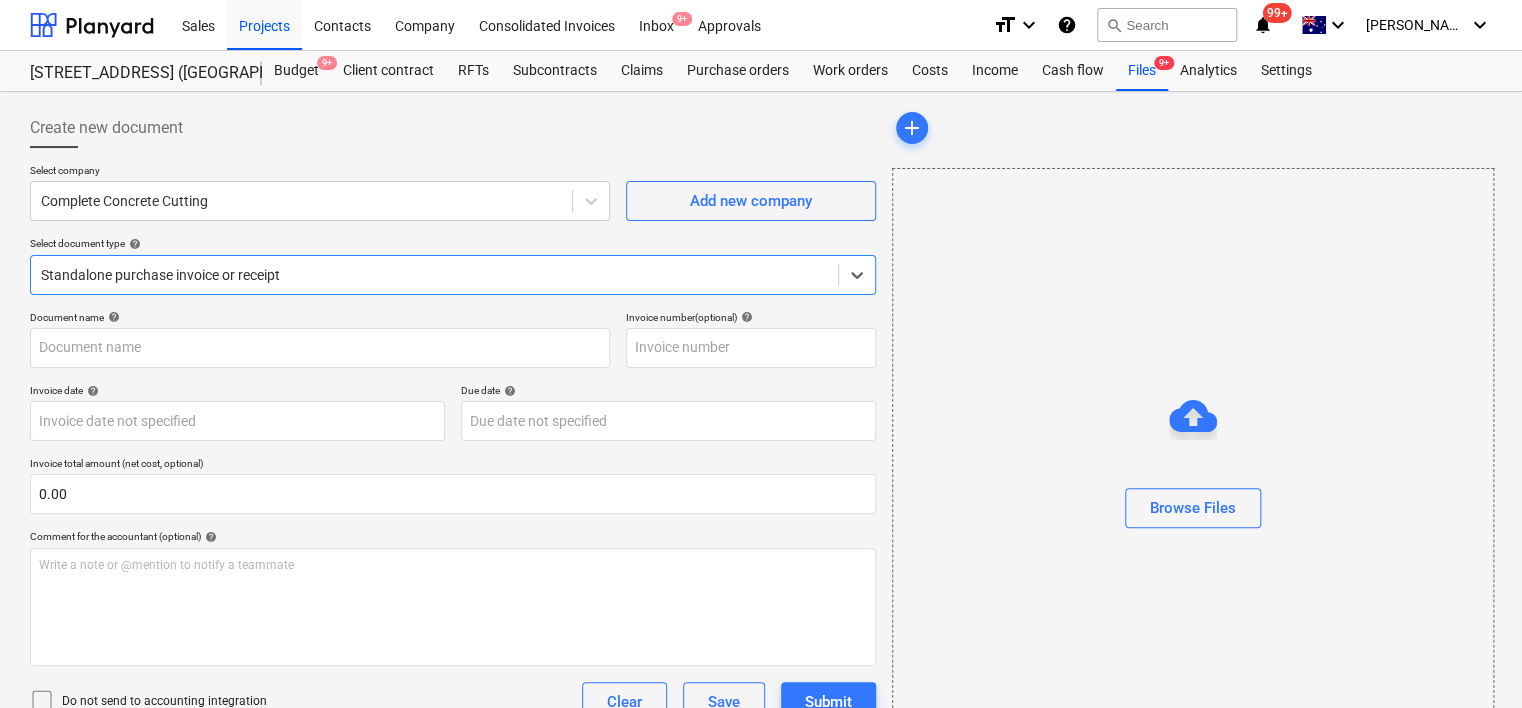 type on "33019" 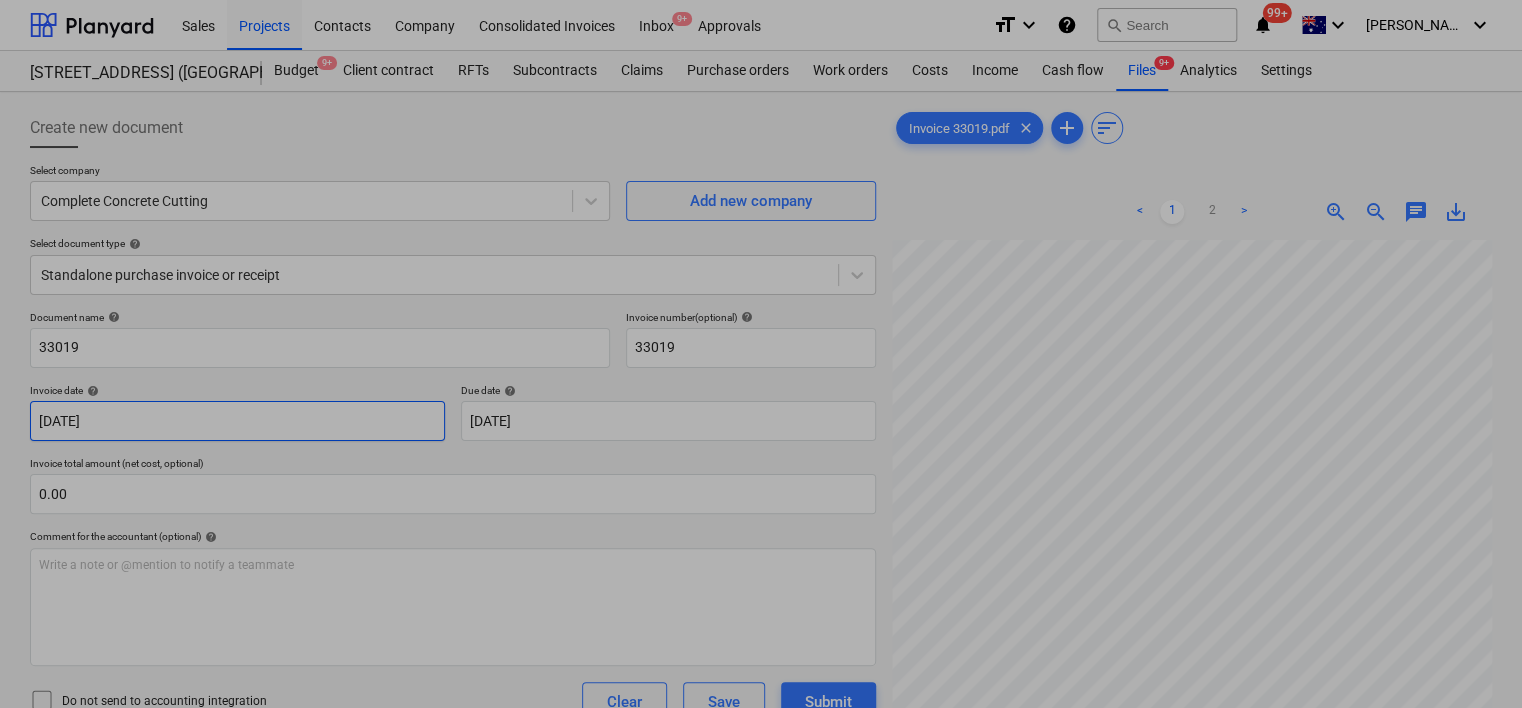 click on "Sales Projects Contacts Company Consolidated Invoices Inbox 9+ Approvals format_size keyboard_arrow_down help search Search notifications 99+ keyboard_arrow_down [PERSON_NAME] keyboard_arrow_down 25001 RD (2 Walnut Place - House Build) Budget 9+ Client contract RFTs Subcontracts Claims Purchase orders Work orders Costs Income Cash flow Files 9+ Analytics Settings Create new document Select company Complete Concrete Cutting   Add new company Select document type help Standalone purchase invoice or receipt Document name help 33019 Invoice number  (optional) help 33019 Invoice date help [DATE] 16.07.2025 Press the down arrow key to interact with the calendar and
select a date. Press the question mark key to get the keyboard shortcuts for changing dates. Due date help [DATE] 16.07.2025 Press the down arrow key to interact with the calendar and
select a date. Press the question mark key to get the keyboard shortcuts for changing dates. Invoice total amount (net cost, optional) 0.00 help ﻿ Clear" at bounding box center (761, 354) 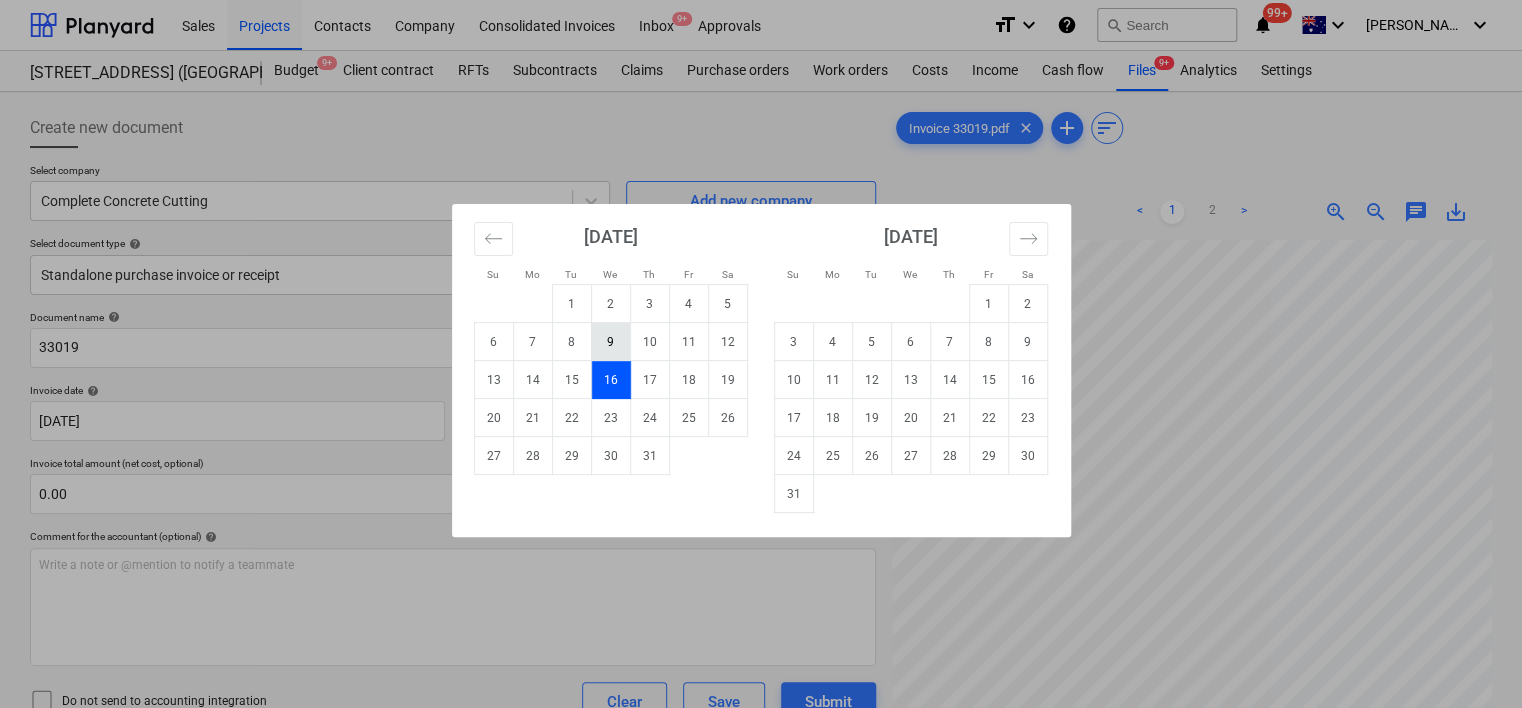 click on "9" at bounding box center (610, 342) 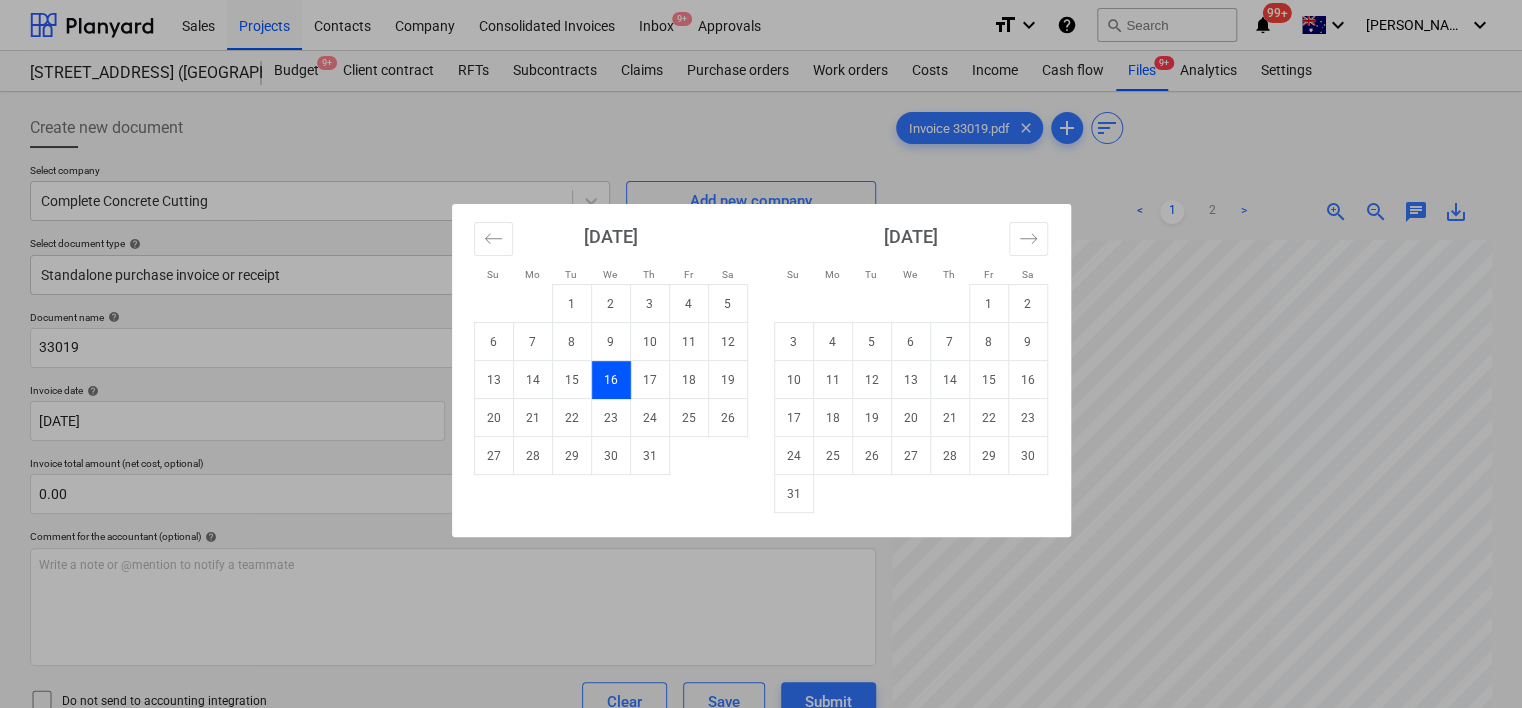 click on "Sales Projects Contacts Company Consolidated Invoices Inbox 9+ Approvals format_size keyboard_arrow_down help search Search notifications 99+ keyboard_arrow_down [PERSON_NAME] keyboard_arrow_down 25001 RD (2 Walnut Place - House Build) Budget 9+ Client contract RFTs Subcontracts Claims Purchase orders Work orders Costs Income Cash flow Files 9+ Analytics Settings Create new document Select company Complete Concrete Cutting   Add new company Select document type help Standalone purchase invoice or receipt Document name help 33019 Invoice number  (optional) help 33019 Invoice date help [DATE] 09.07.2025 Press the down arrow key to interact with the calendar and
select a date. Press the question mark key to get the keyboard shortcuts for changing dates. Due date help [DATE] 16.07.2025 Press the down arrow key to interact with the calendar and
select a date. Press the question mark key to get the keyboard shortcuts for changing dates. Invoice total amount (net cost, optional) 0.00 help ﻿ Clear" at bounding box center (761, 354) 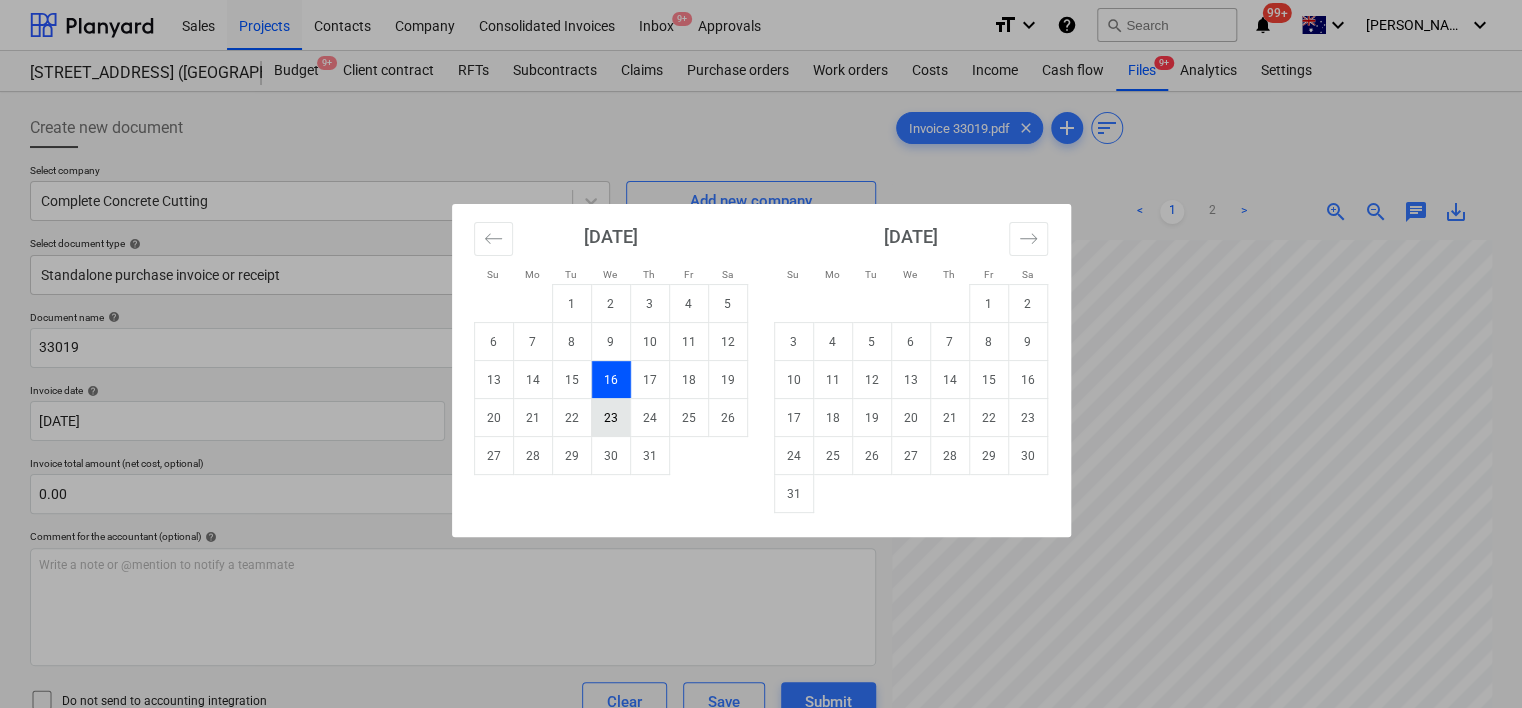 click on "23" at bounding box center [610, 418] 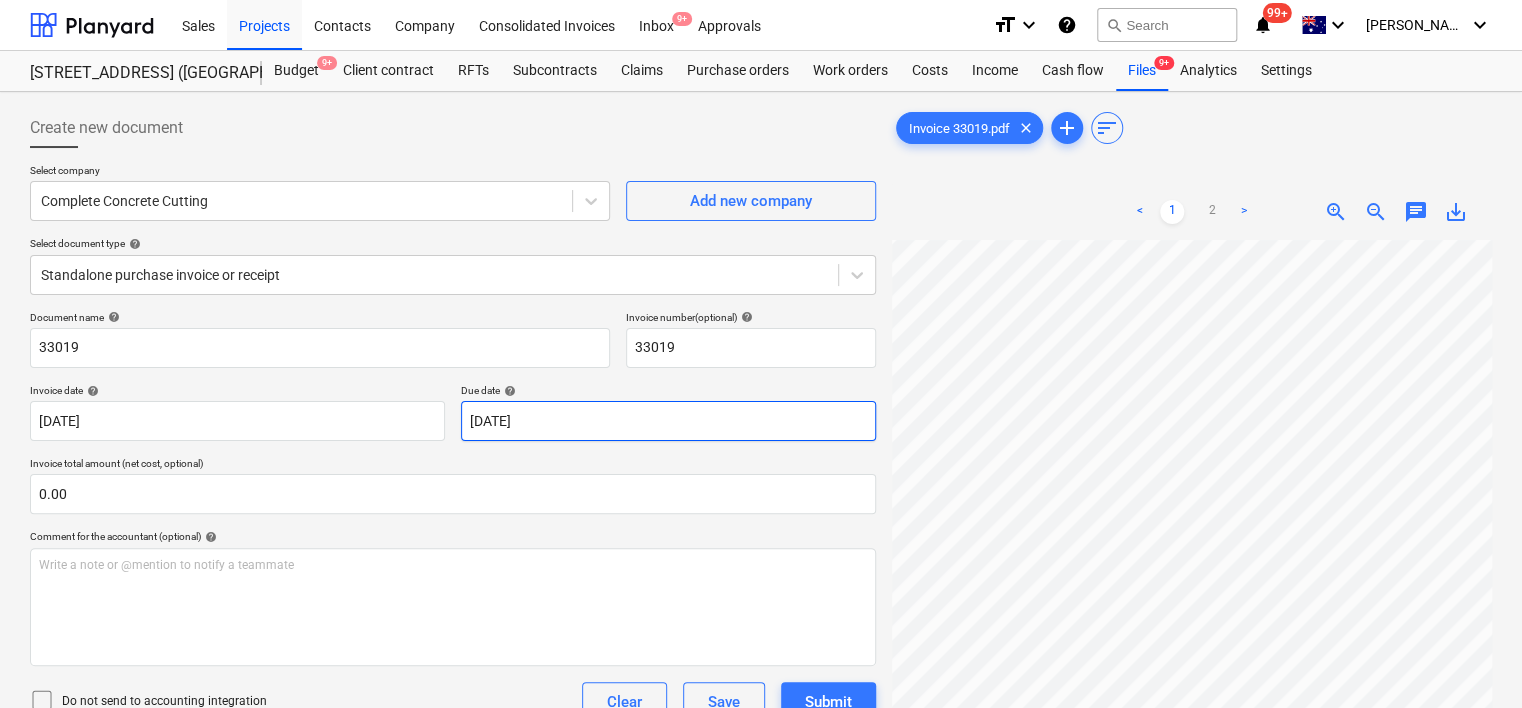 scroll, scrollTop: 0, scrollLeft: 142, axis: horizontal 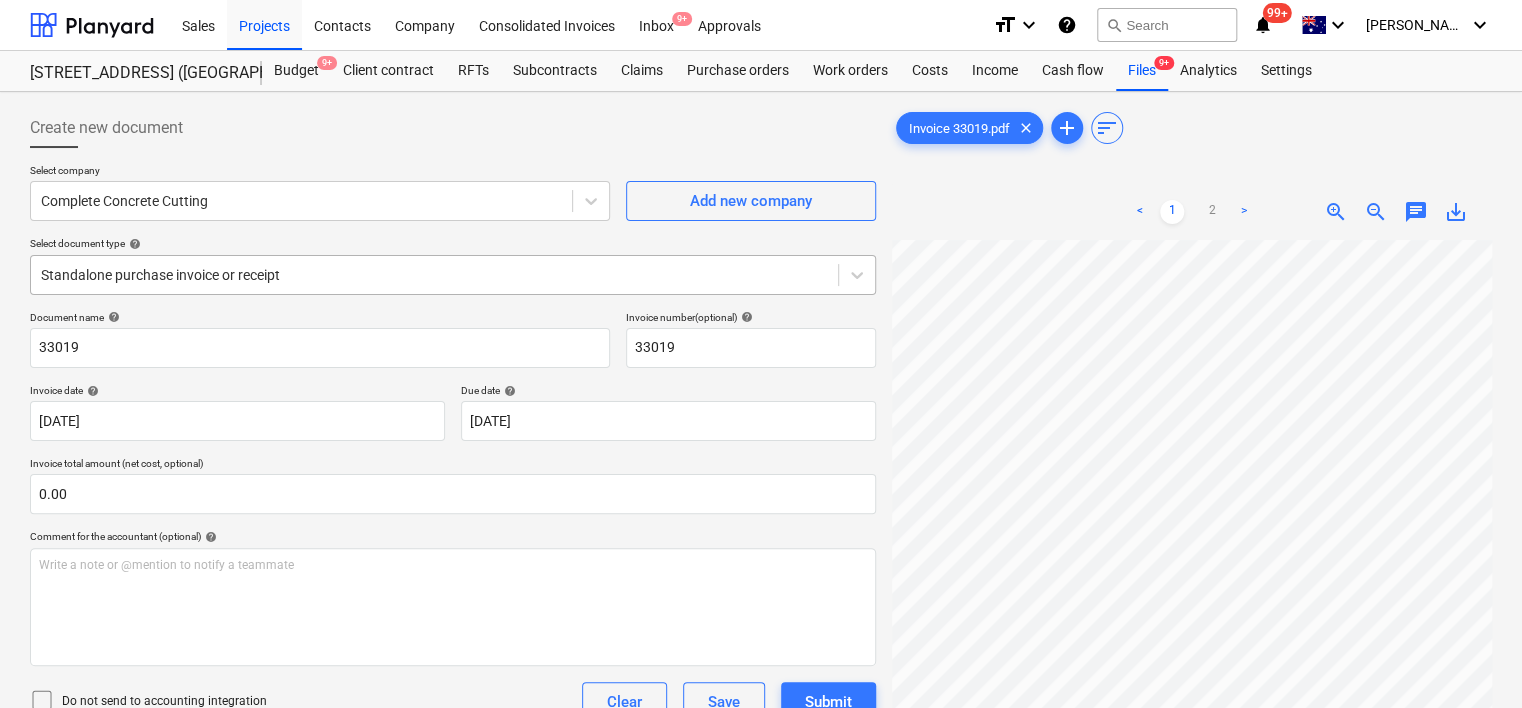 click at bounding box center (434, 275) 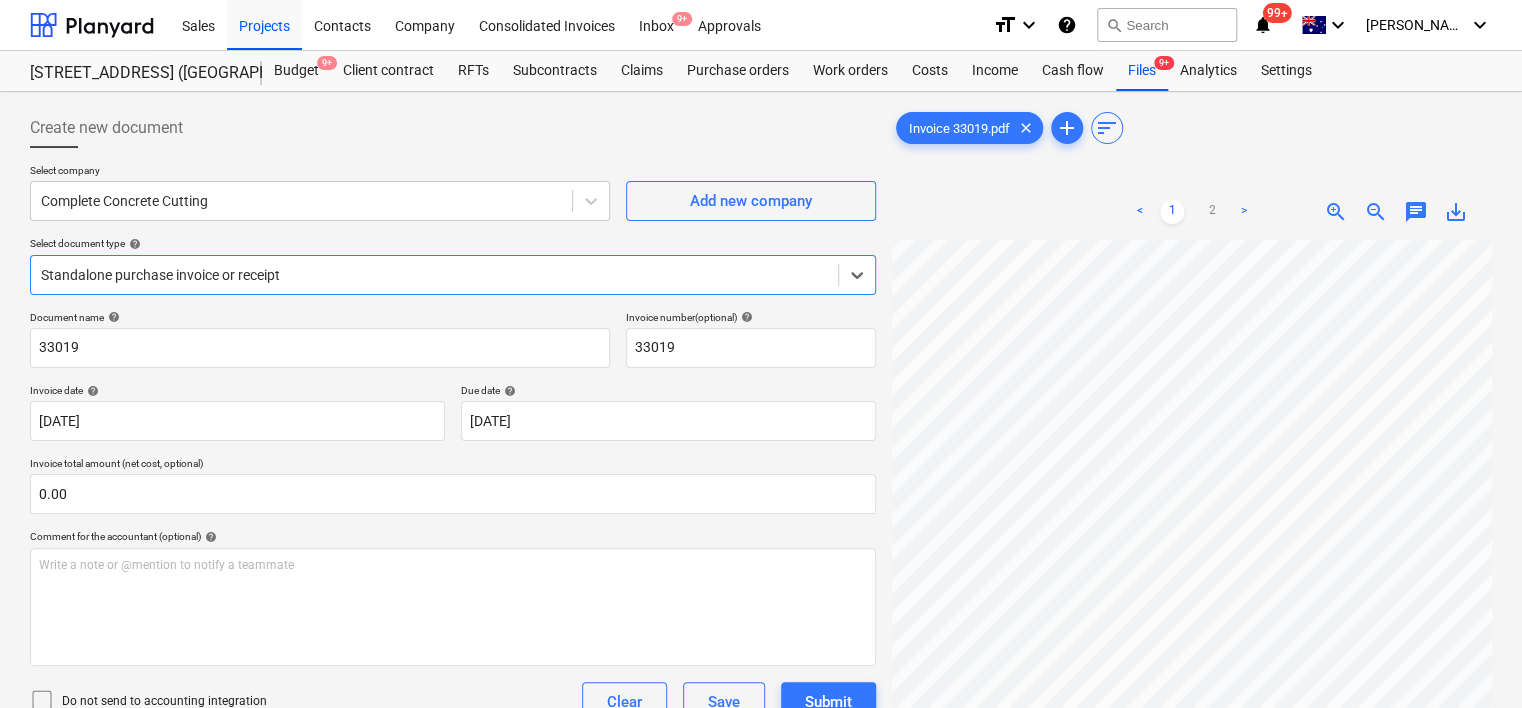 click at bounding box center [434, 275] 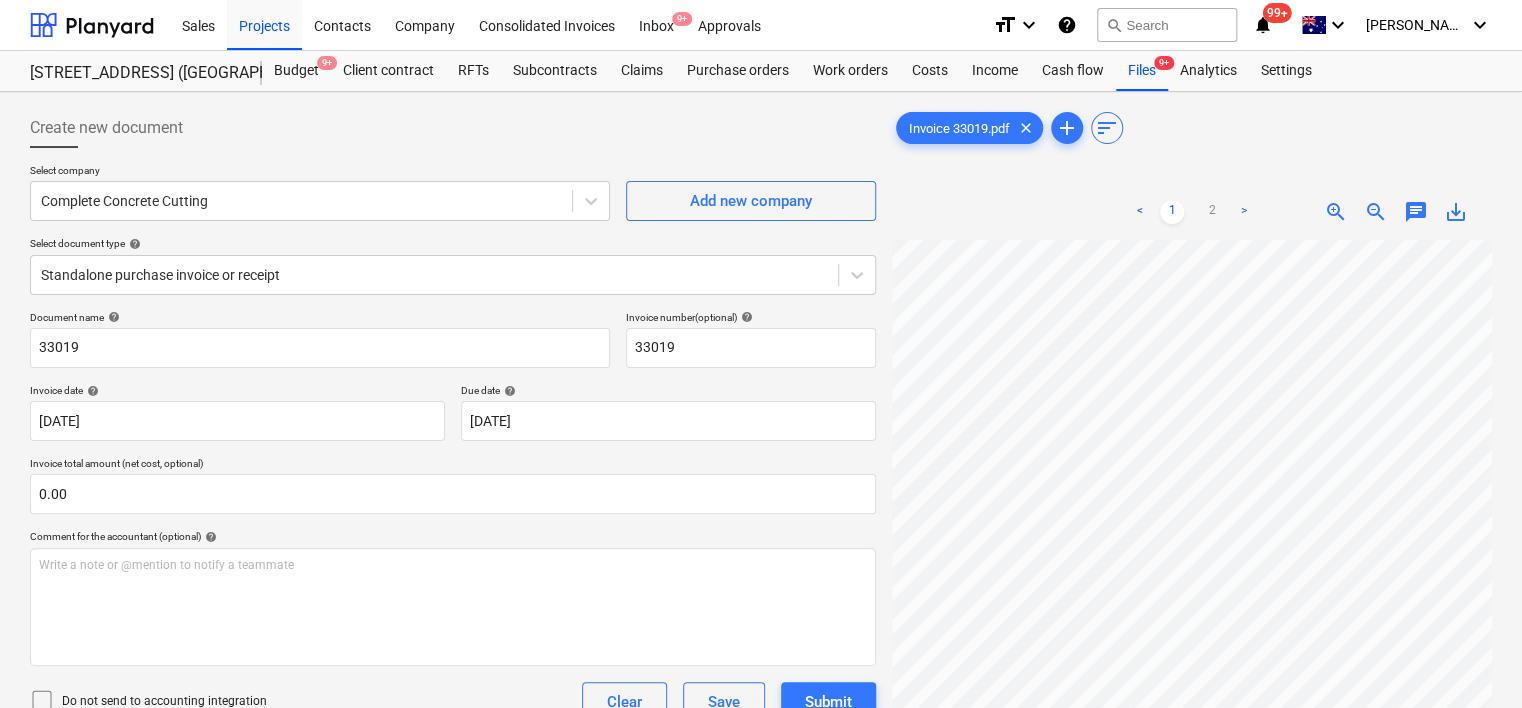 scroll, scrollTop: 104, scrollLeft: 0, axis: vertical 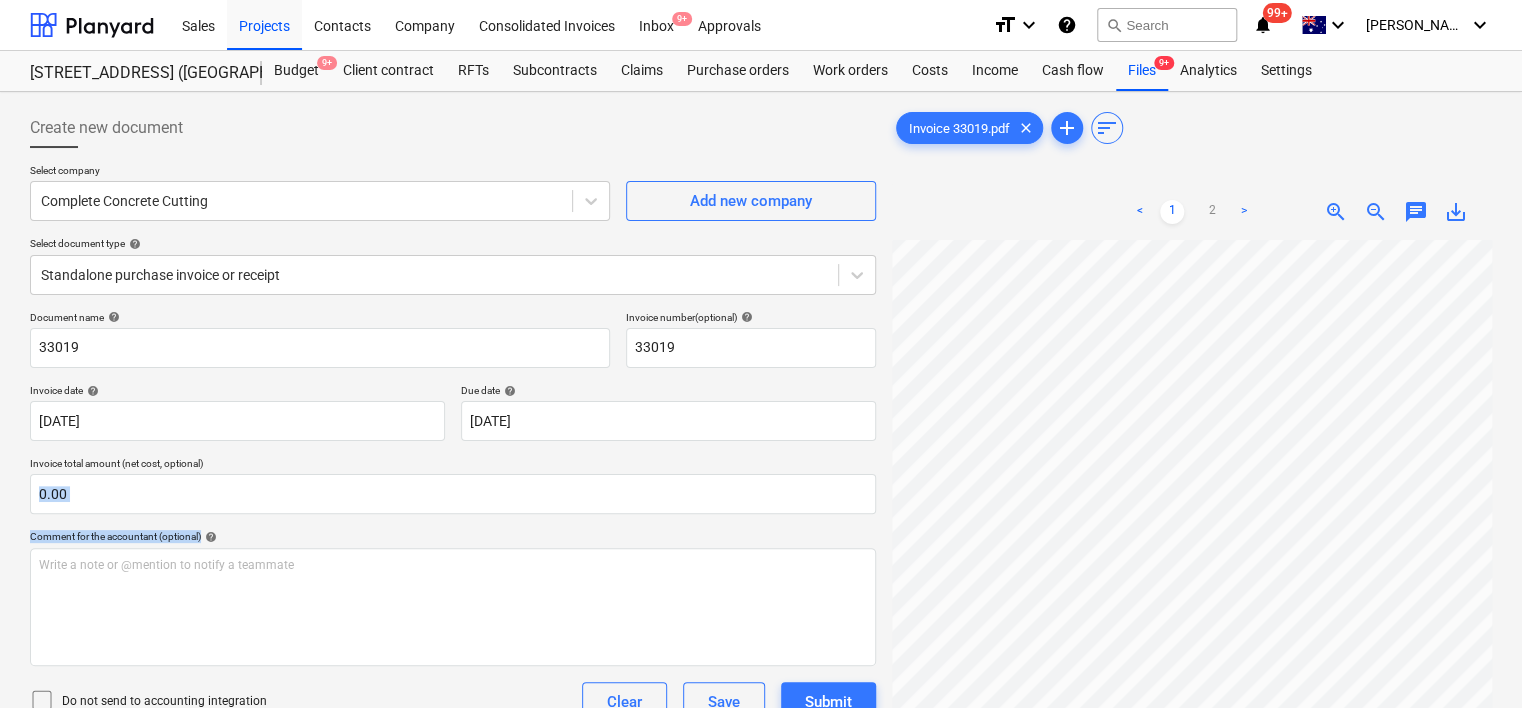 drag, startPoint x: 879, startPoint y: 549, endPoint x: 629, endPoint y: 522, distance: 251.45377 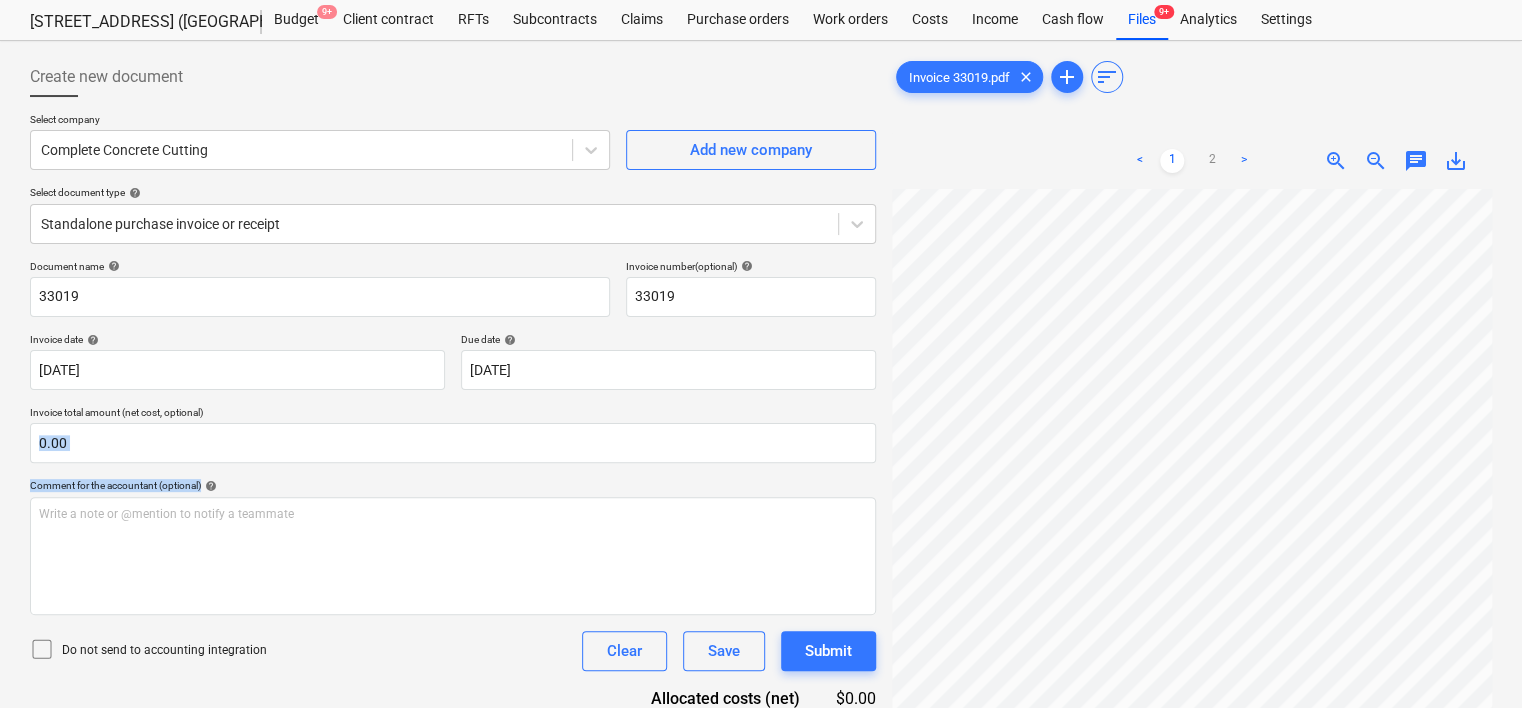 scroll, scrollTop: 200, scrollLeft: 0, axis: vertical 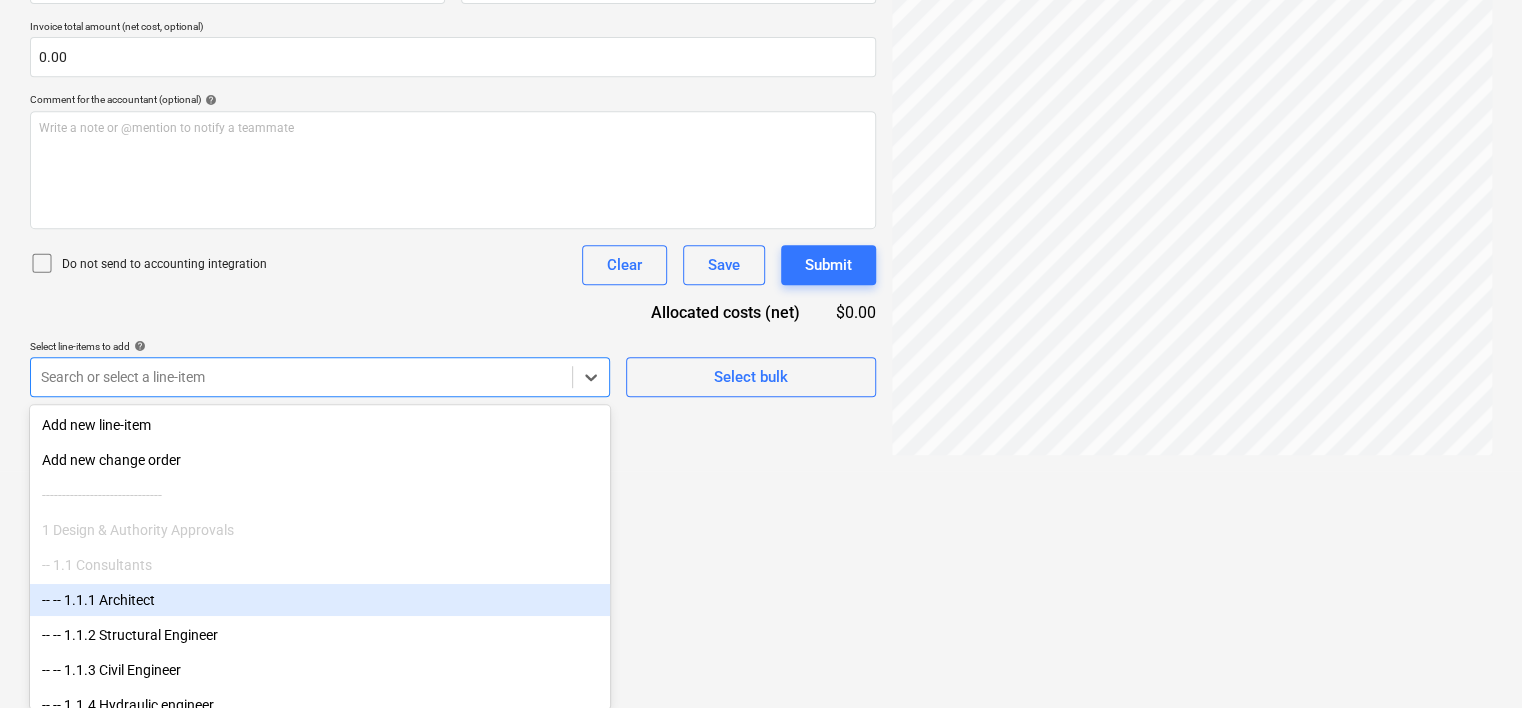 click on "Sales Projects Contacts Company Consolidated Invoices Inbox 9+ Approvals format_size keyboard_arrow_down help search Search notifications 99+ keyboard_arrow_down [PERSON_NAME] keyboard_arrow_down 25001 RD (2 Walnut Place - House Build) Budget 9+ Client contract RFTs Subcontracts Claims Purchase orders Work orders Costs Income Cash flow Files 9+ Analytics Settings Create new document Select company Complete Concrete Cutting   Add new company Select document type help Standalone purchase invoice or receipt Document name help 33019 Invoice number  (optional) help 33019 Invoice date help [DATE] 09.07.2025 Press the down arrow key to interact with the calendar and
select a date. Press the question mark key to get the keyboard shortcuts for changing dates. Due date help [DATE] 23.07.2025 Press the down arrow key to interact with the calendar and
select a date. Press the question mark key to get the keyboard shortcuts for changing dates. Invoice total amount (net cost, optional) 0.00 help ﻿ Clear" at bounding box center (761, -83) 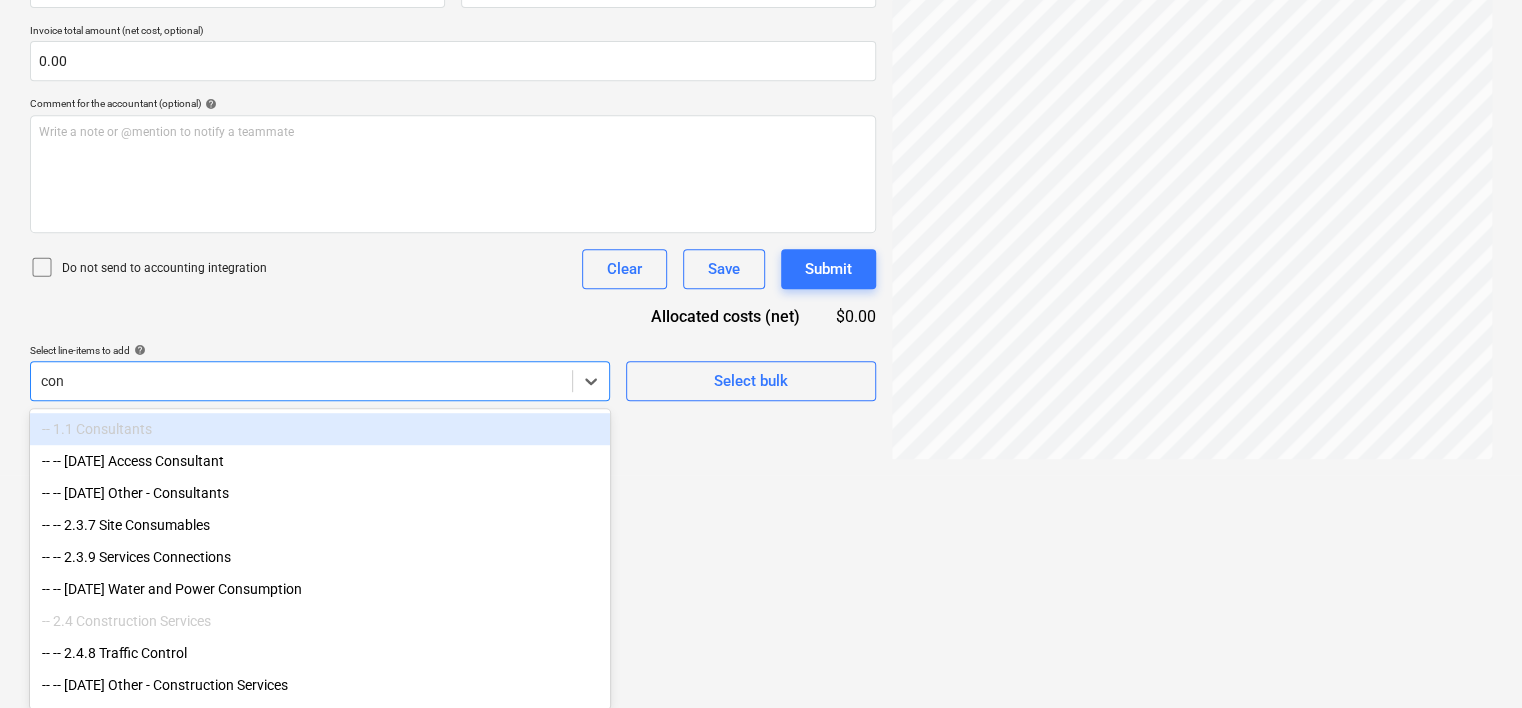 type on "conc" 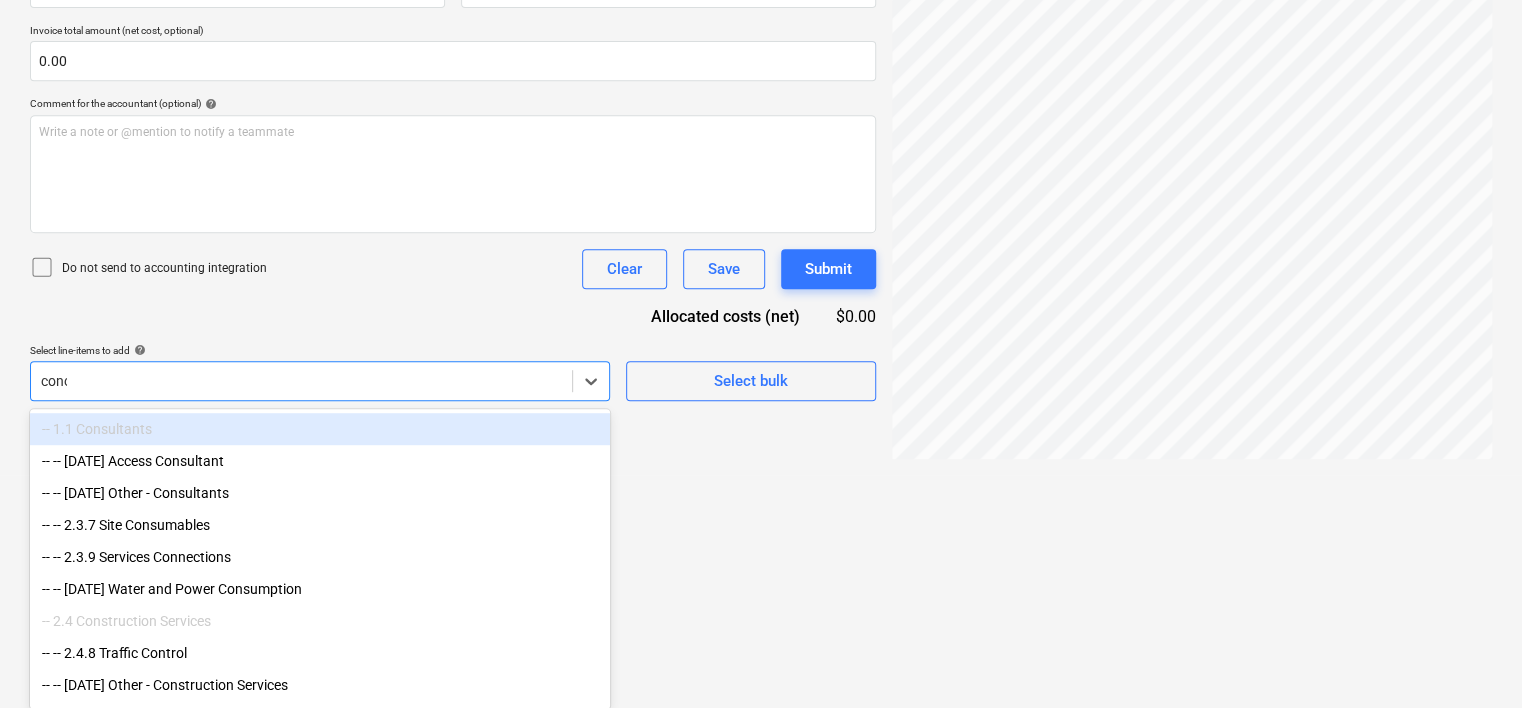 scroll, scrollTop: 240, scrollLeft: 0, axis: vertical 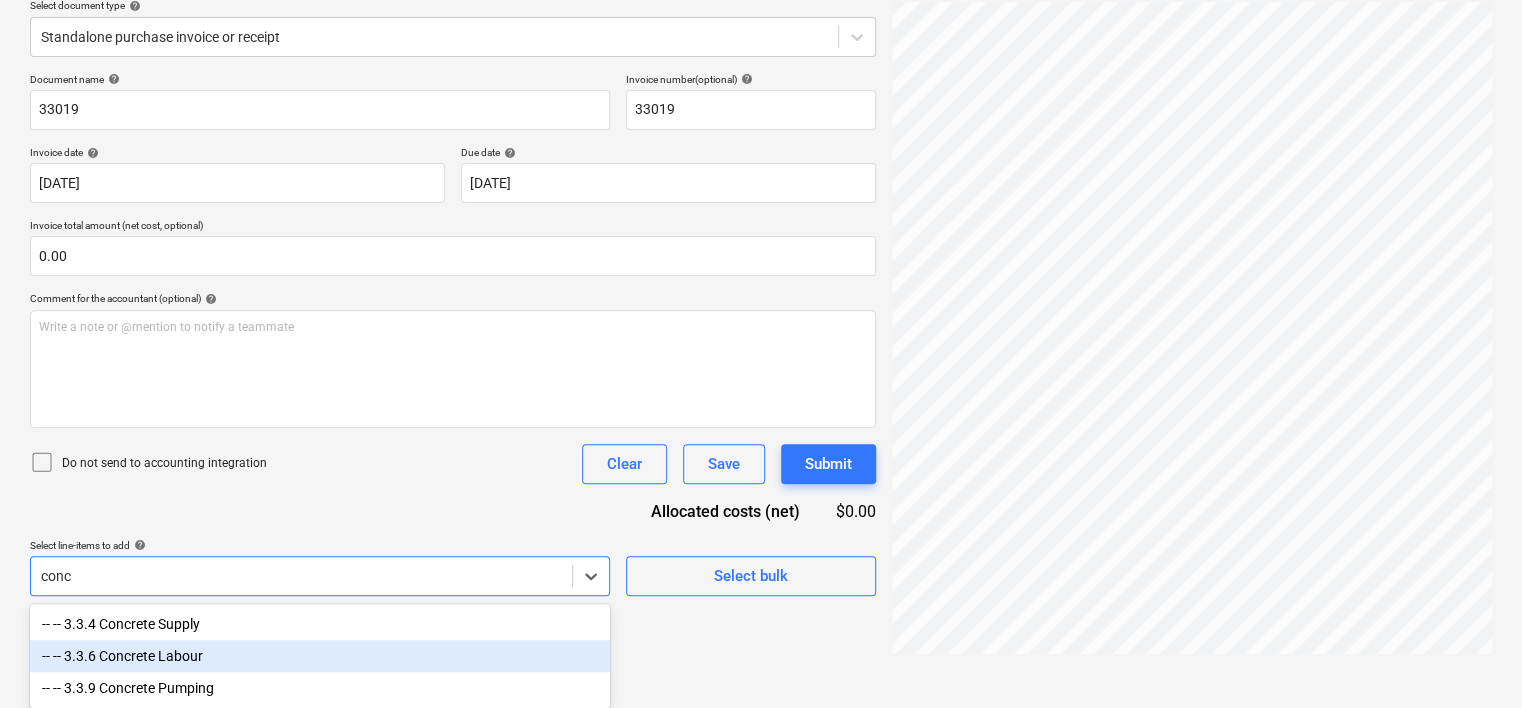 click on "-- --  3.3.6 Concrete Labour" at bounding box center [320, 656] 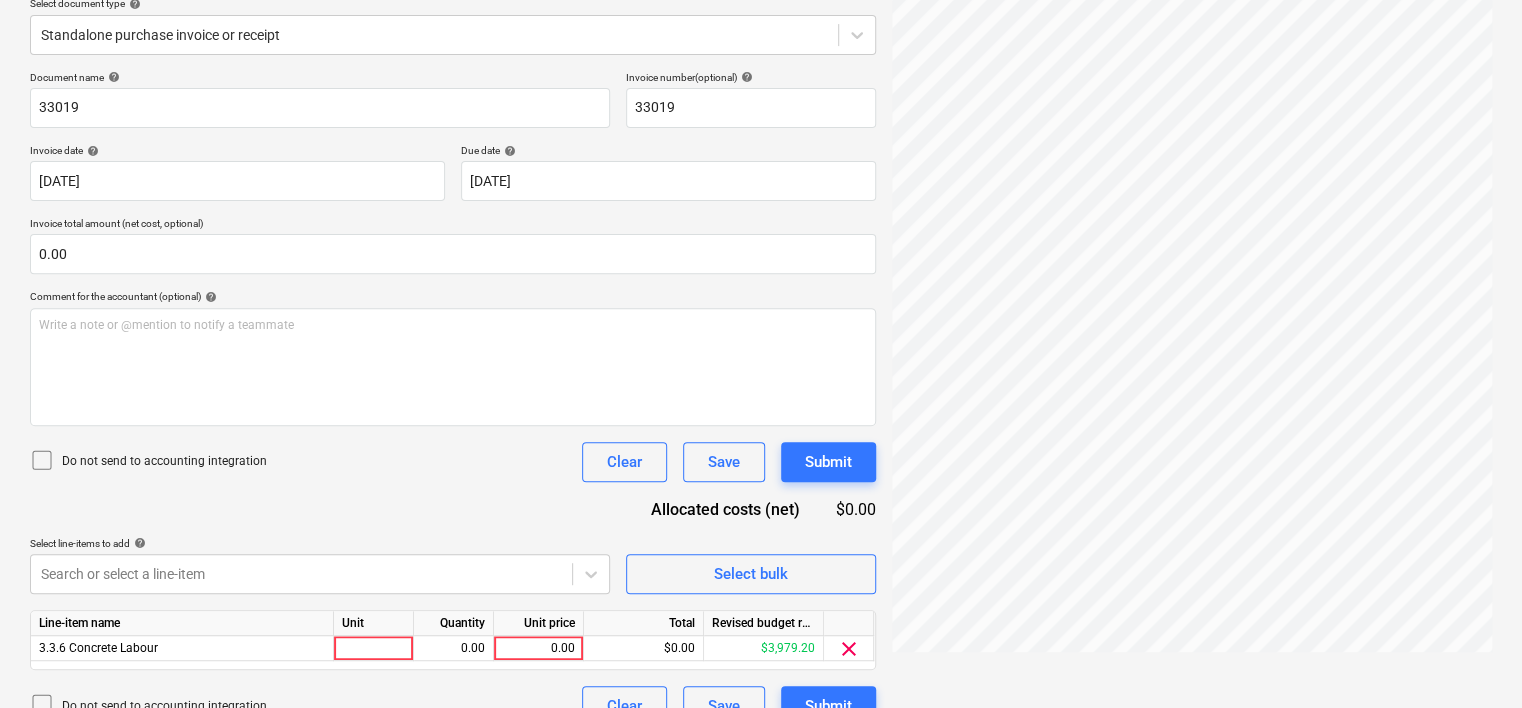 click on "Document name help 33019 Invoice number  (optional) help 33019 Invoice date help [DATE] 09.07.2025 Press the down arrow key to interact with the calendar and
select a date. Press the question mark key to get the keyboard shortcuts for changing dates. Due date help [DATE] 23.07.2025 Press the down arrow key to interact with the calendar and
select a date. Press the question mark key to get the keyboard shortcuts for changing dates. Invoice total amount (net cost, optional) 0.00 Comment for the accountant (optional) help Write a note or @mention to notify a teammate ﻿ Do not send to accounting integration Clear Save Submit Allocated costs (net) $0.00 Select line-items to add help Search or select a line-item Select bulk Line-item name Unit Quantity Unit price Total Revised budget remaining 3.3.6 Concrete Labour 0.00 0.00 $0.00 $3,979.20 clear Do not send to accounting integration Clear Save Submit" at bounding box center (453, 398) 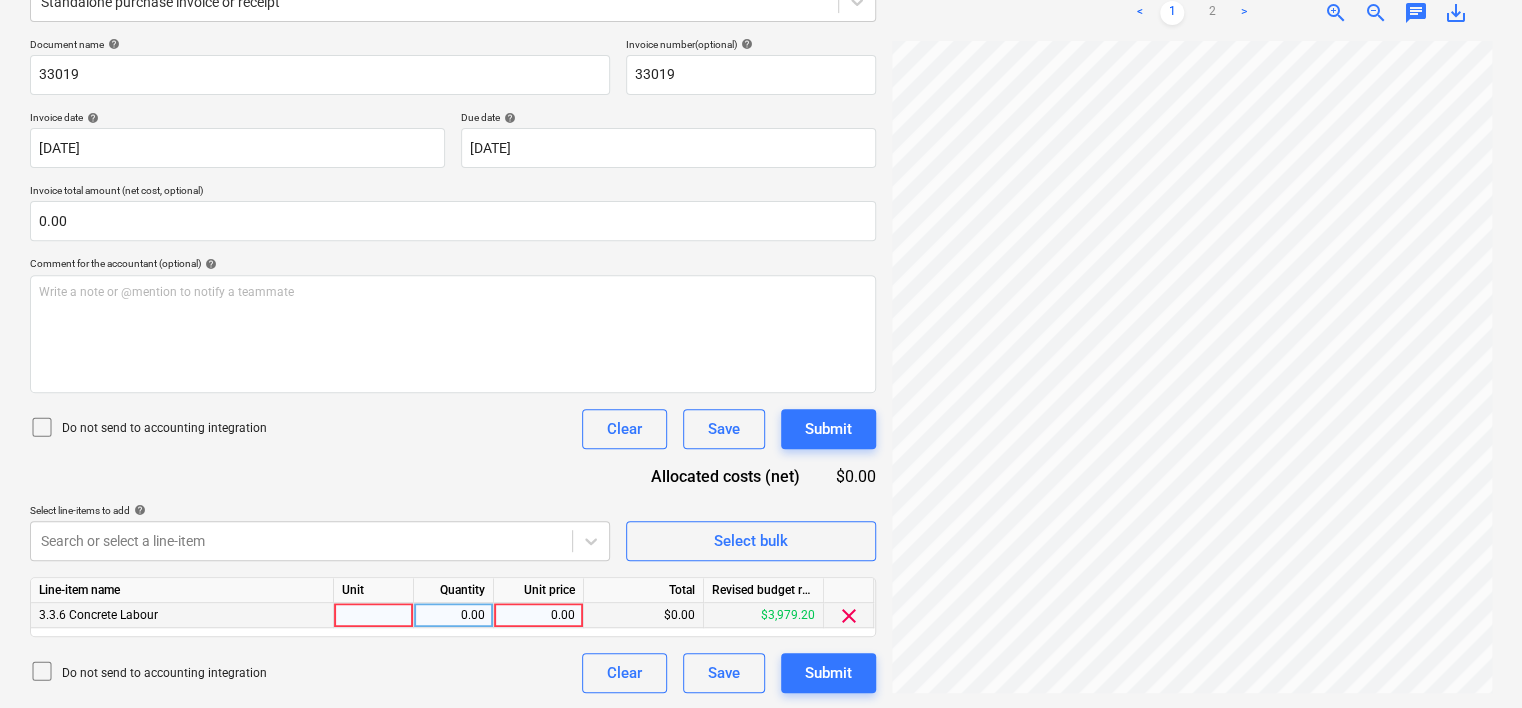 click at bounding box center (374, 615) 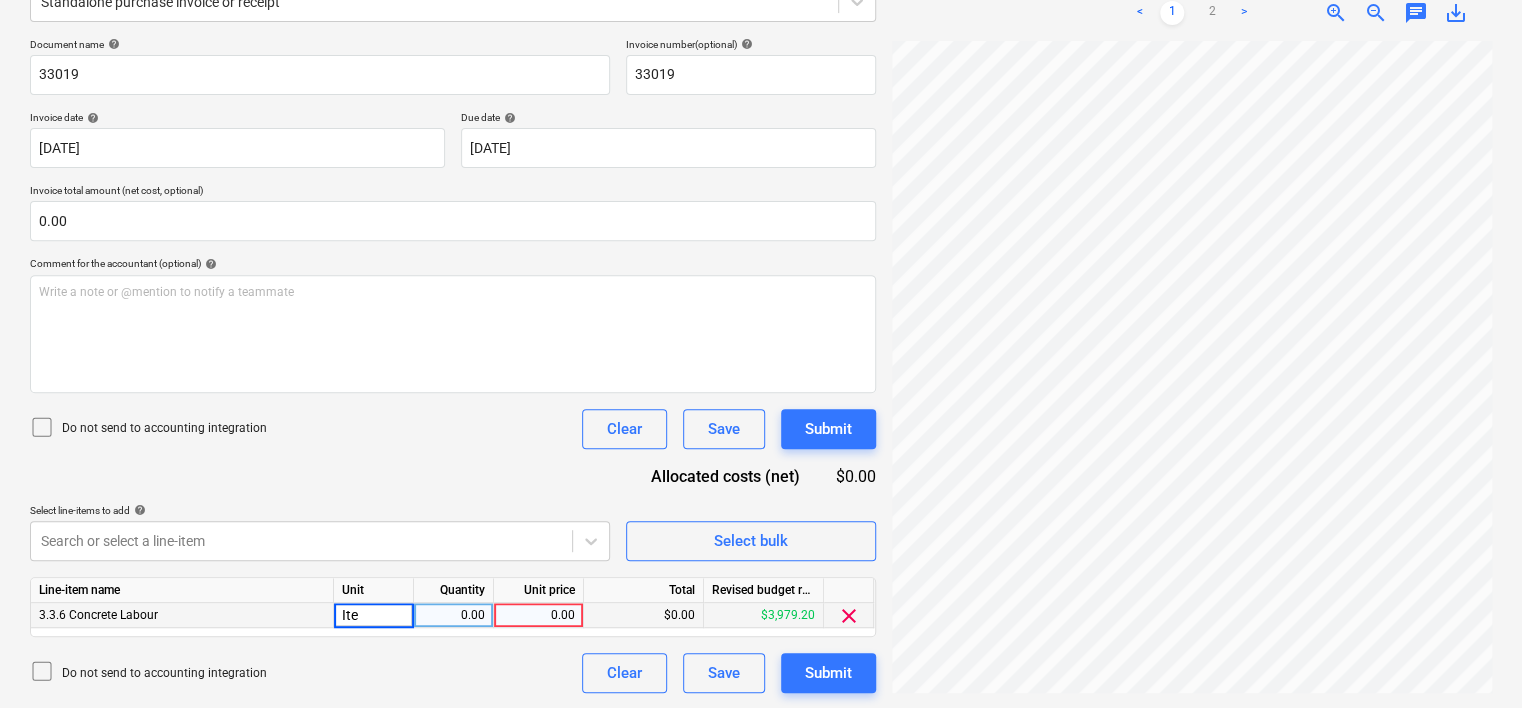 type on "Item" 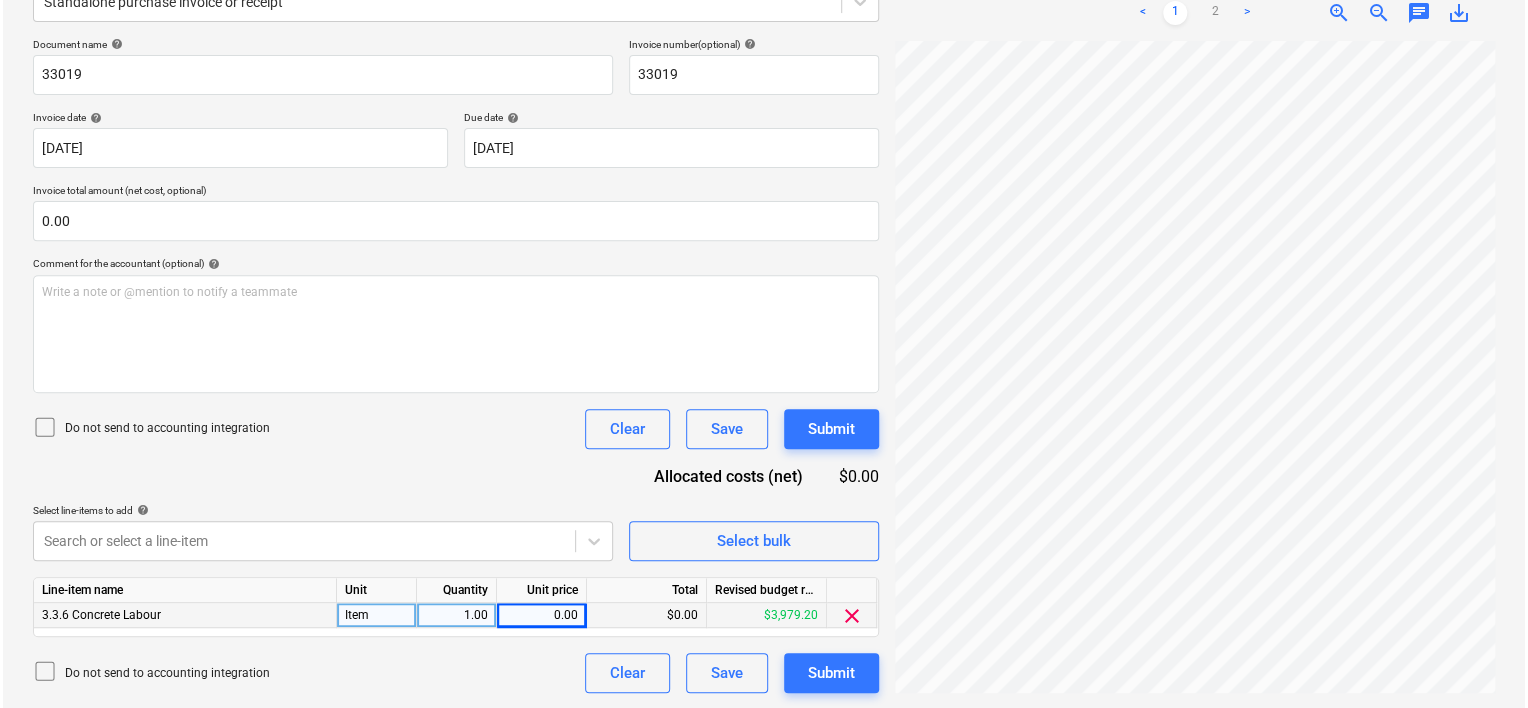 scroll, scrollTop: 75, scrollLeft: 154, axis: both 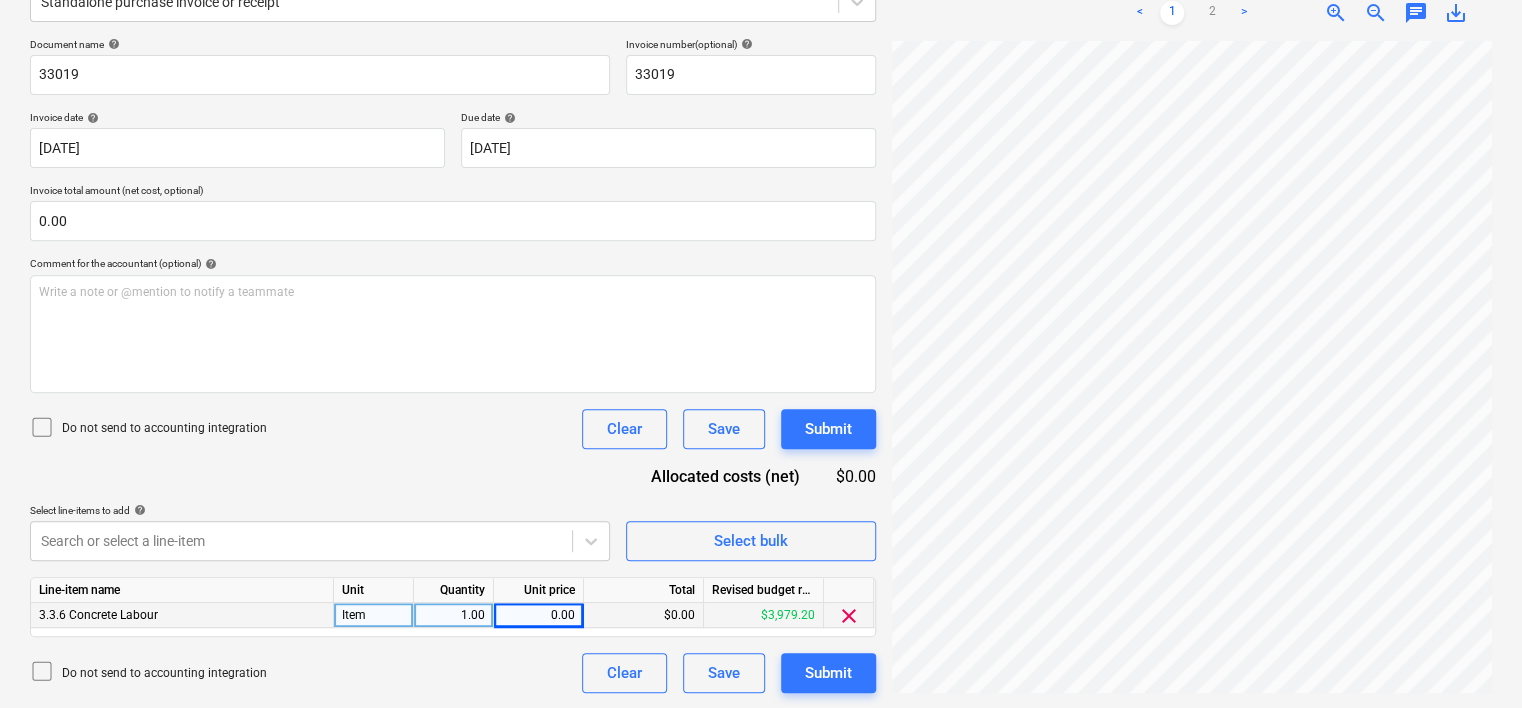 click on "0.00" at bounding box center [538, 615] 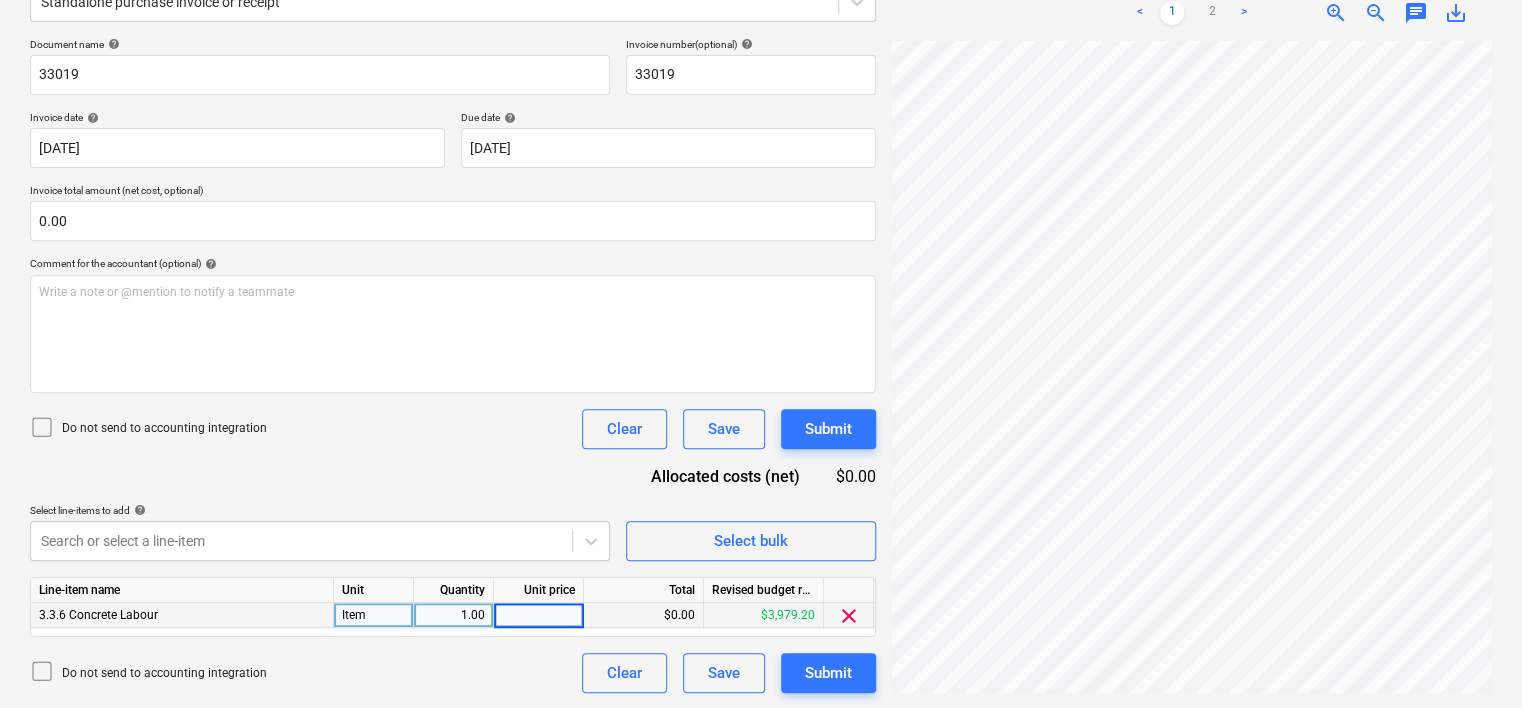 type on "4" 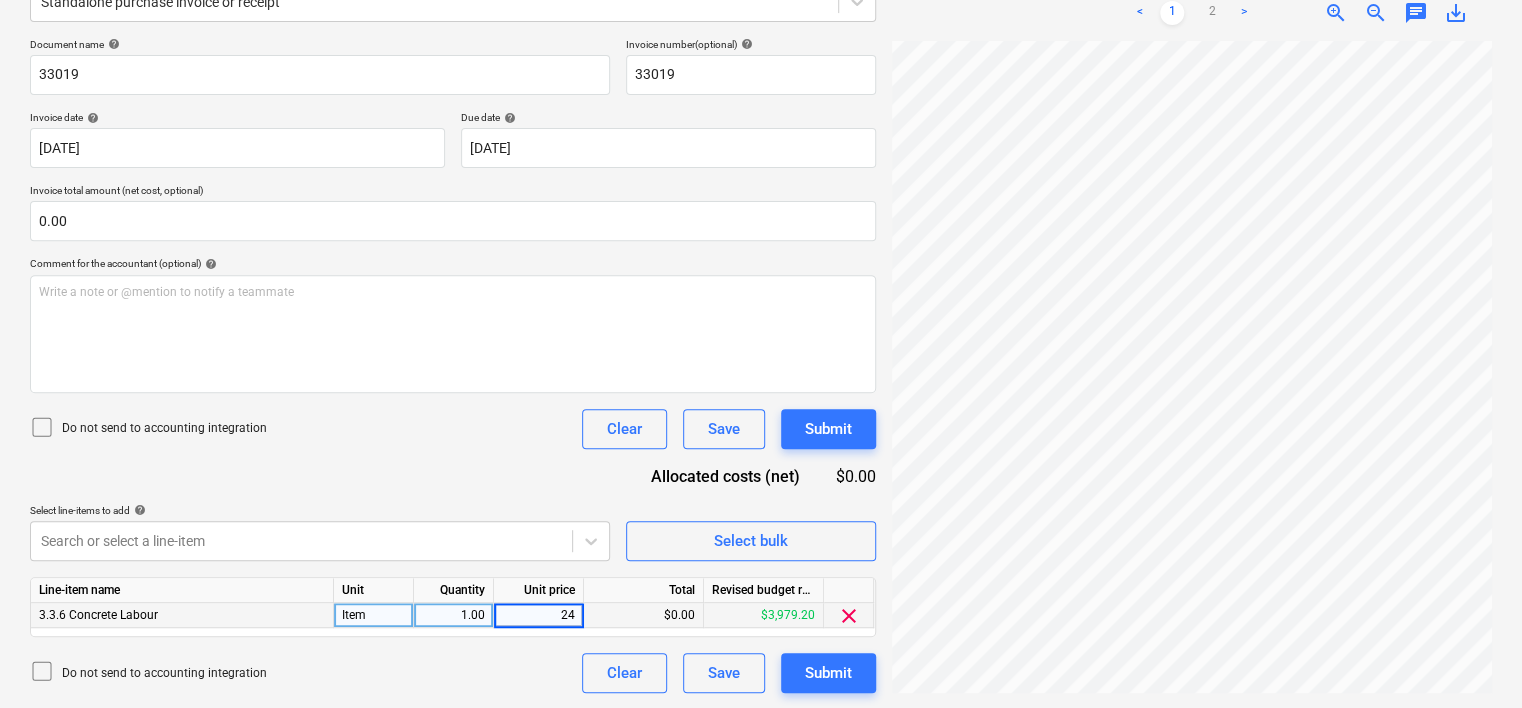 type on "241" 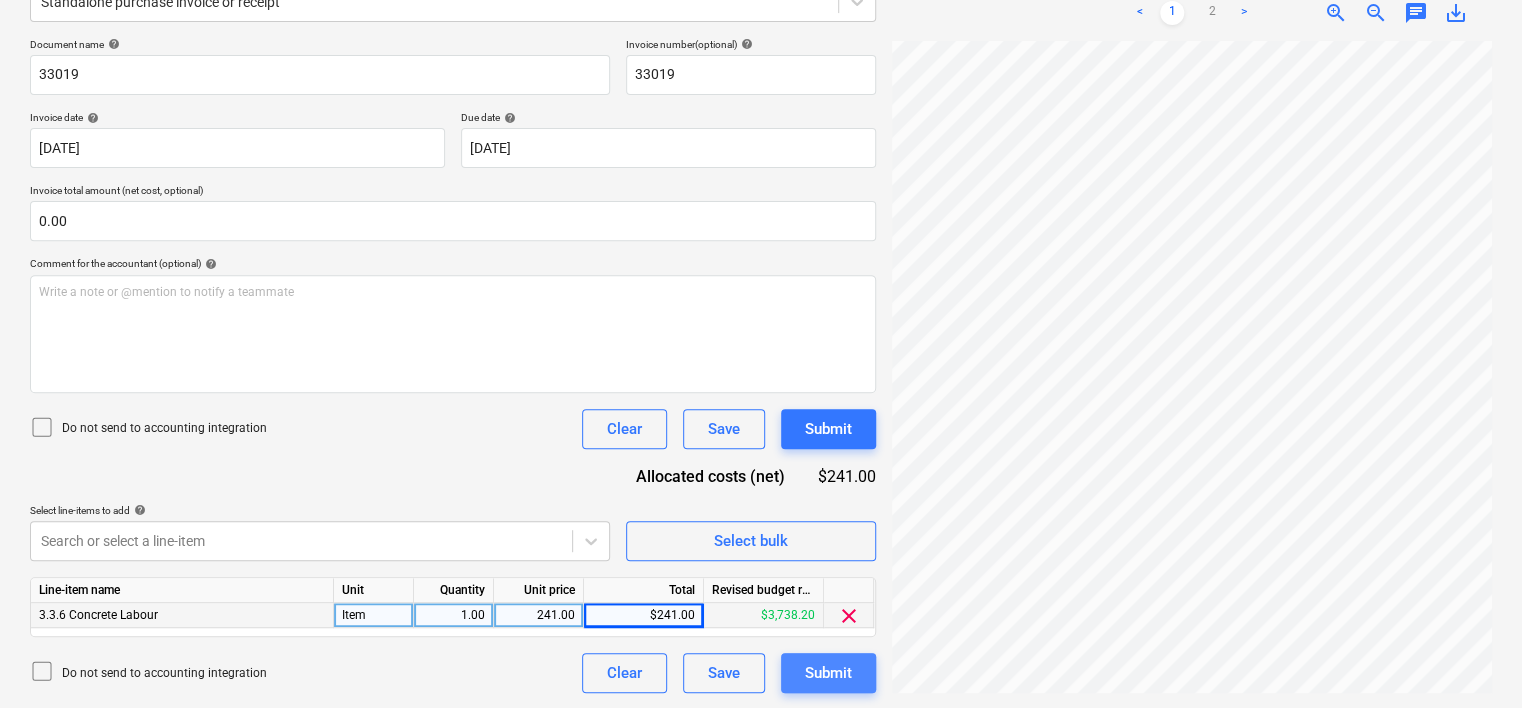 click on "Submit" at bounding box center (828, 673) 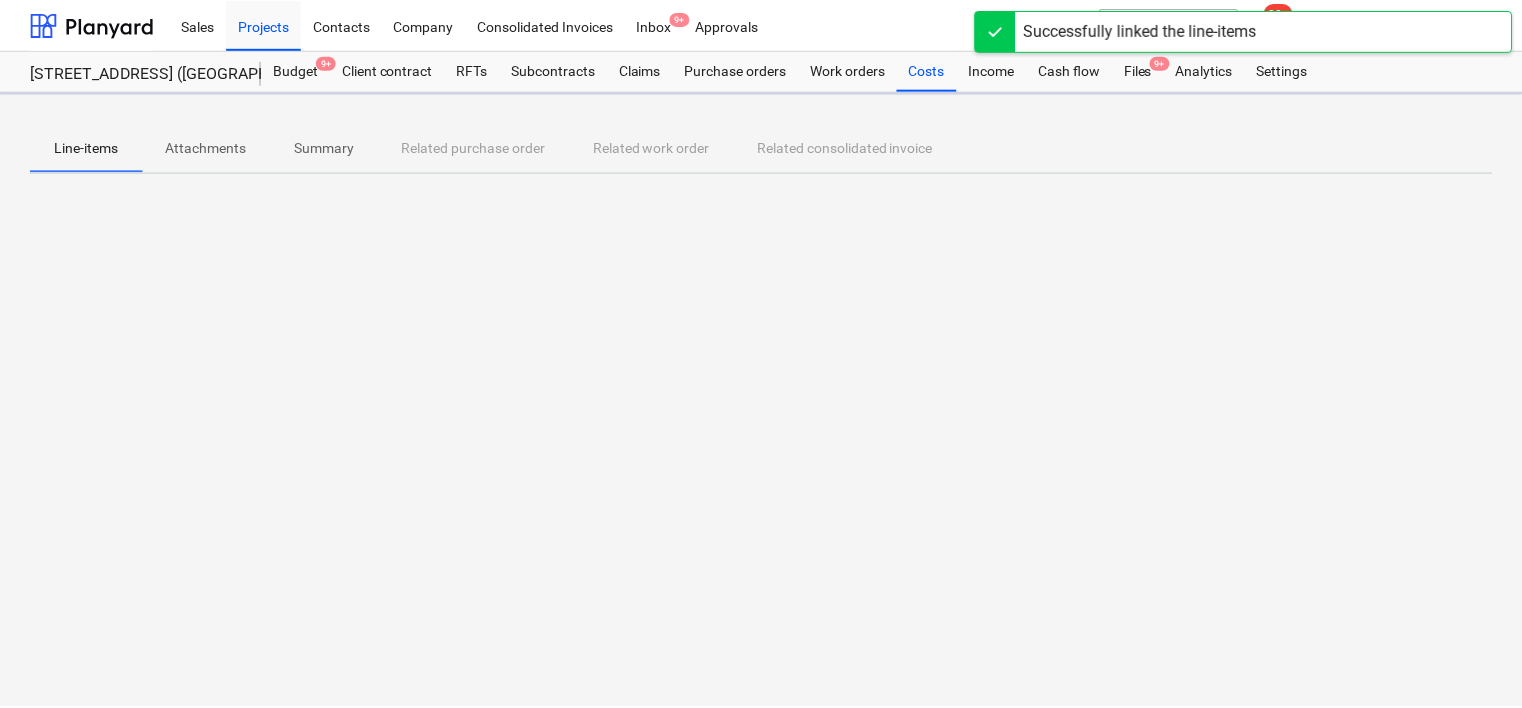 scroll, scrollTop: 0, scrollLeft: 0, axis: both 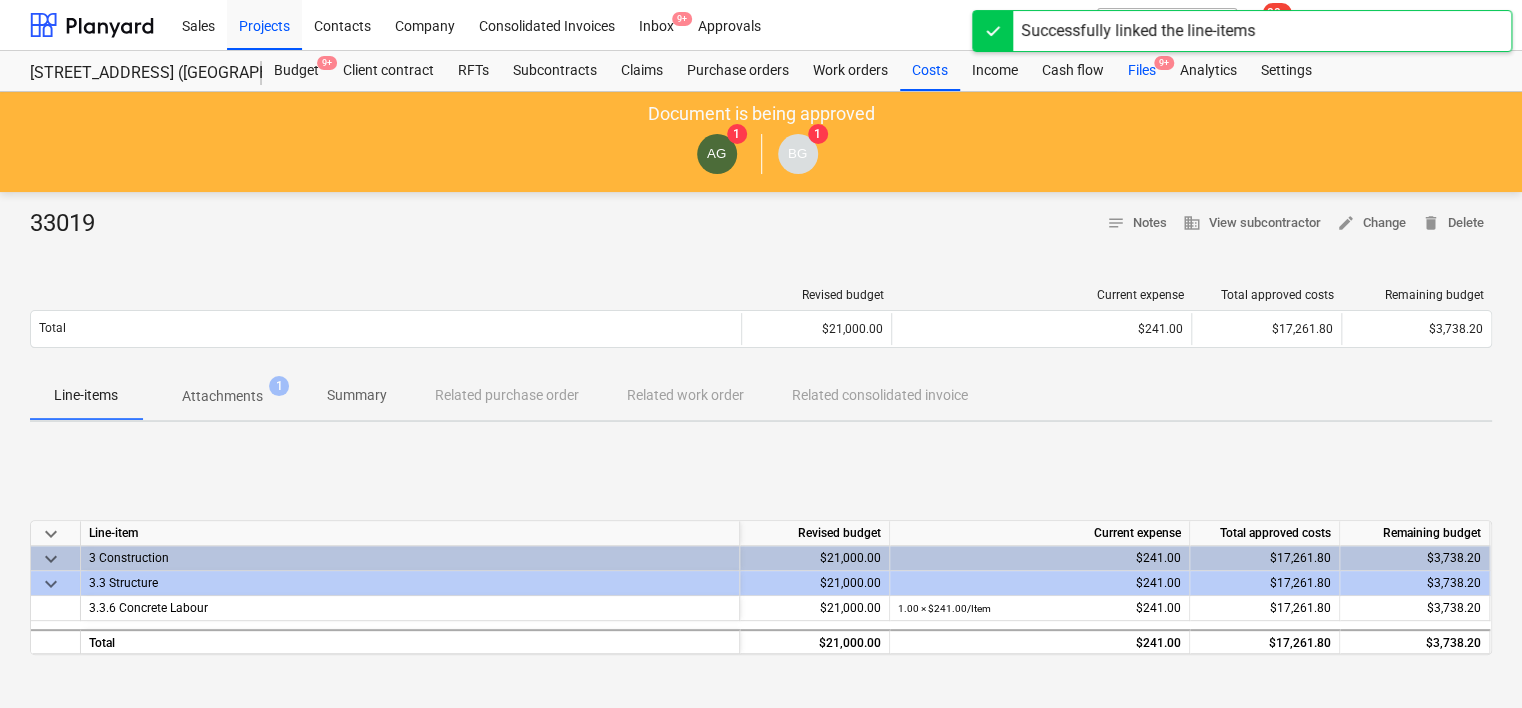 click on "Files 9+" at bounding box center [1142, 71] 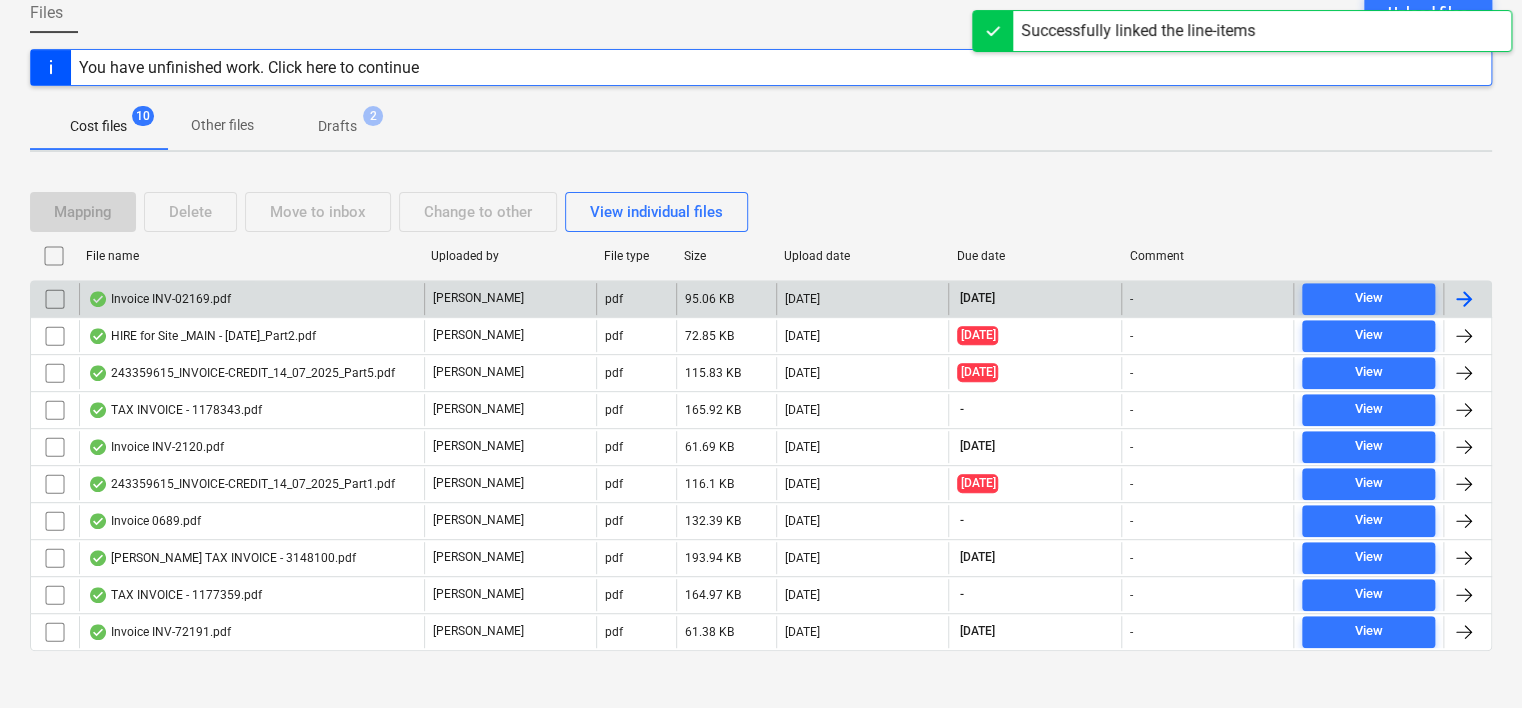 scroll, scrollTop: 218, scrollLeft: 0, axis: vertical 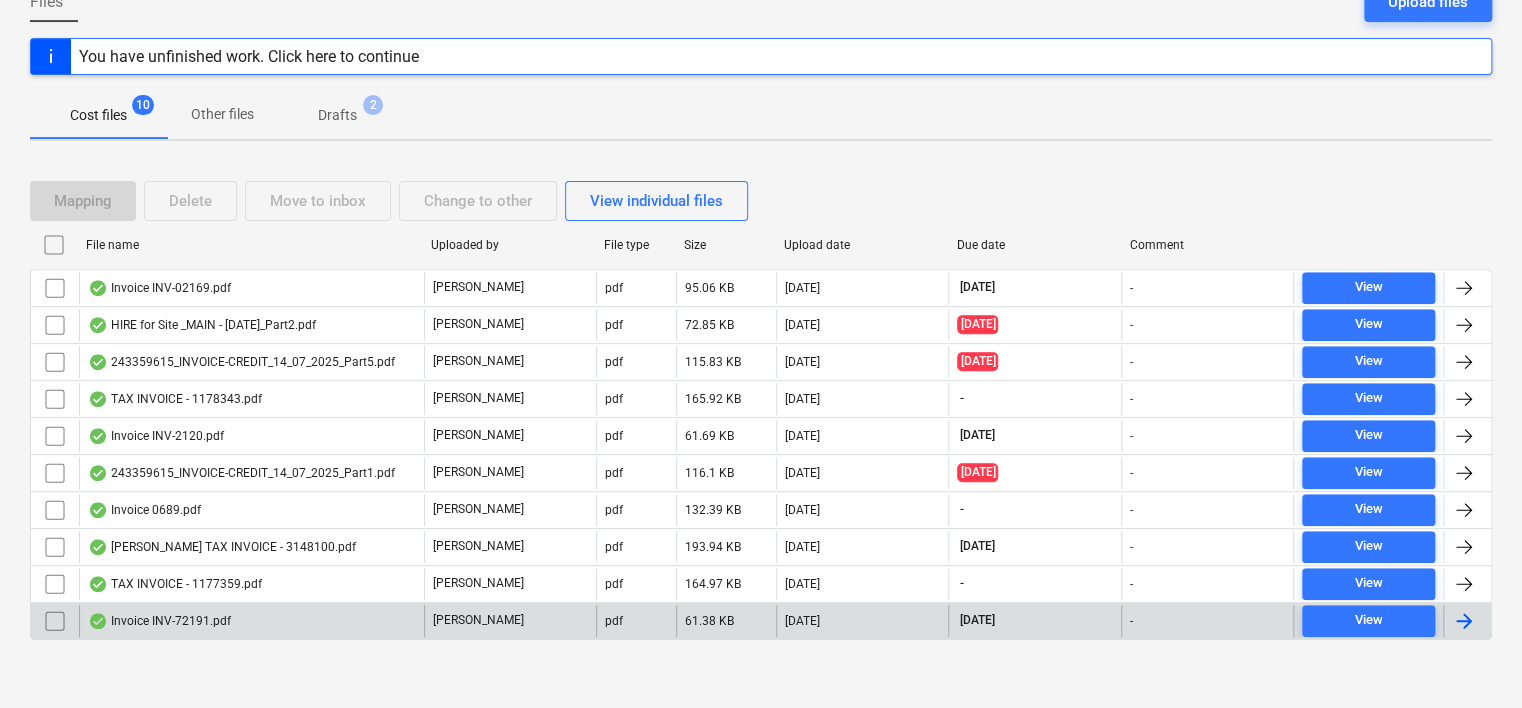 click on "Invoice INV-72191.pdf" at bounding box center (251, 621) 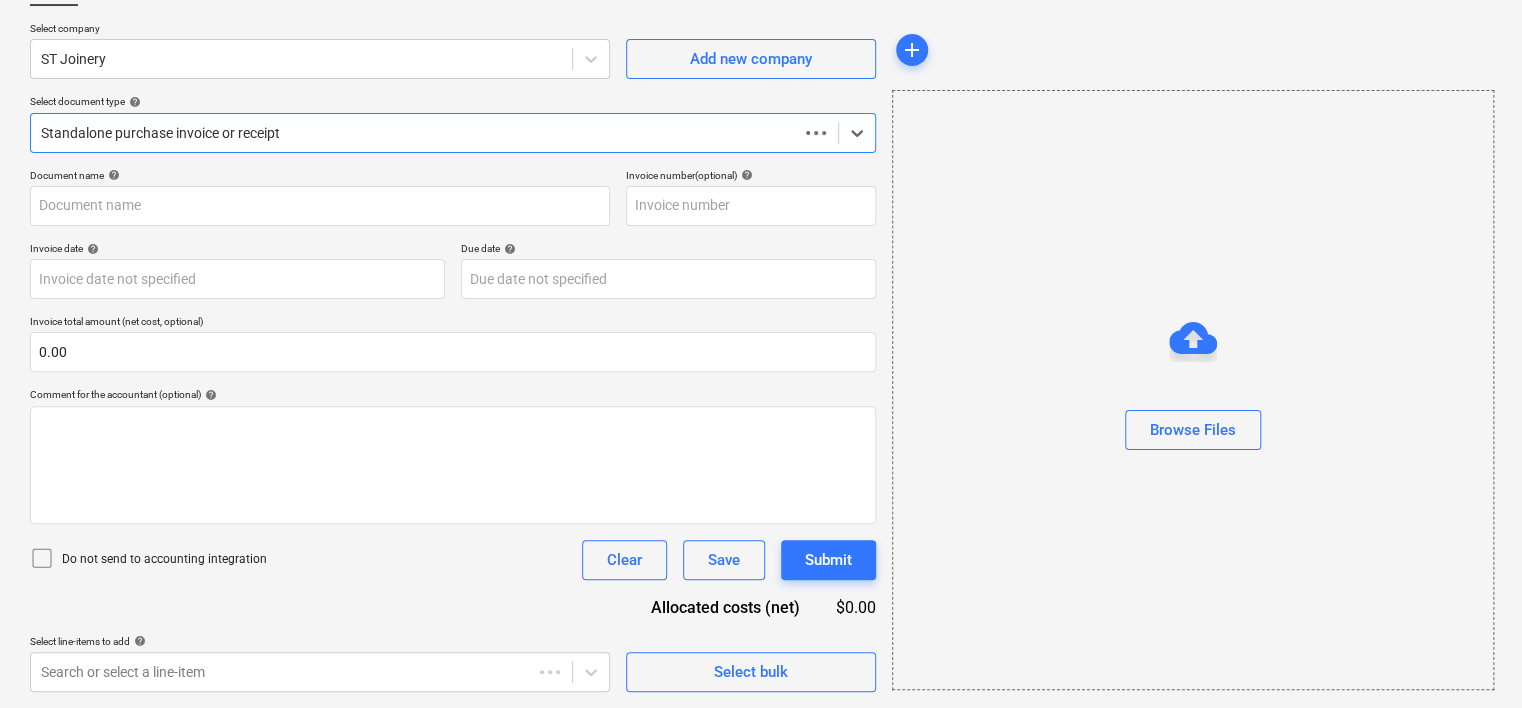 scroll, scrollTop: 141, scrollLeft: 0, axis: vertical 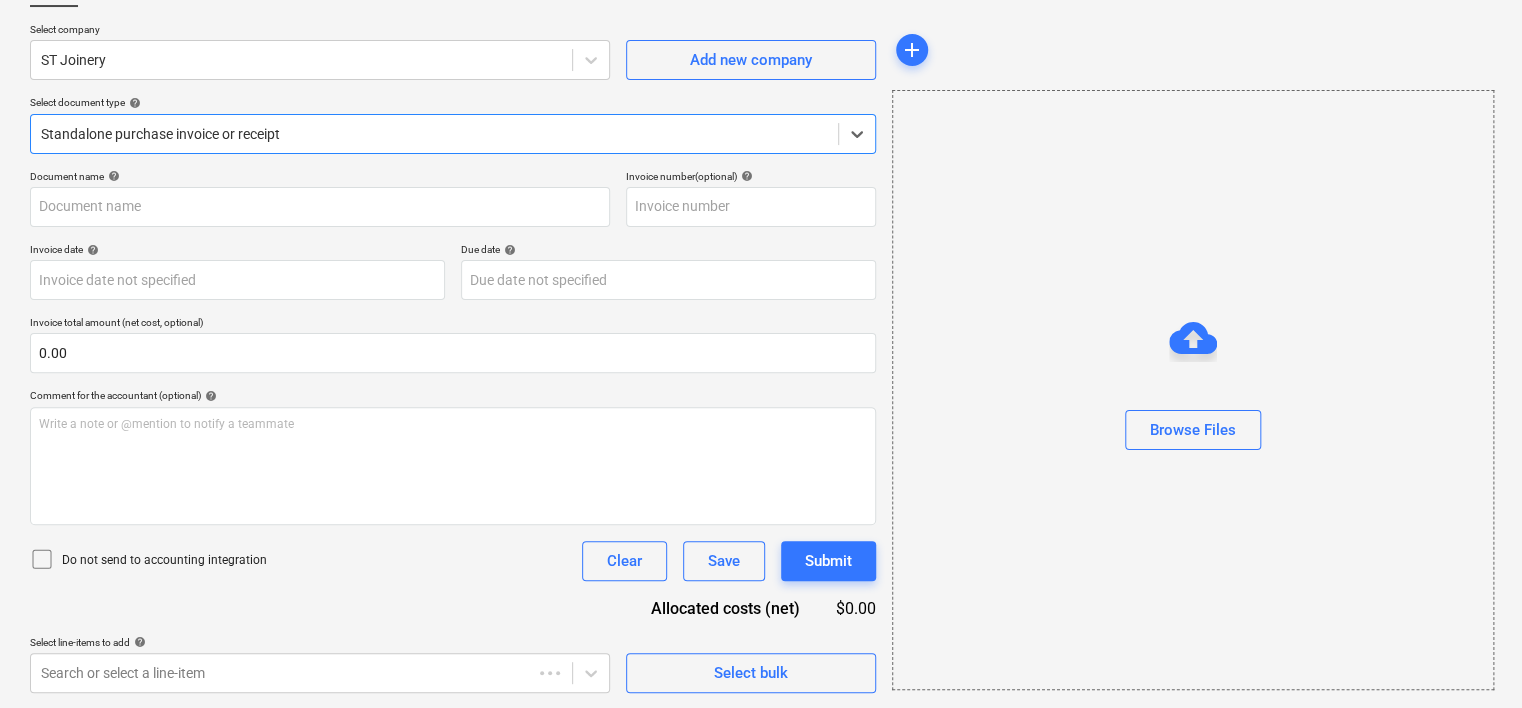 type on "INV-72191" 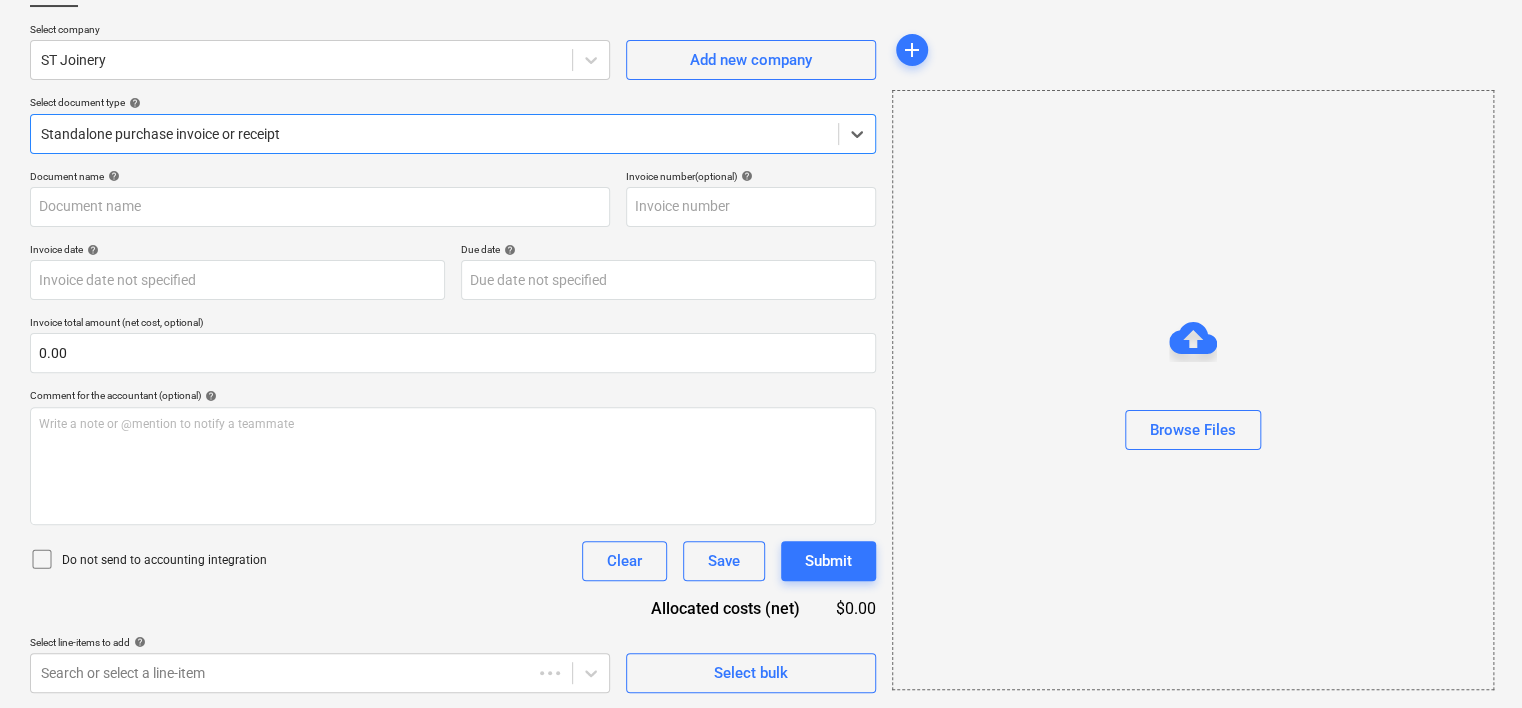 type on "INV-72191" 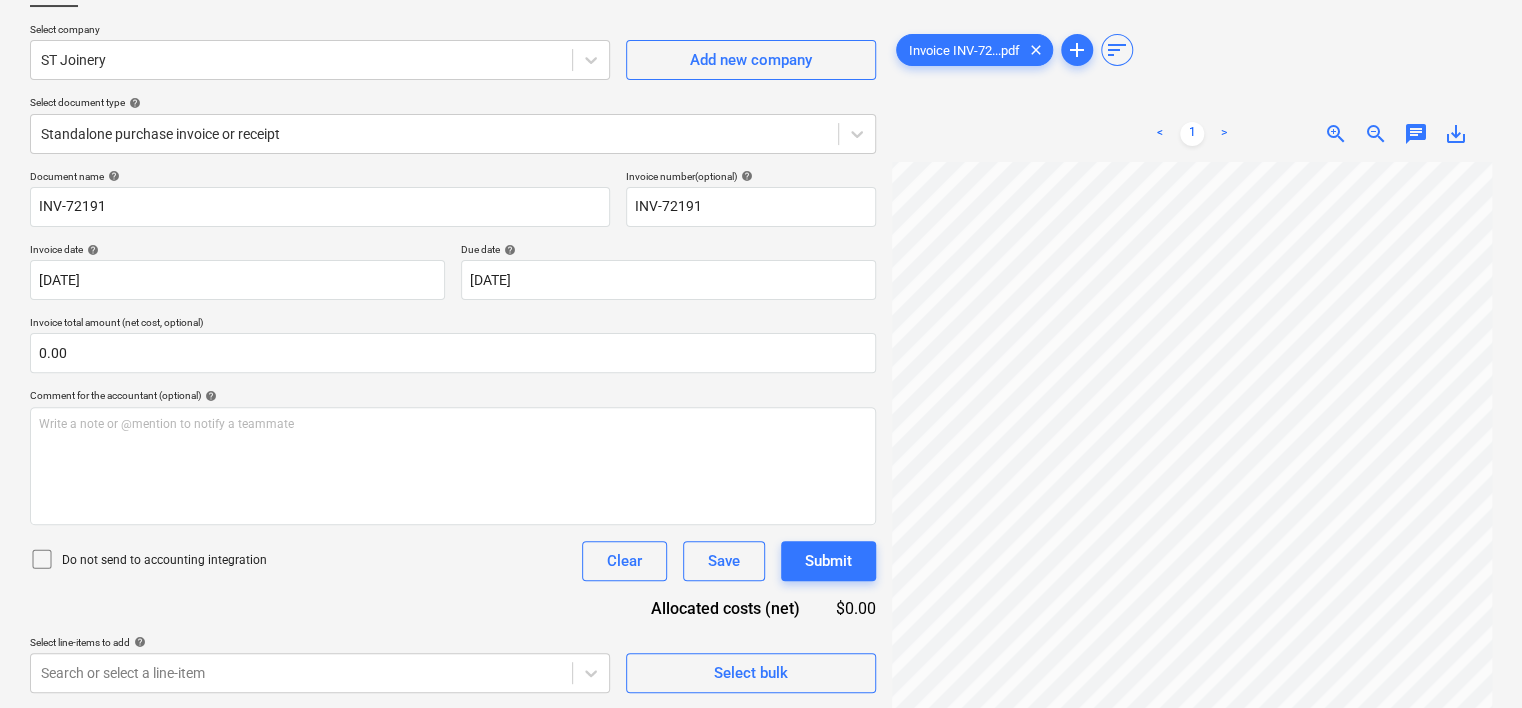 scroll, scrollTop: 54, scrollLeft: 154, axis: both 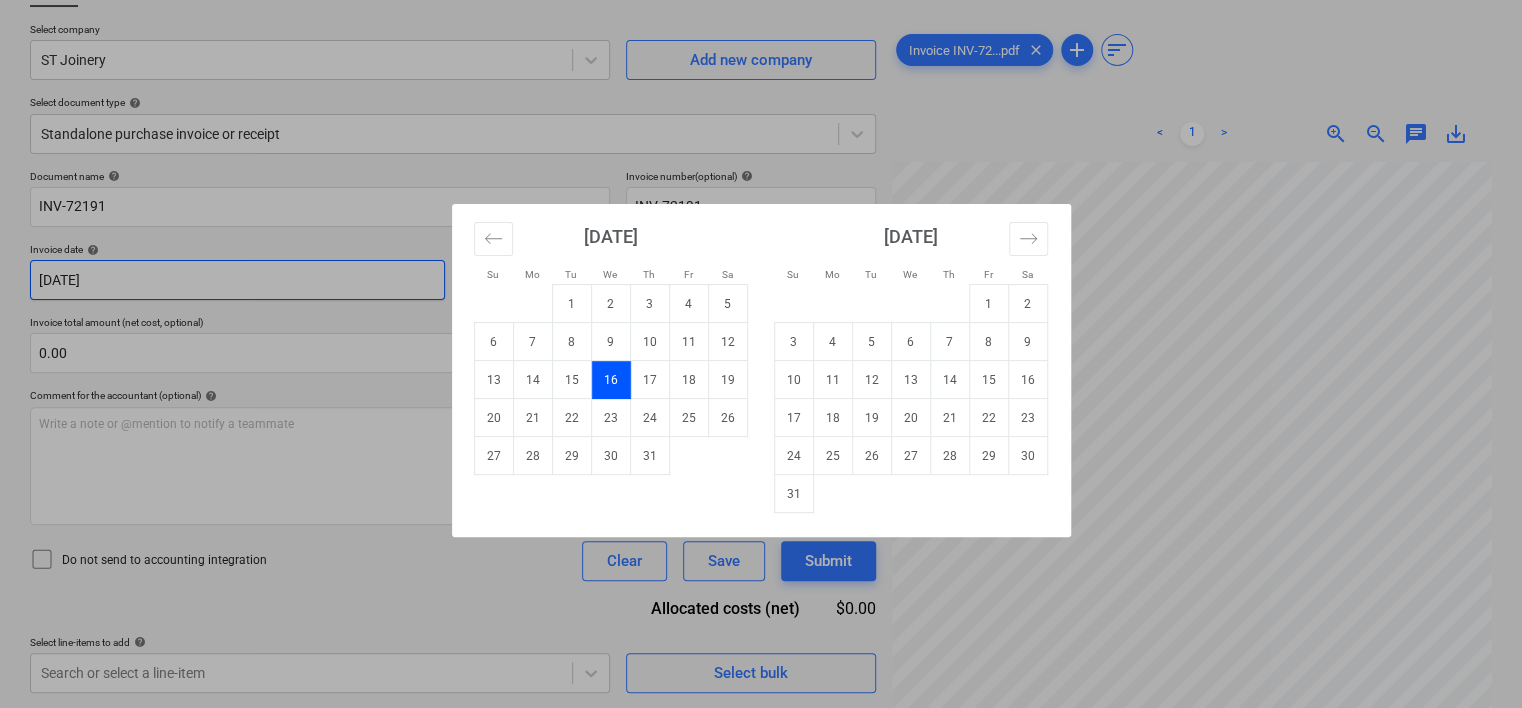 click on "Sales Projects Contacts Company Consolidated Invoices Inbox 9+ Approvals format_size keyboard_arrow_down help search Search notifications 99+ keyboard_arrow_down [PERSON_NAME] keyboard_arrow_down 25001 RD (2 Walnut Place - House Build) Budget 9+ Client contract RFTs Subcontracts Claims Purchase orders Work orders Costs Income Cash flow Files 9+ Analytics Settings Create new document Select company ST Joinery   Add new company Select document type help Standalone purchase invoice or receipt Document name help INV-72191 Invoice number  (optional) help INV-72191 Invoice date help [DATE] 16.07.2025 Press the down arrow key to interact with the calendar and
select a date. Press the question mark key to get the keyboard shortcuts for changing dates. Due date help [DATE] 16.07.2025 Press the down arrow key to interact with the calendar and
select a date. Press the question mark key to get the keyboard shortcuts for changing dates. Invoice total amount (net cost, optional) 0.00 help ﻿ Clear Save <" at bounding box center [761, 213] 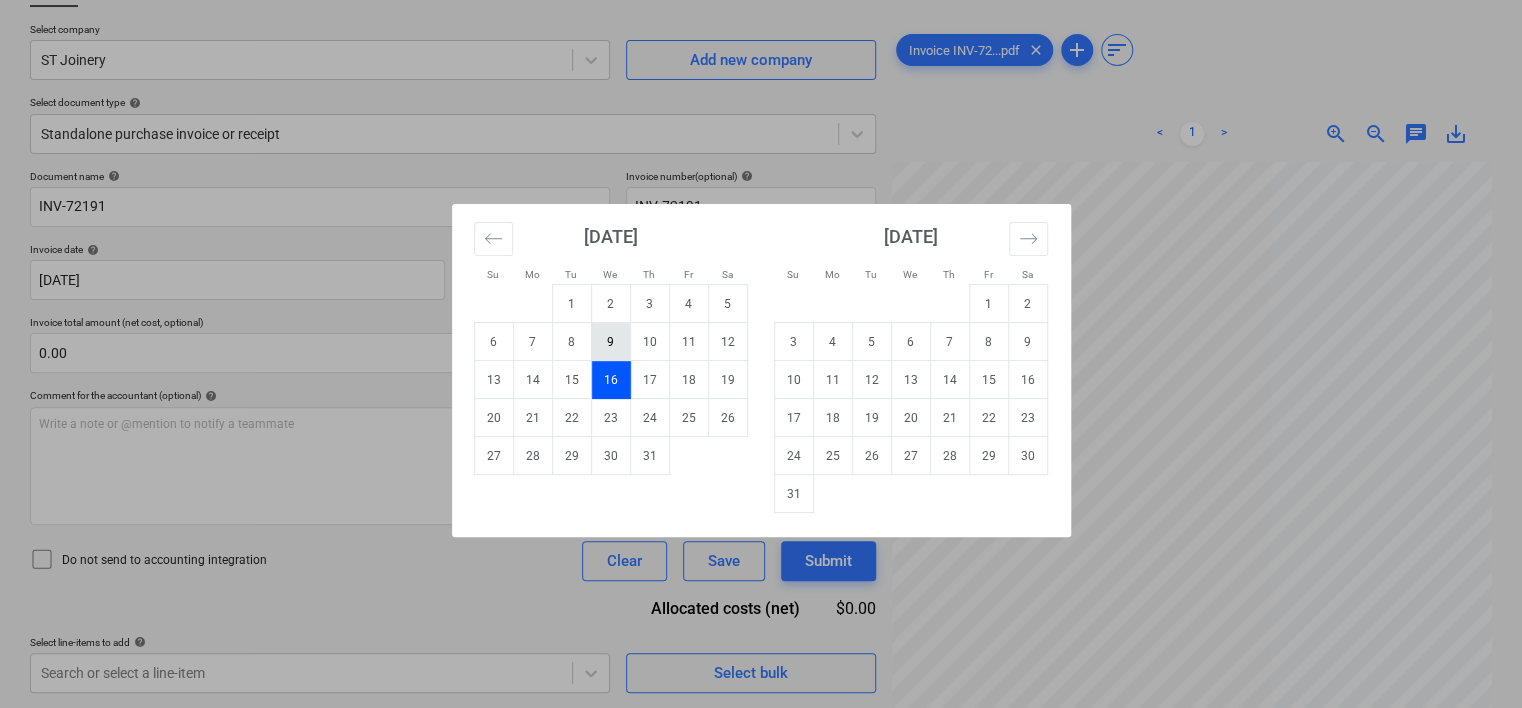 click on "9" at bounding box center (610, 342) 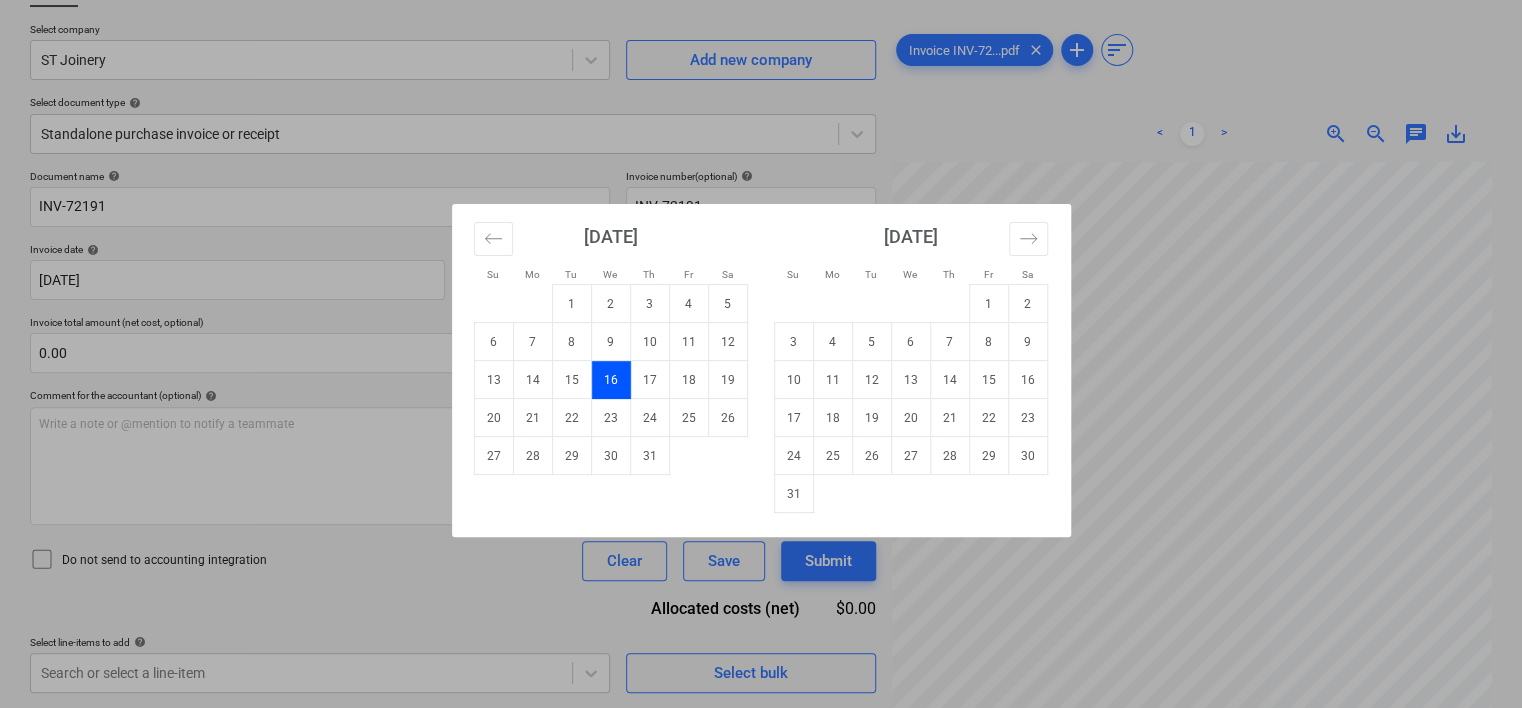 click on "Sales Projects Contacts Company Consolidated Invoices Inbox 9+ Approvals format_size keyboard_arrow_down help search Search notifications 99+ keyboard_arrow_down [PERSON_NAME] keyboard_arrow_down 25001 RD (2 Walnut Place - House Build) Budget 9+ Client contract RFTs Subcontracts Claims Purchase orders Work orders Costs Income Cash flow Files 9+ Analytics Settings Create new document Select company ST Joinery   Add new company Select document type help Standalone purchase invoice or receipt Document name help INV-72191 Invoice number  (optional) help INV-72191 Invoice date help [DATE] 09.07.2025 Press the down arrow key to interact with the calendar and
select a date. Press the question mark key to get the keyboard shortcuts for changing dates. Due date help [DATE] 16.07.2025 Press the down arrow key to interact with the calendar and
select a date. Press the question mark key to get the keyboard shortcuts for changing dates. Invoice total amount (net cost, optional) 0.00 help ﻿ Clear Save <" at bounding box center (761, 213) 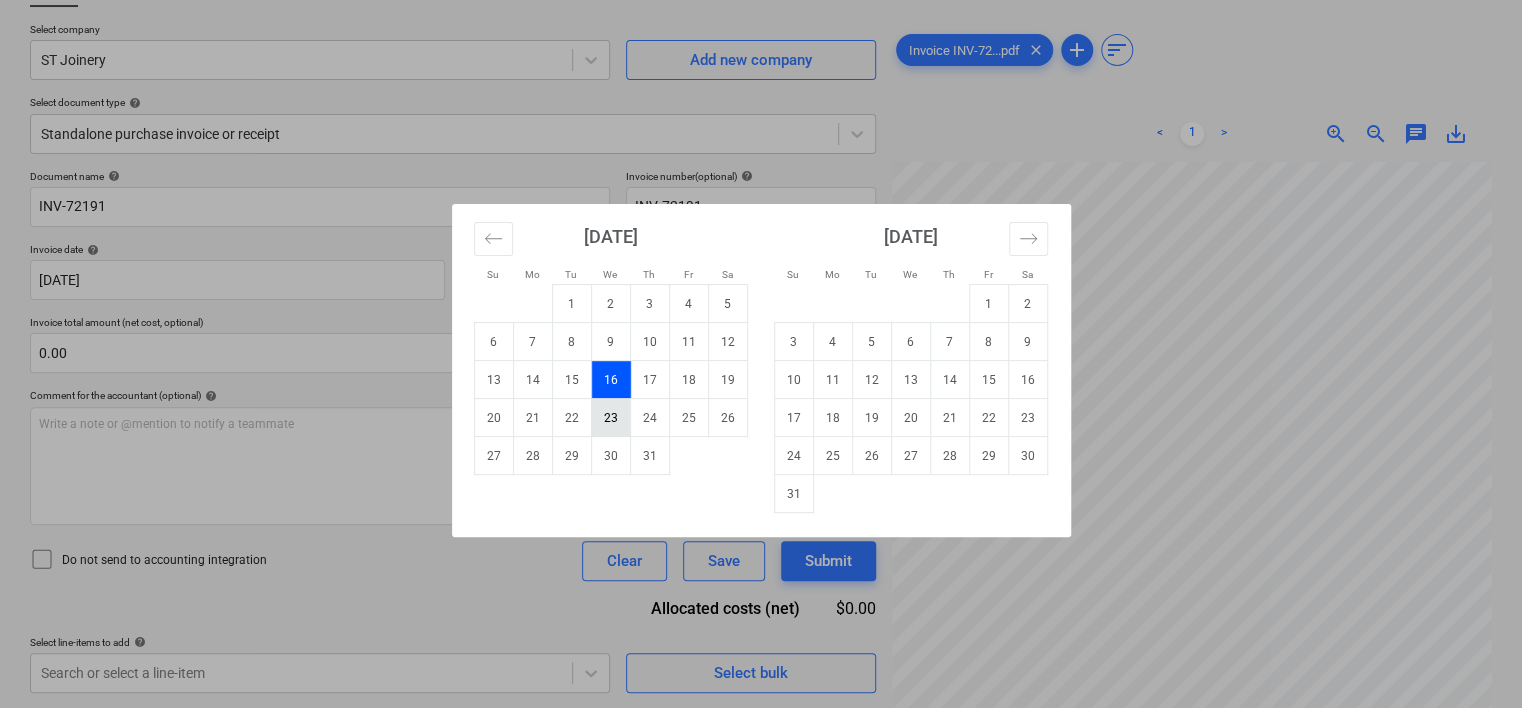 click on "23" at bounding box center (610, 418) 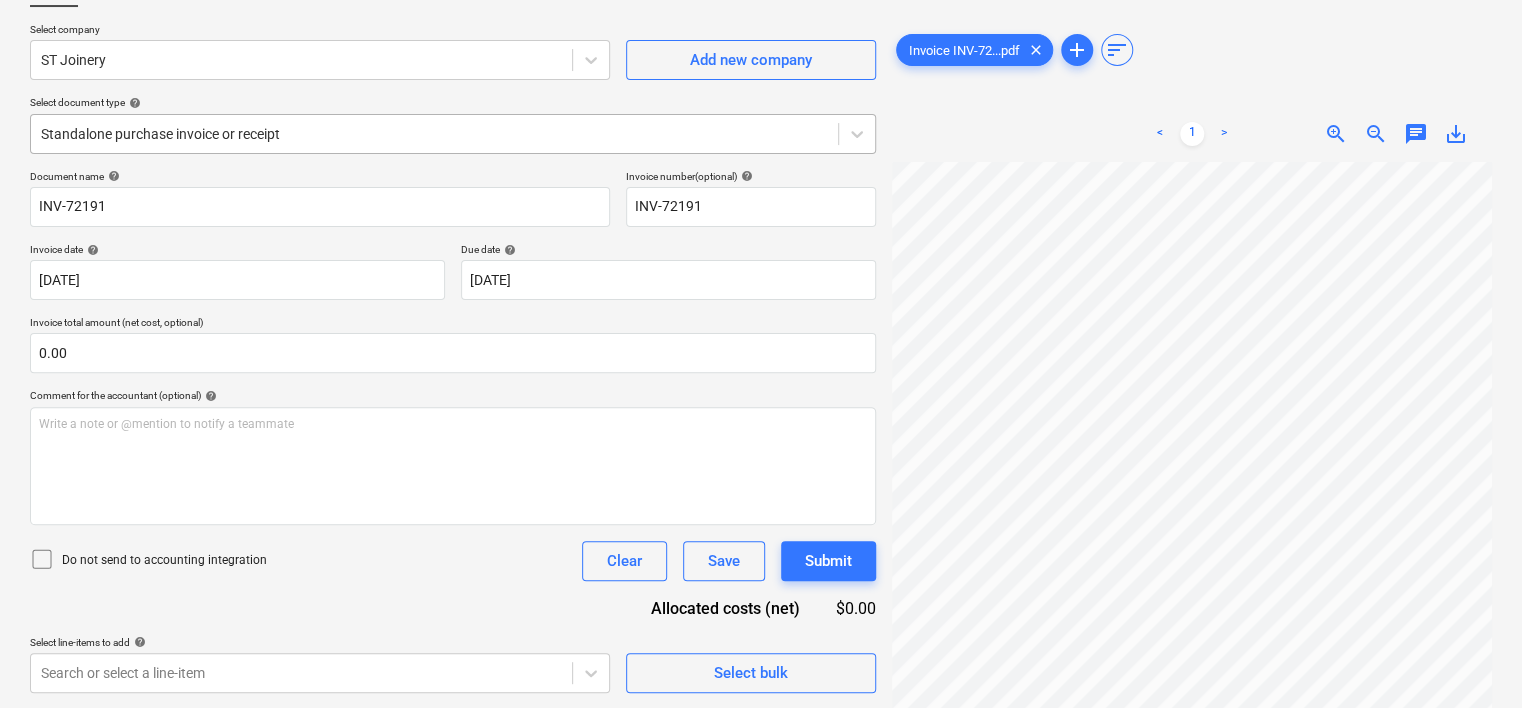 click at bounding box center (434, 134) 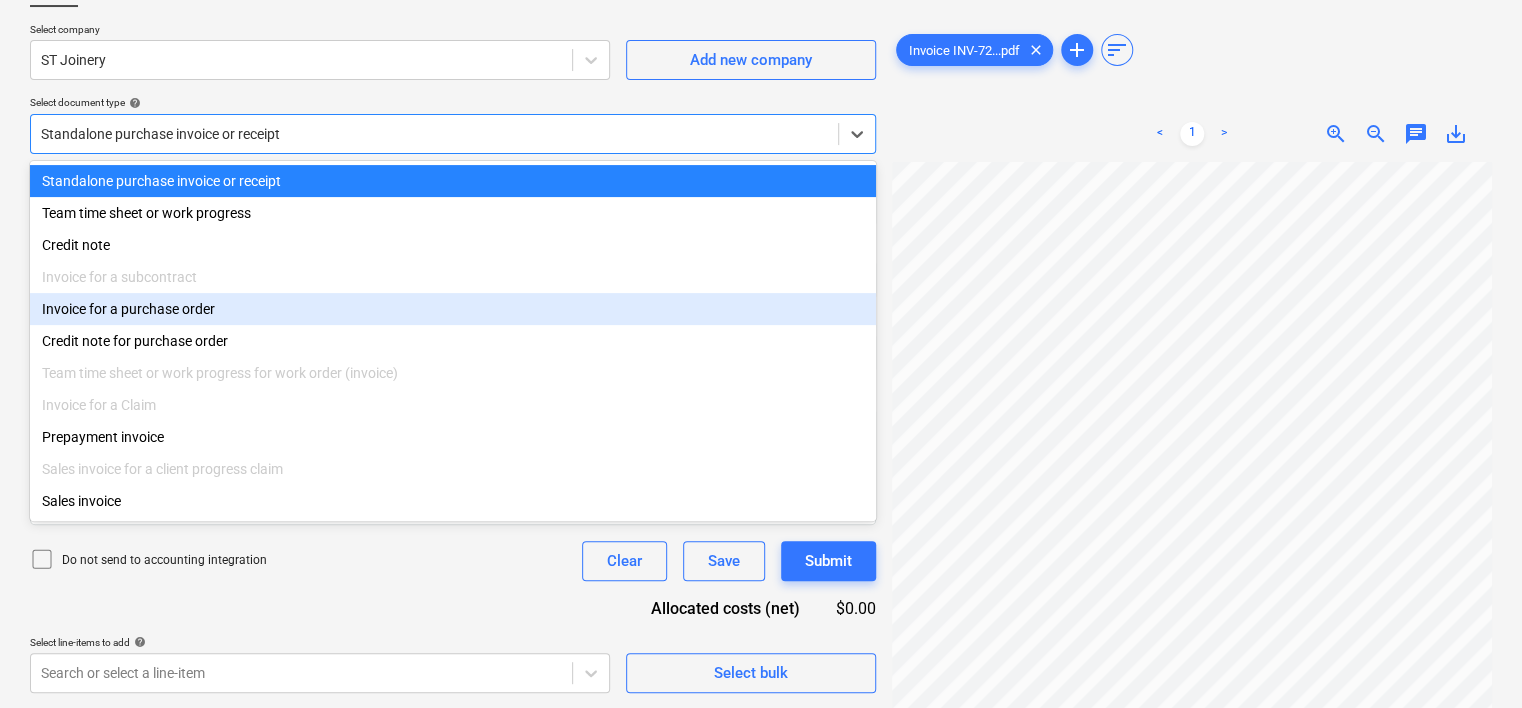 click on "Invoice for a purchase order" at bounding box center [453, 309] 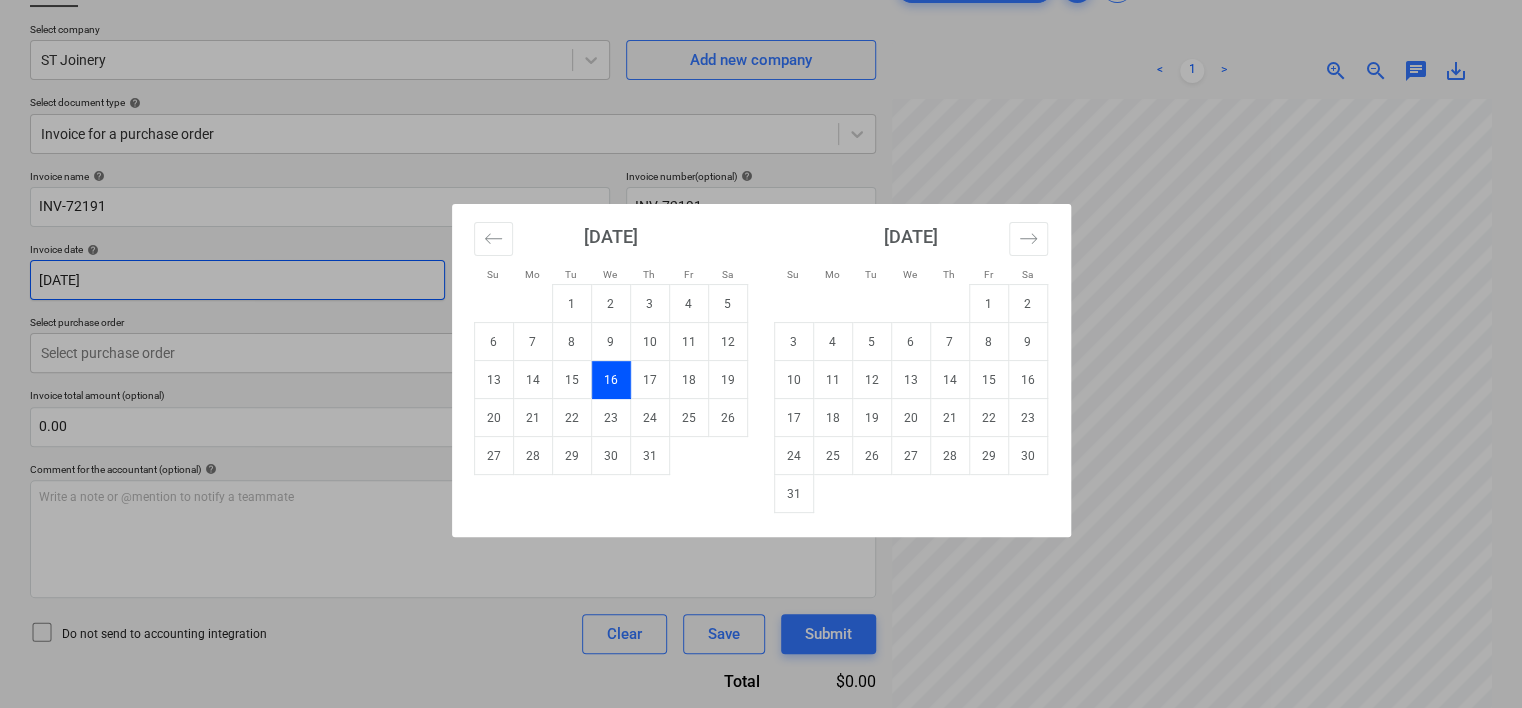 click on "Sales Projects Contacts Company Consolidated Invoices Inbox 9+ Approvals format_size keyboard_arrow_down help search Search notifications 99+ keyboard_arrow_down [PERSON_NAME] keyboard_arrow_down 25001 RD (2 Walnut Place - House Build) Budget 9+ Client contract RFTs Subcontracts Claims Purchase orders Work orders Costs Income Cash flow Files 9+ Analytics Settings Create new document Select company ST Joinery   Add new company Select document type help Invoice for a purchase order Invoice name help INV-72191 Invoice number  (optional) help INV-72191 Invoice date help [DATE] 16.07.2025 Press the down arrow key to interact with the calendar and
select a date. Press the question mark key to get the keyboard shortcuts for changing dates. Due date help [DATE] 16.07.2025 Press the down arrow key to interact with the calendar and
select a date. Press the question mark key to get the keyboard shortcuts for changing dates. Select purchase order Select purchase order Invoice total amount (optional) 0.00" at bounding box center (761, 213) 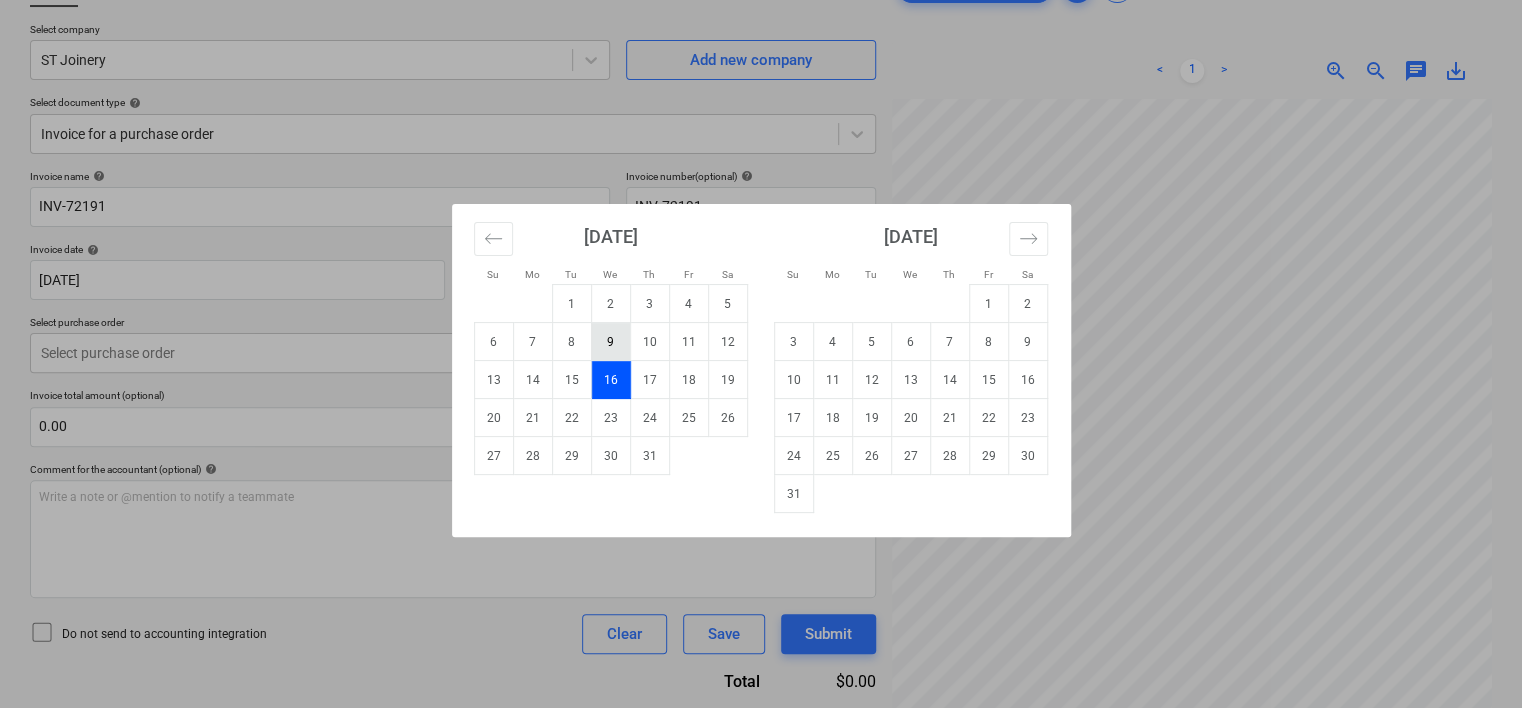 click on "9" at bounding box center [610, 342] 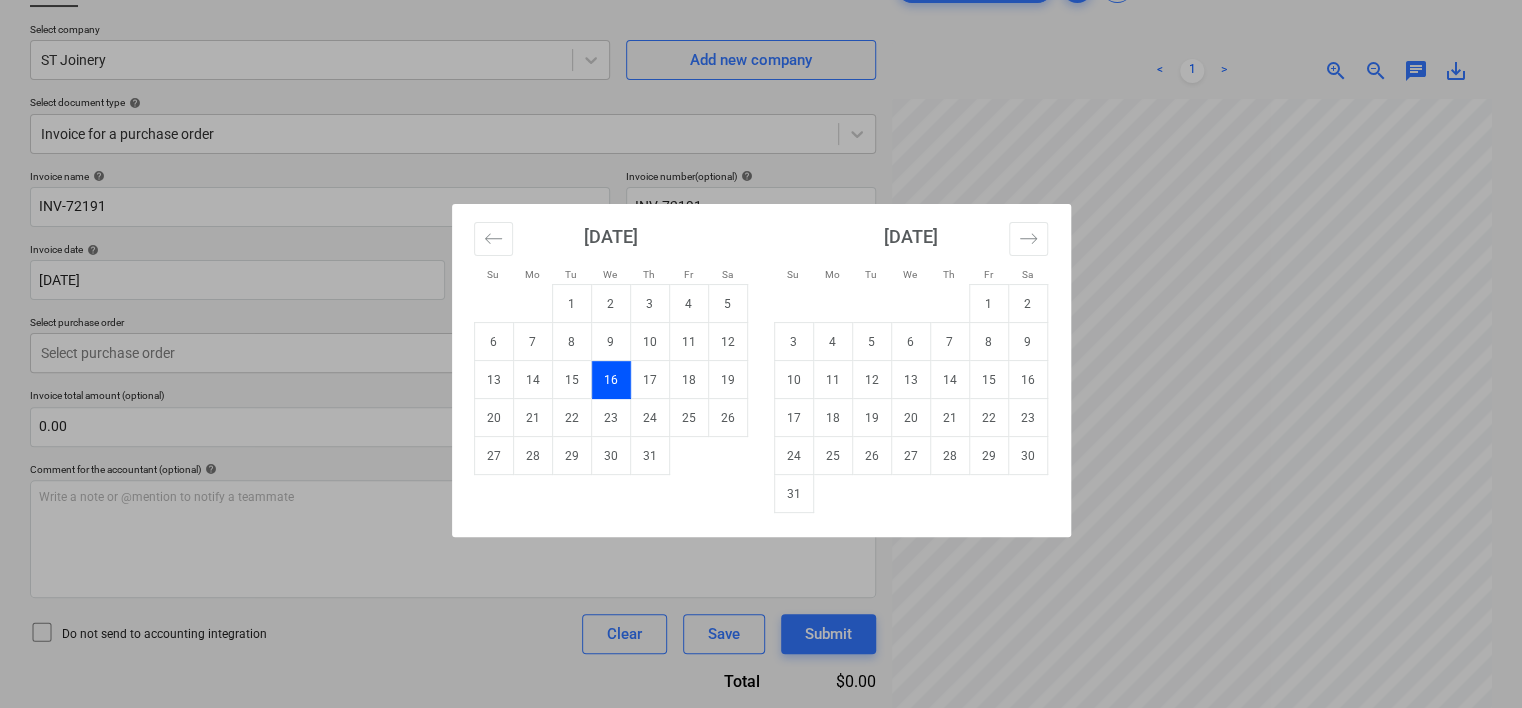 click on "Sales Projects Contacts Company Consolidated Invoices Inbox 9+ Approvals format_size keyboard_arrow_down help search Search notifications 99+ keyboard_arrow_down [PERSON_NAME] keyboard_arrow_down 25001 RD (2 Walnut Place - House Build) Budget 9+ Client contract RFTs Subcontracts Claims Purchase orders Work orders Costs Income Cash flow Files 9+ Analytics Settings Create new document Select company ST Joinery   Add new company Select document type help Invoice for a purchase order Invoice name help INV-72191 Invoice number  (optional) help INV-72191 Invoice date help [DATE] 09.07.2025 Press the down arrow key to interact with the calendar and
select a date. Press the question mark key to get the keyboard shortcuts for changing dates. Due date help [DATE] 16.07.2025 Press the down arrow key to interact with the calendar and
select a date. Press the question mark key to get the keyboard shortcuts for changing dates. Select purchase order Select purchase order Invoice total amount (optional) 0.00" at bounding box center (761, 213) 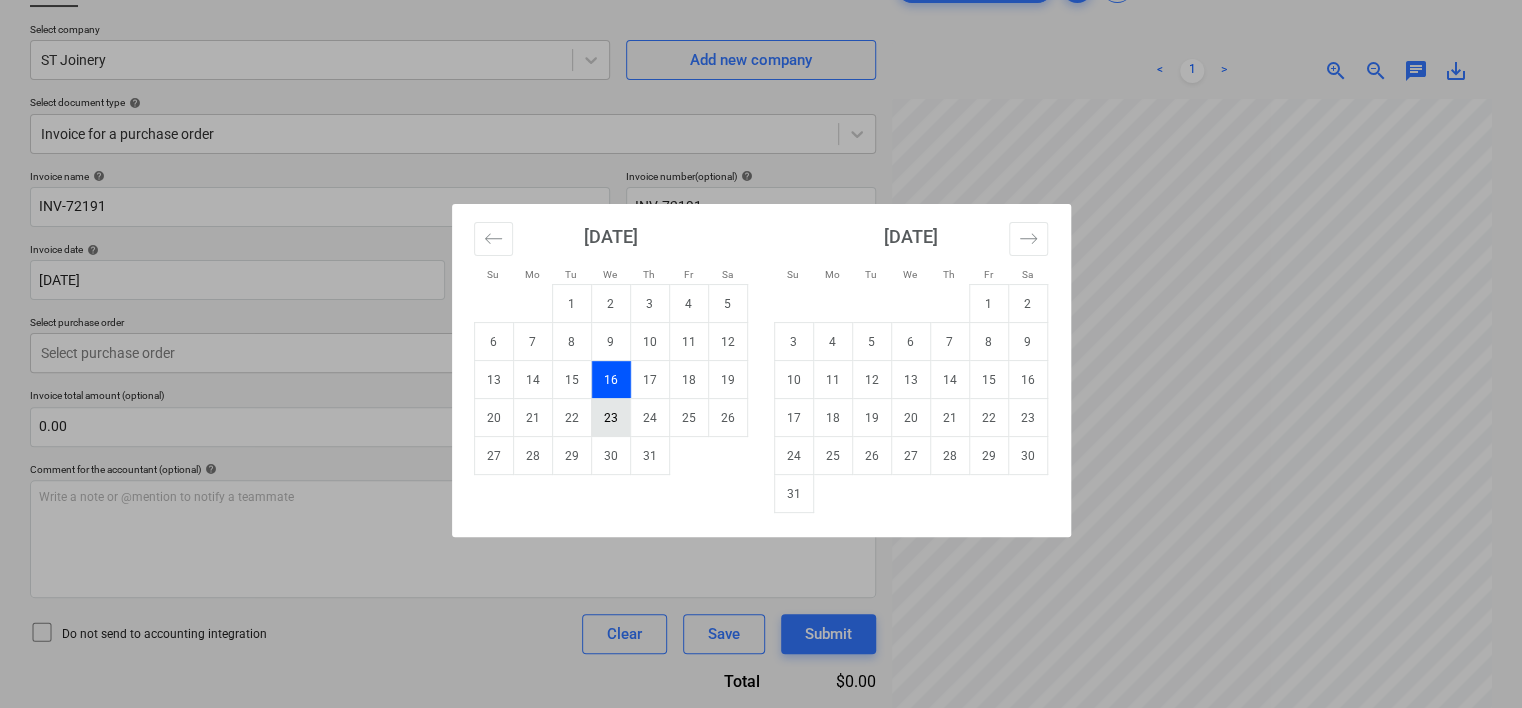 click on "23" at bounding box center (610, 418) 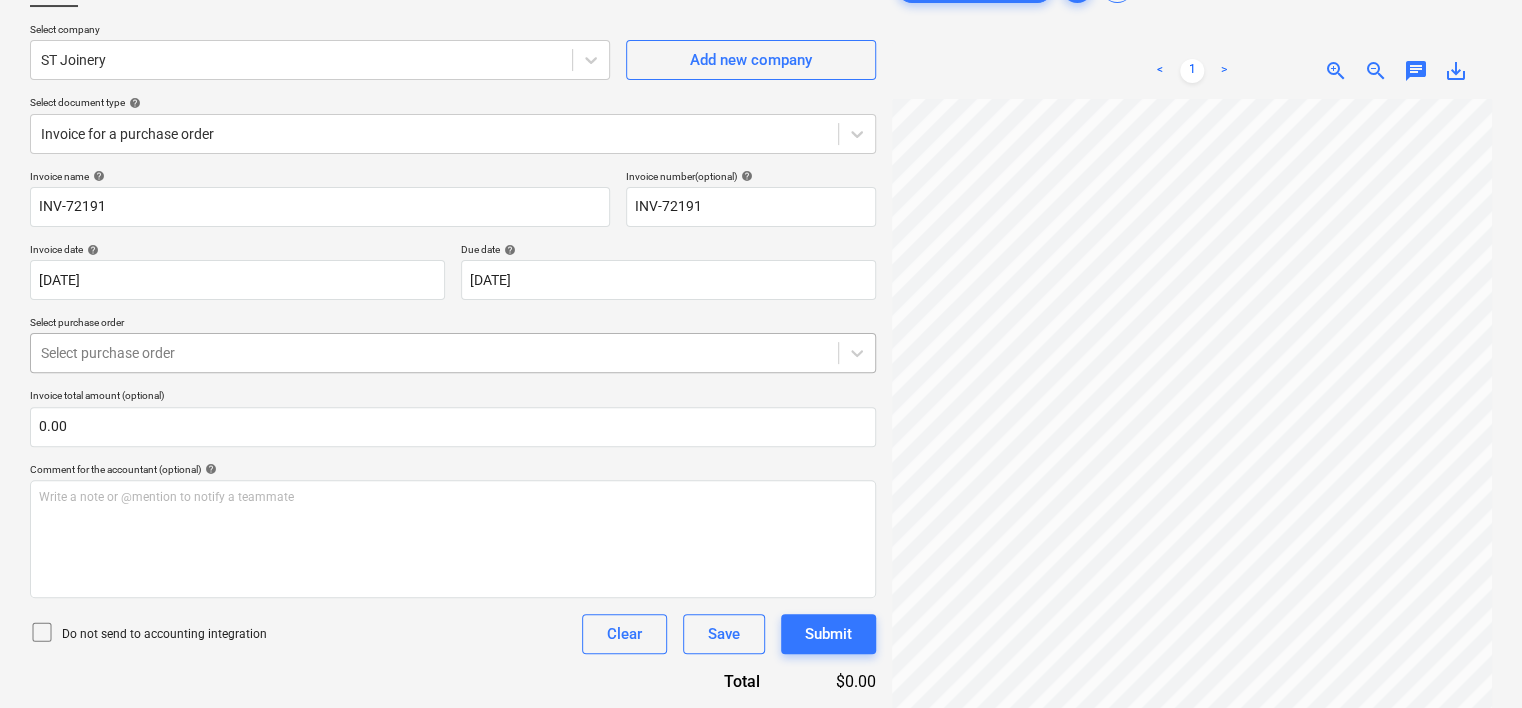 click at bounding box center [434, 353] 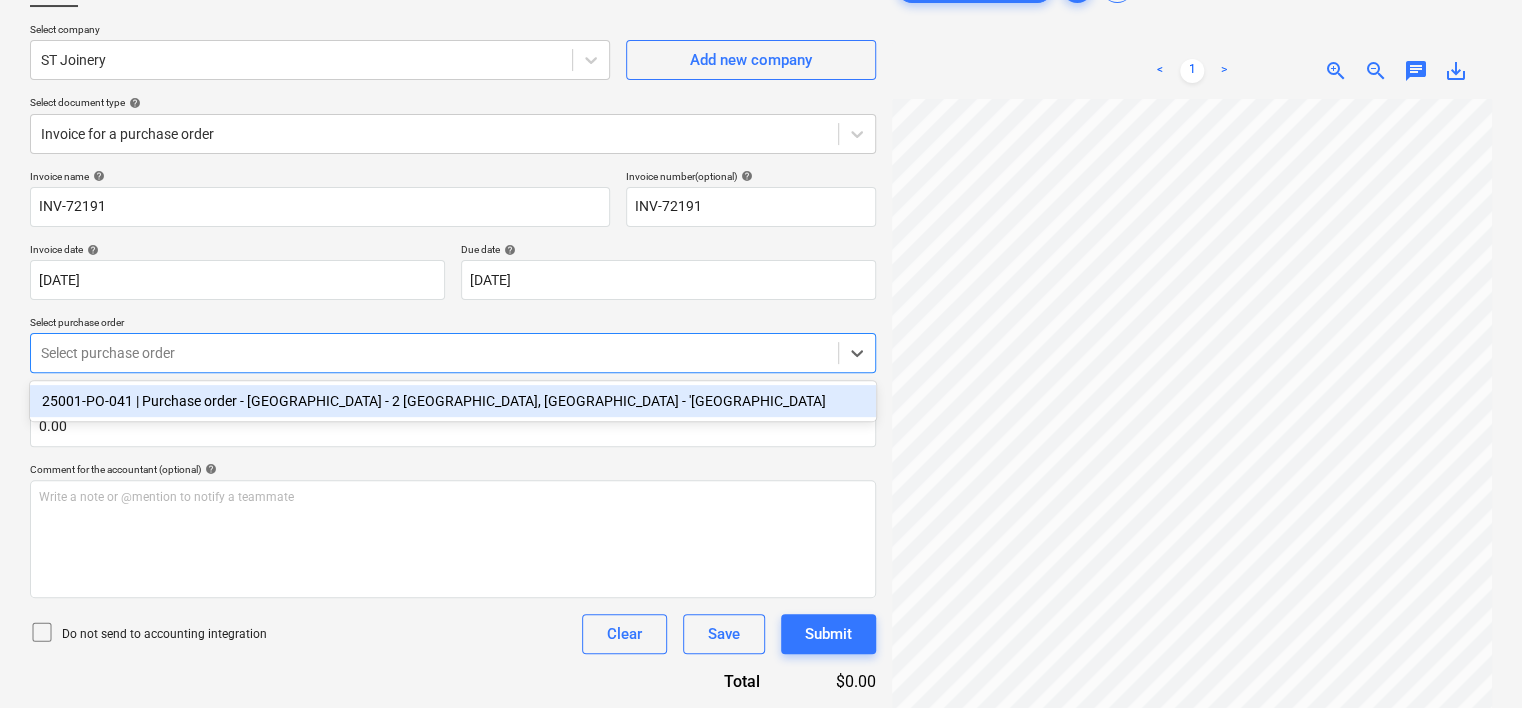 click on "25001-PO-041 | Purchase order - [GEOGRAPHIC_DATA] - 2 [GEOGRAPHIC_DATA], [GEOGRAPHIC_DATA] - '[GEOGRAPHIC_DATA]" at bounding box center (453, 401) 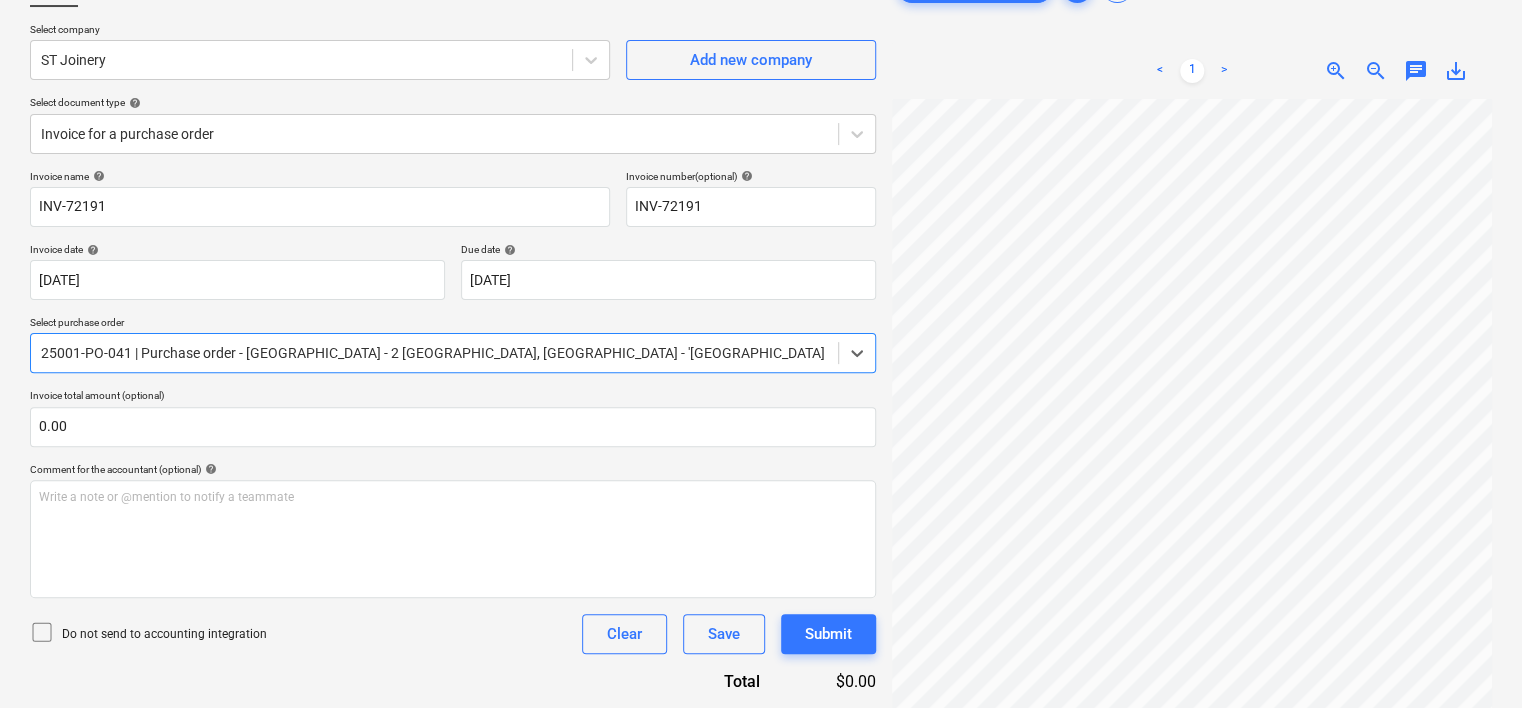 click on "Comment for the accountant (optional) help" at bounding box center [453, 469] 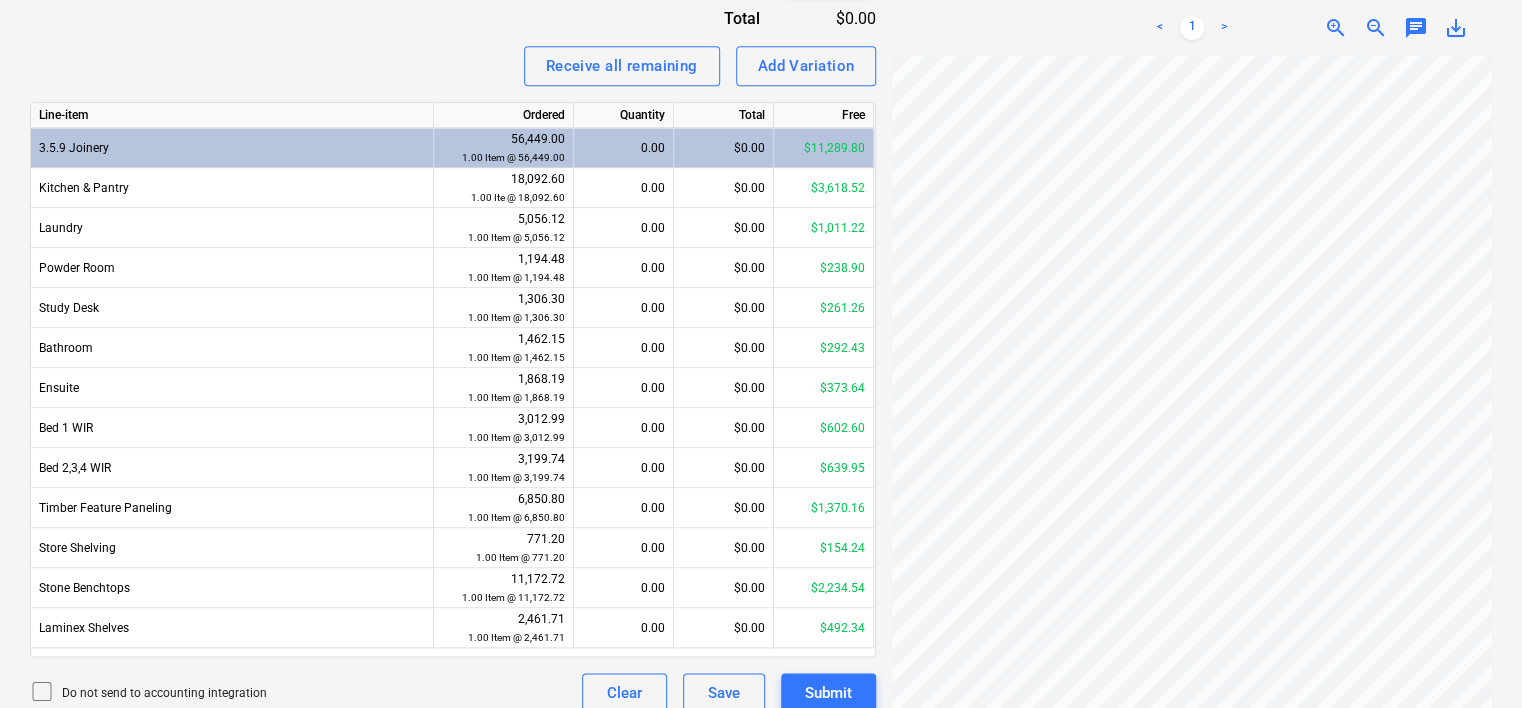 scroll, scrollTop: 824, scrollLeft: 0, axis: vertical 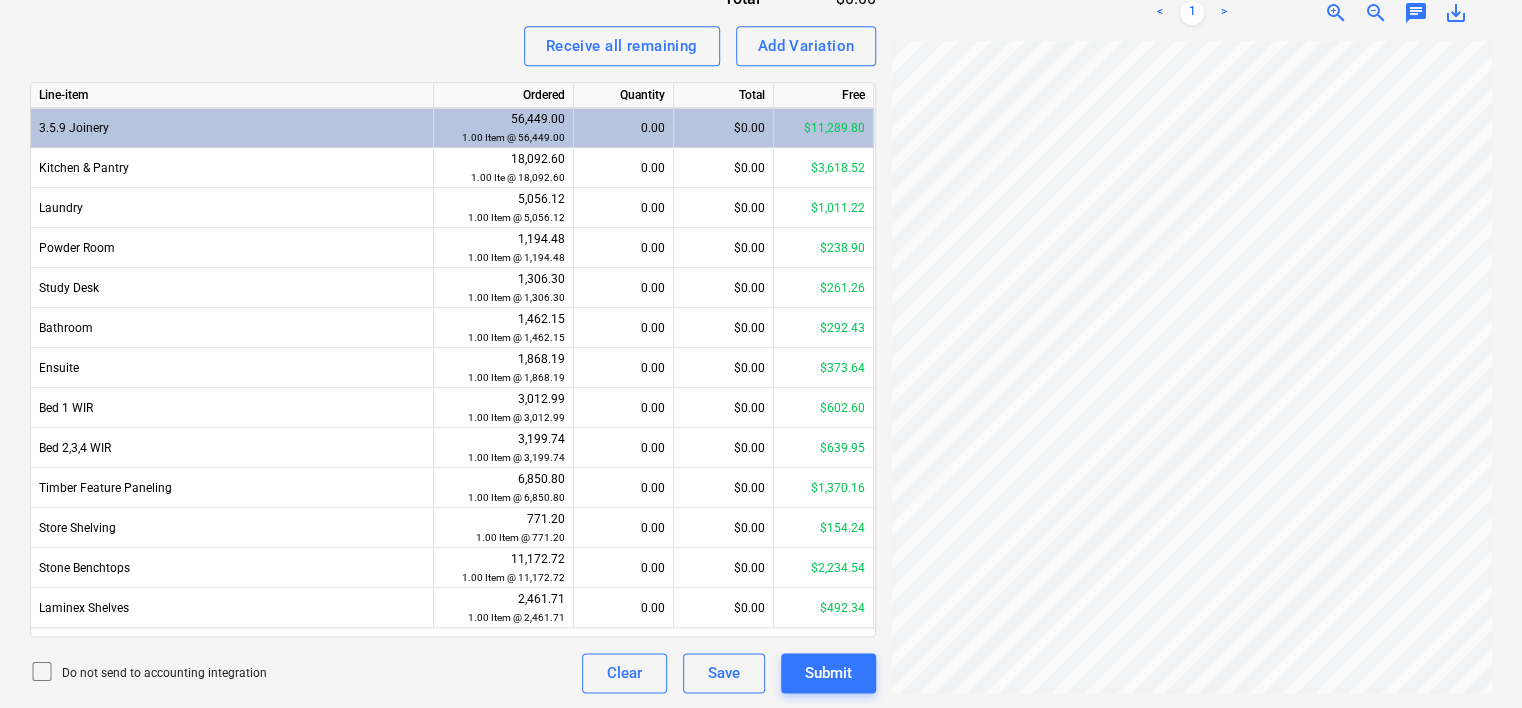 click on "0.00" at bounding box center (623, 128) 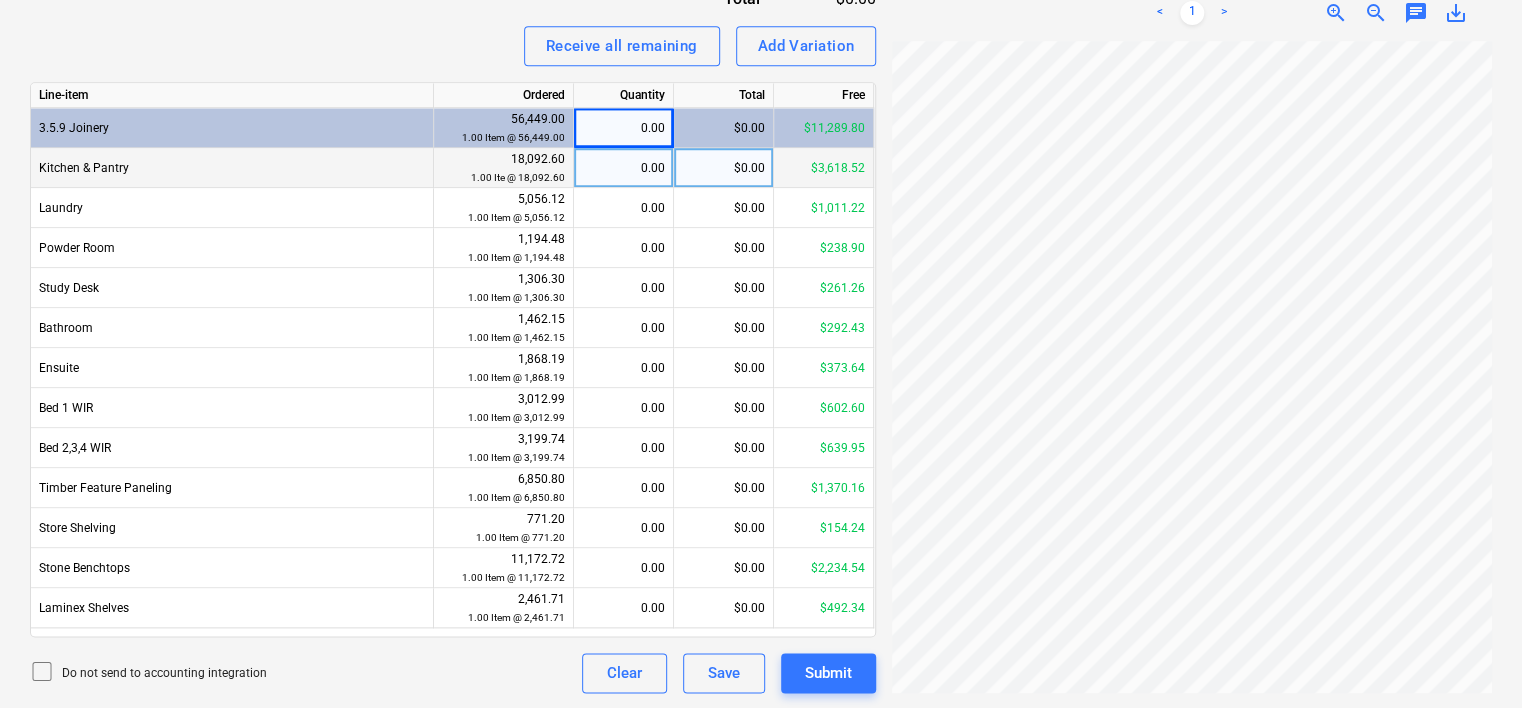 click on "0.00" at bounding box center (623, 168) 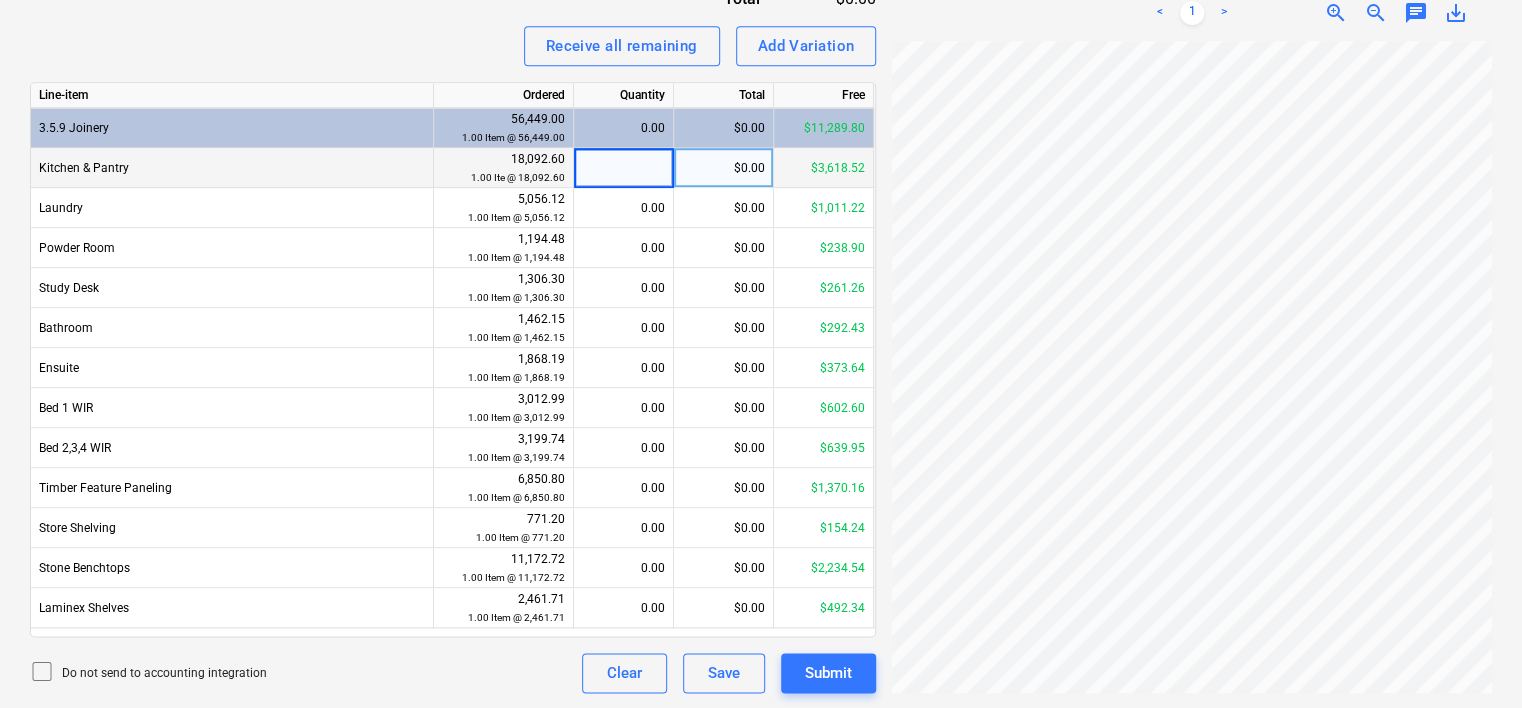 type on "1" 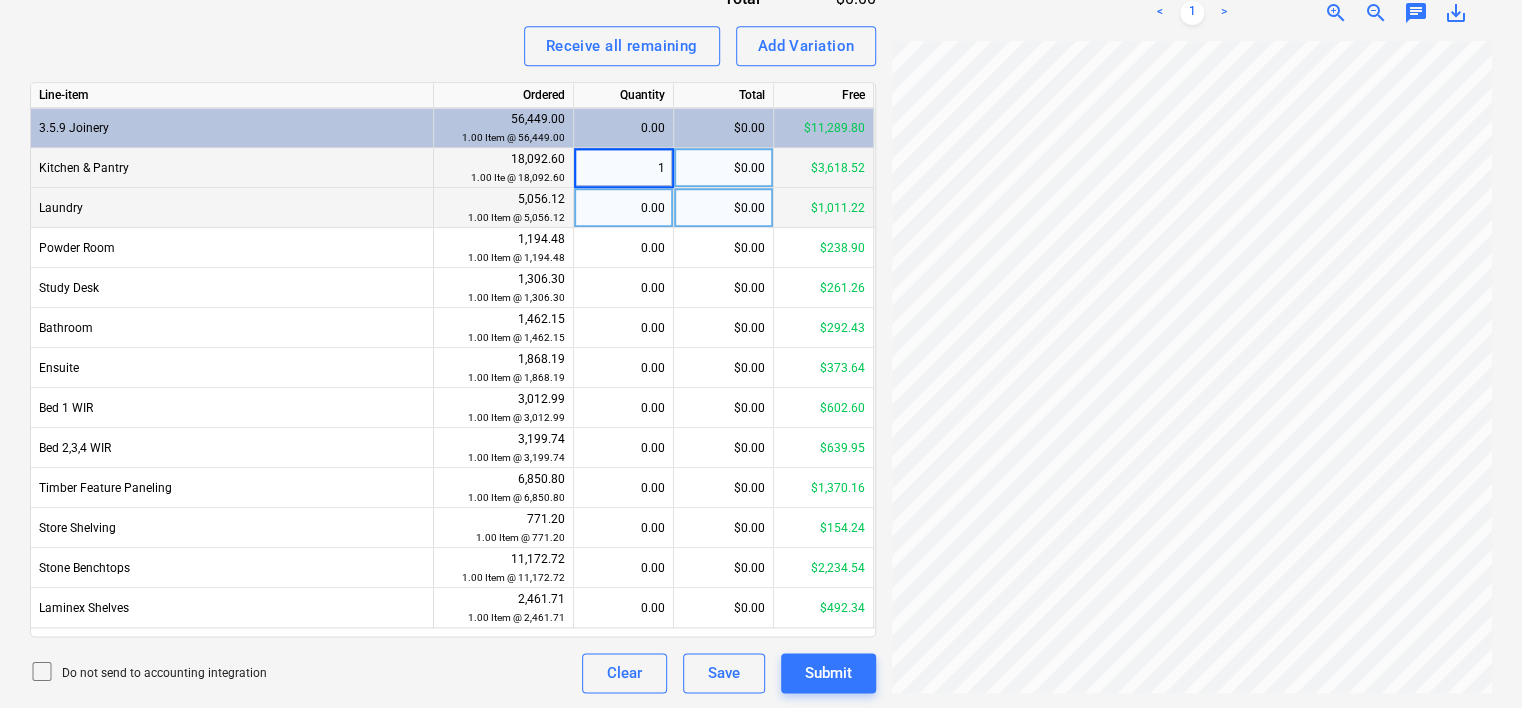 click on "0.00" at bounding box center [623, 208] 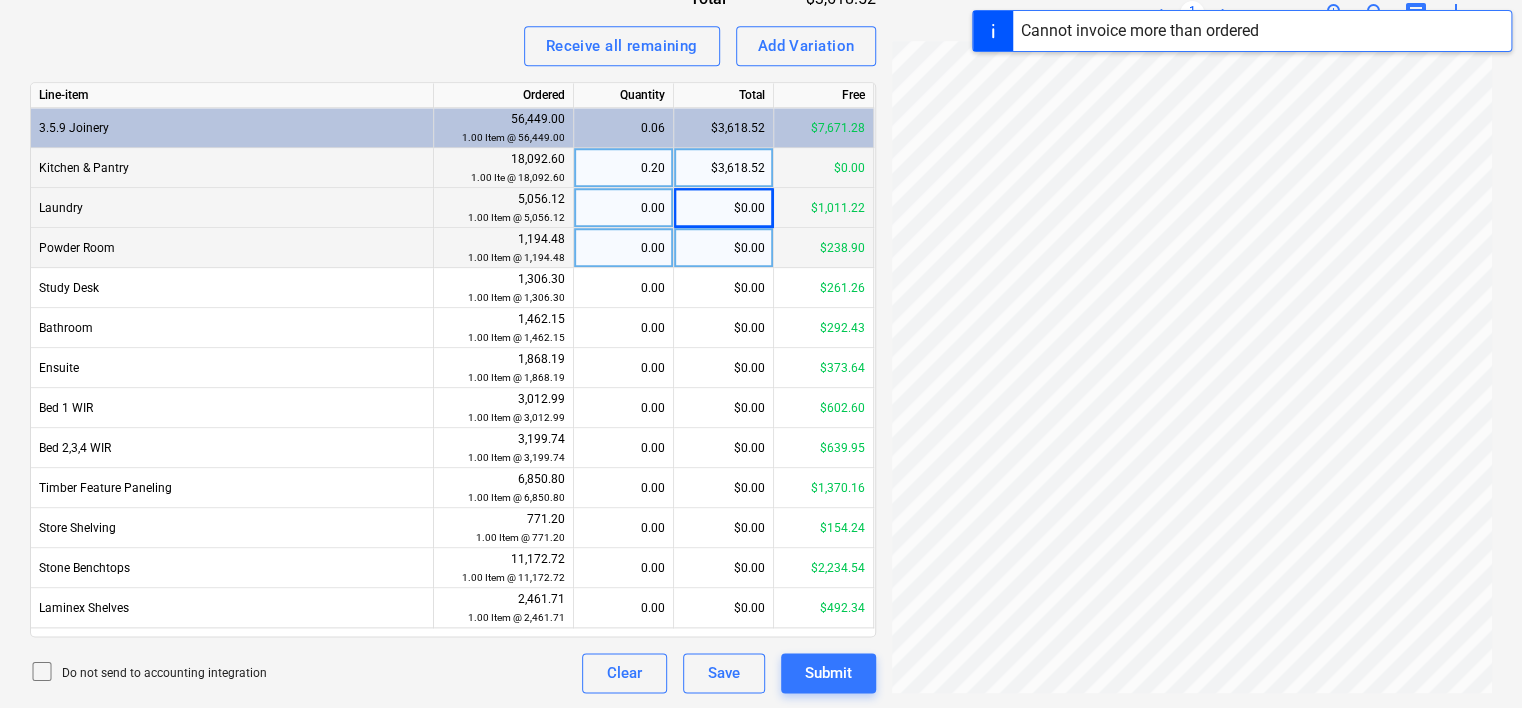 click on "0.00" at bounding box center [623, 248] 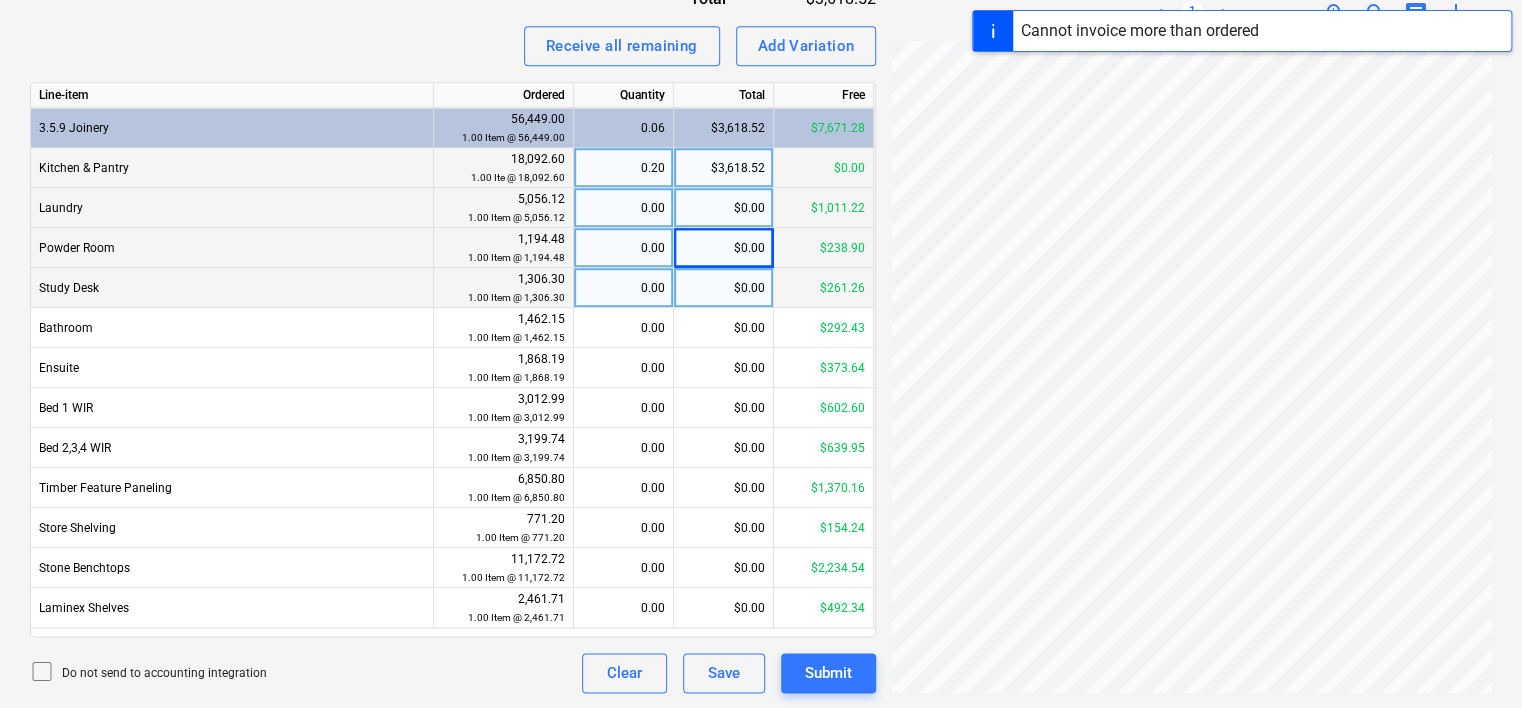 click on "0.00" at bounding box center [623, 288] 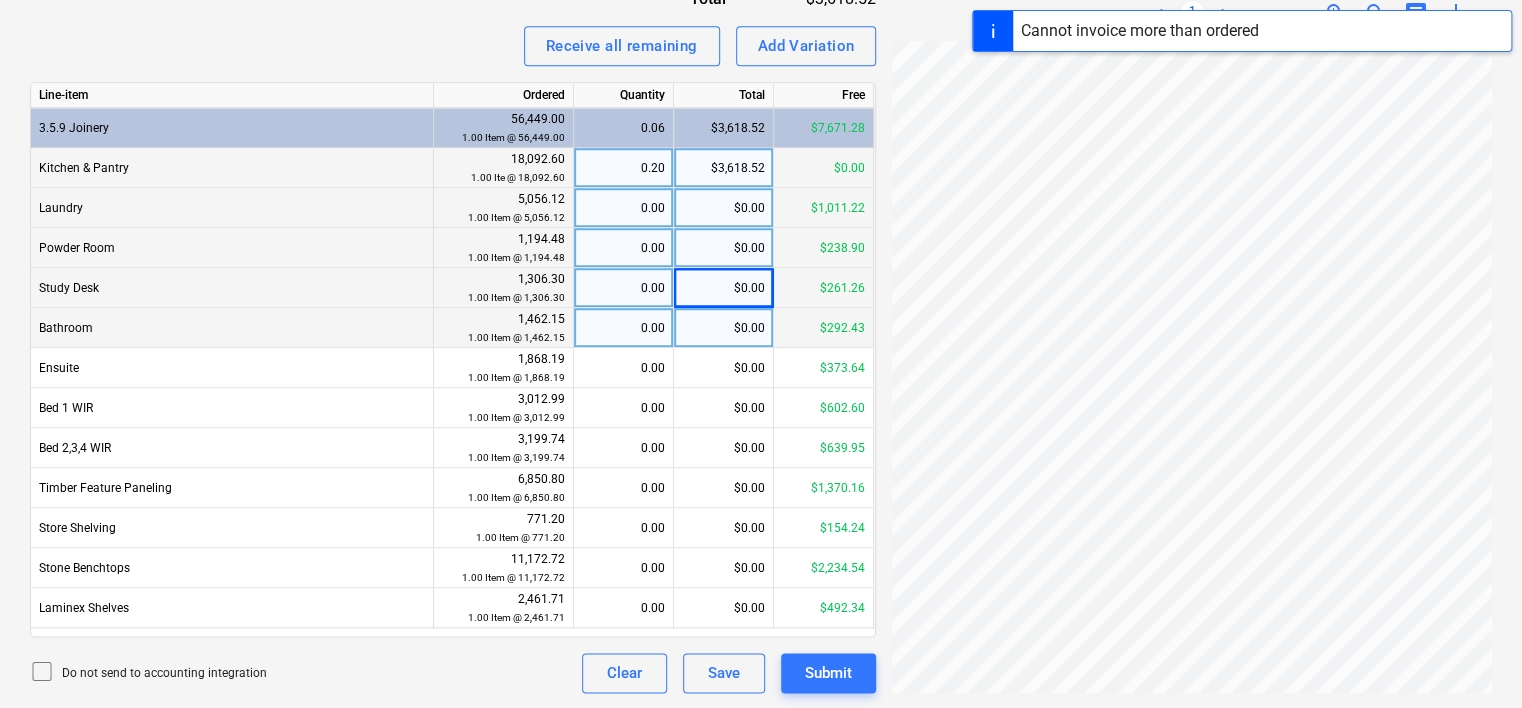 click on "0.00" at bounding box center (623, 328) 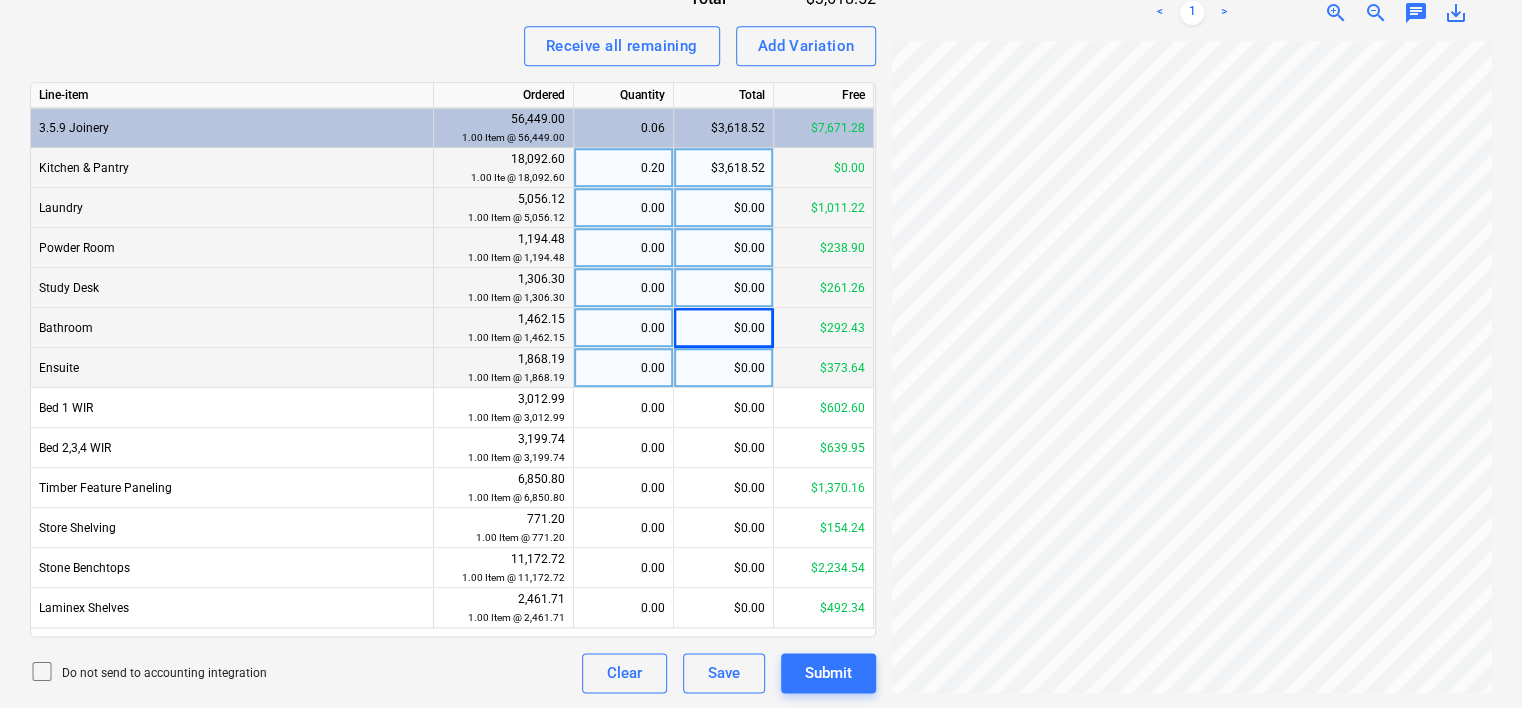 click on "0.00" at bounding box center [623, 368] 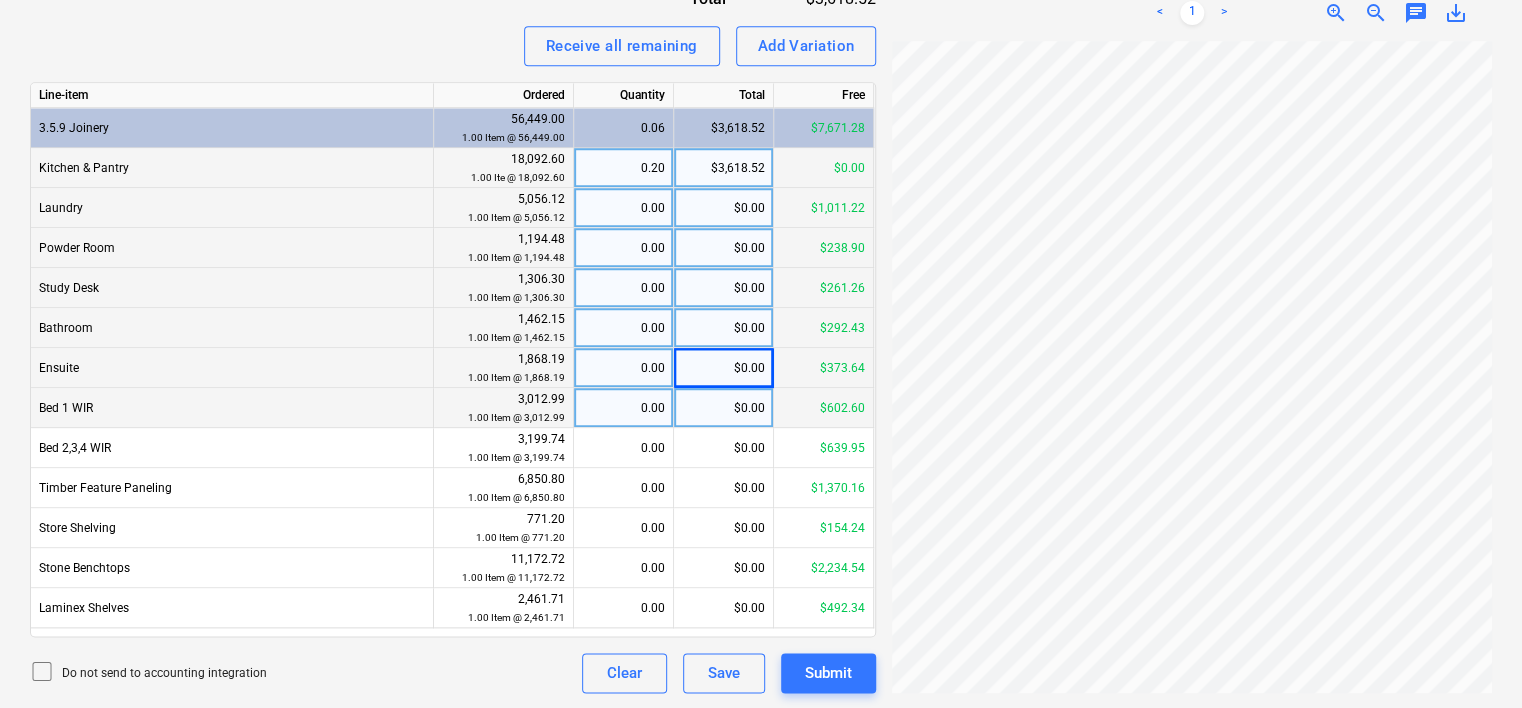 click on "0.00" at bounding box center [623, 408] 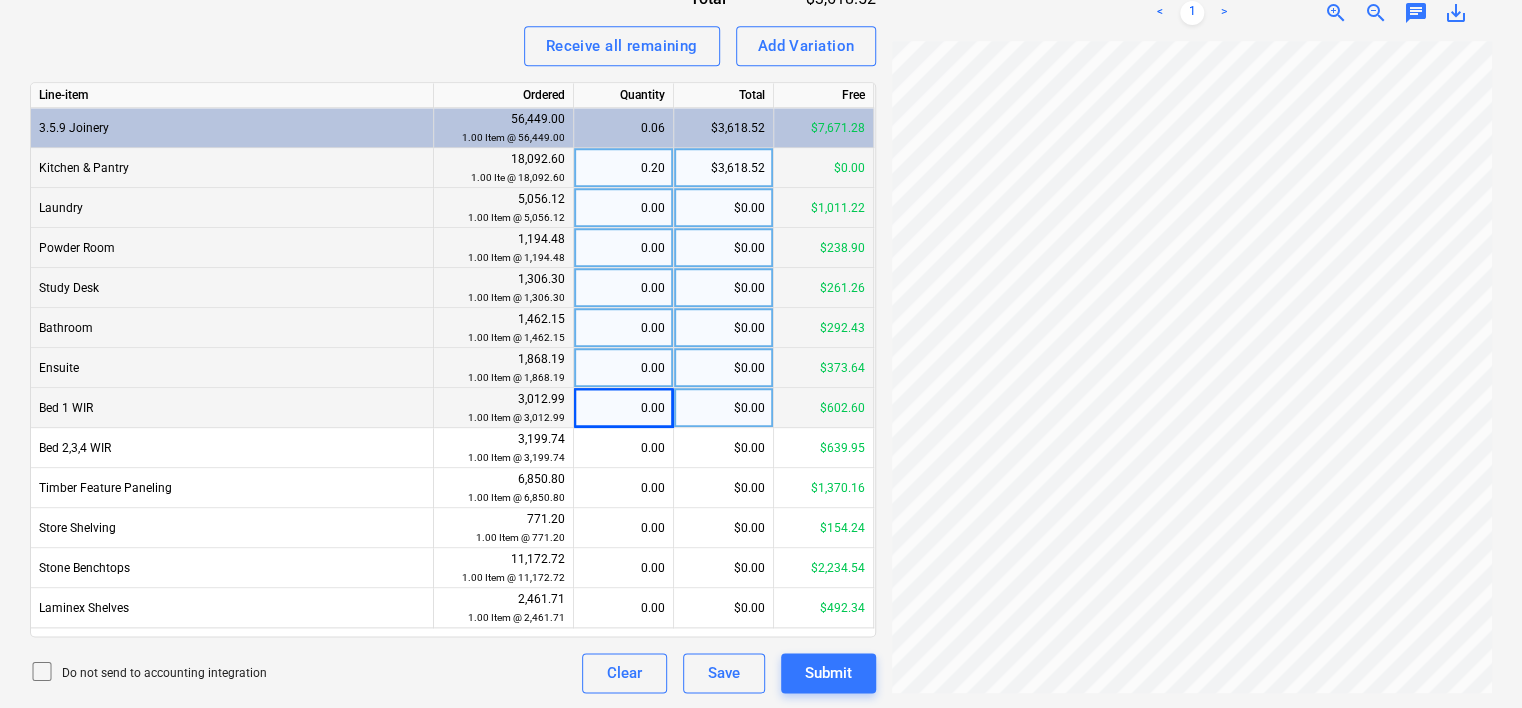 click on "0.00" at bounding box center (623, 208) 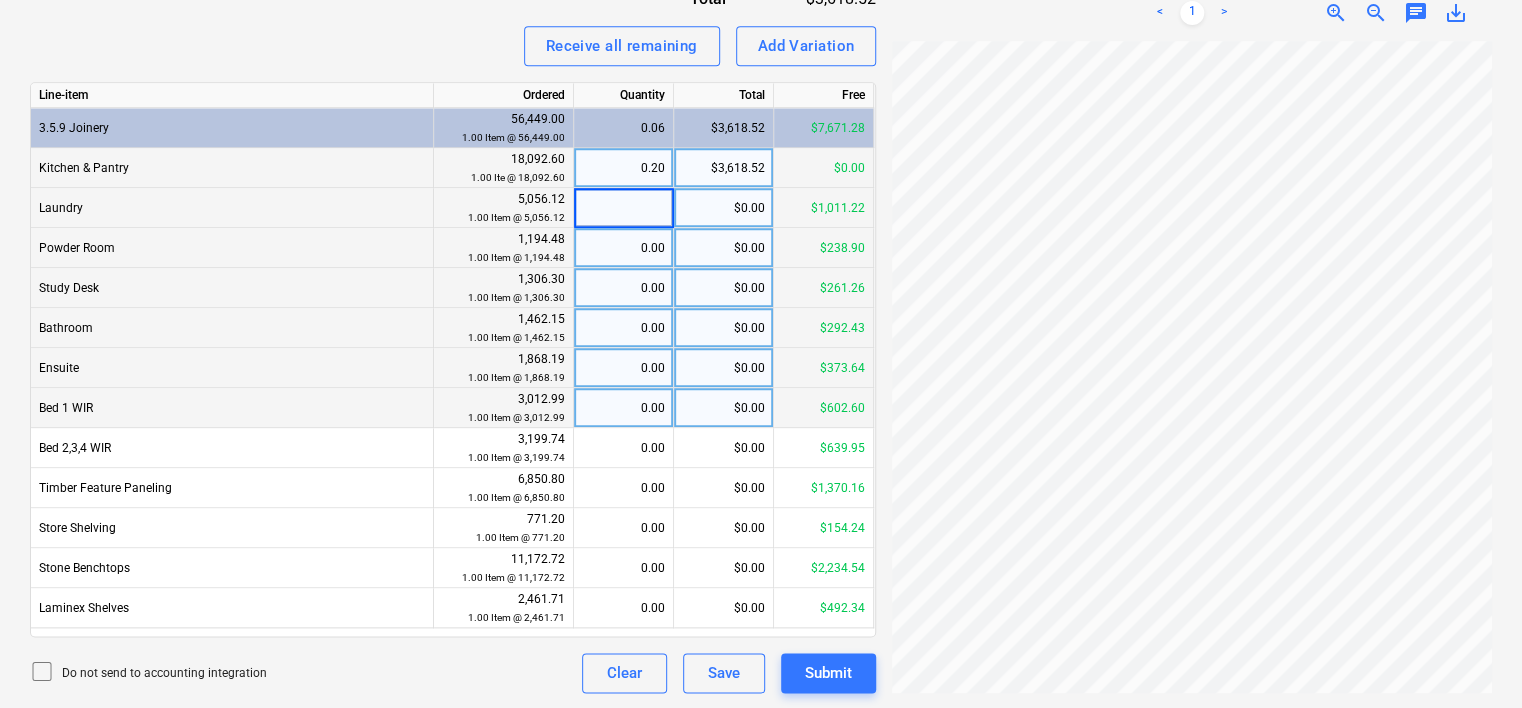 type on "1" 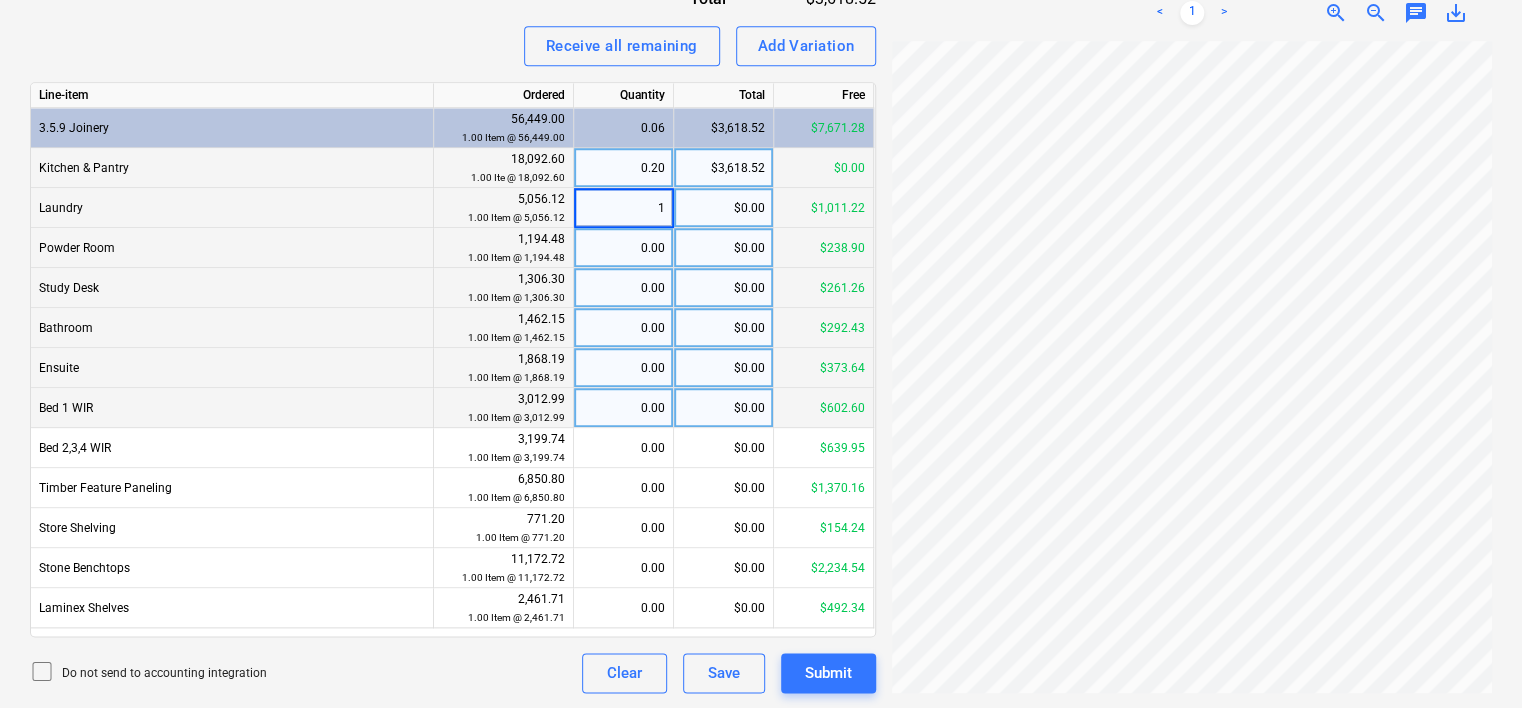 click on "0.00" at bounding box center [623, 248] 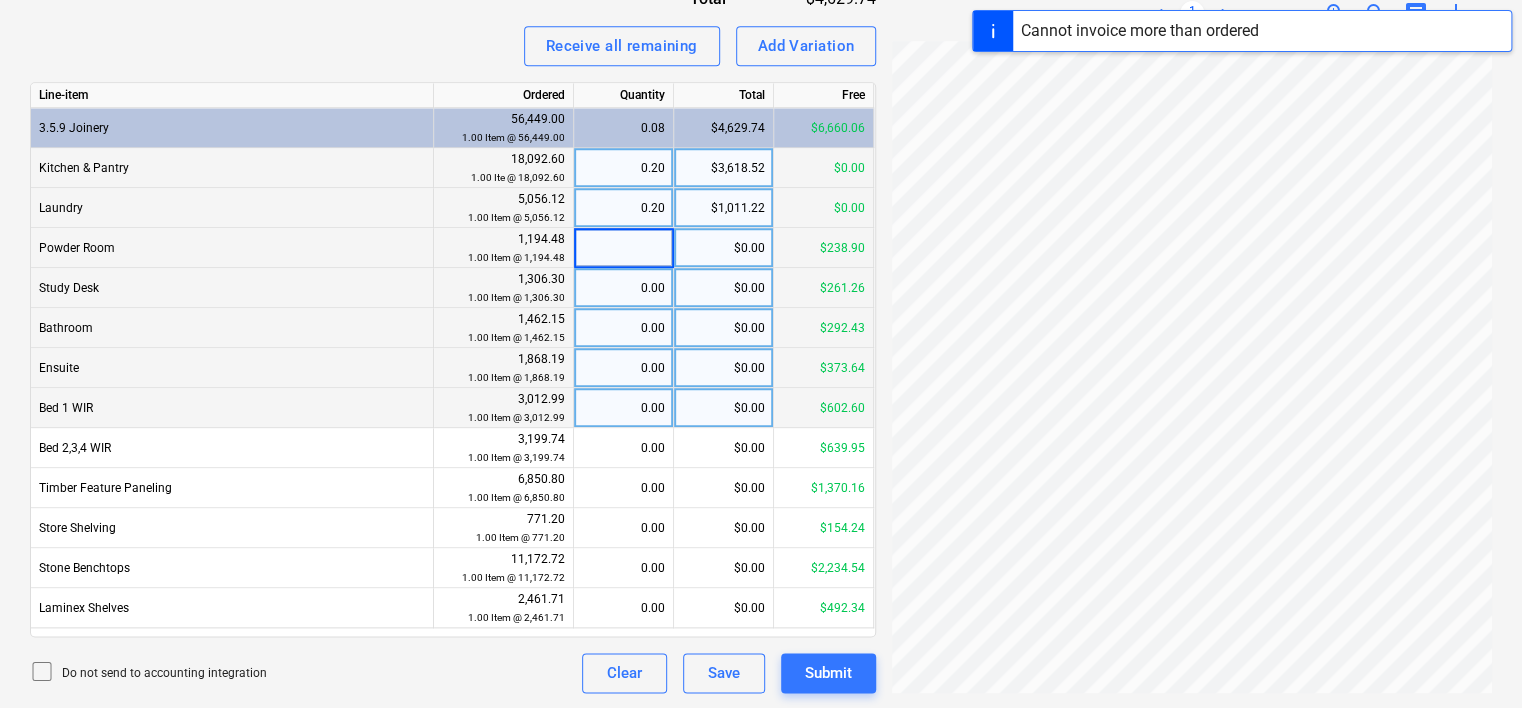 type on "1" 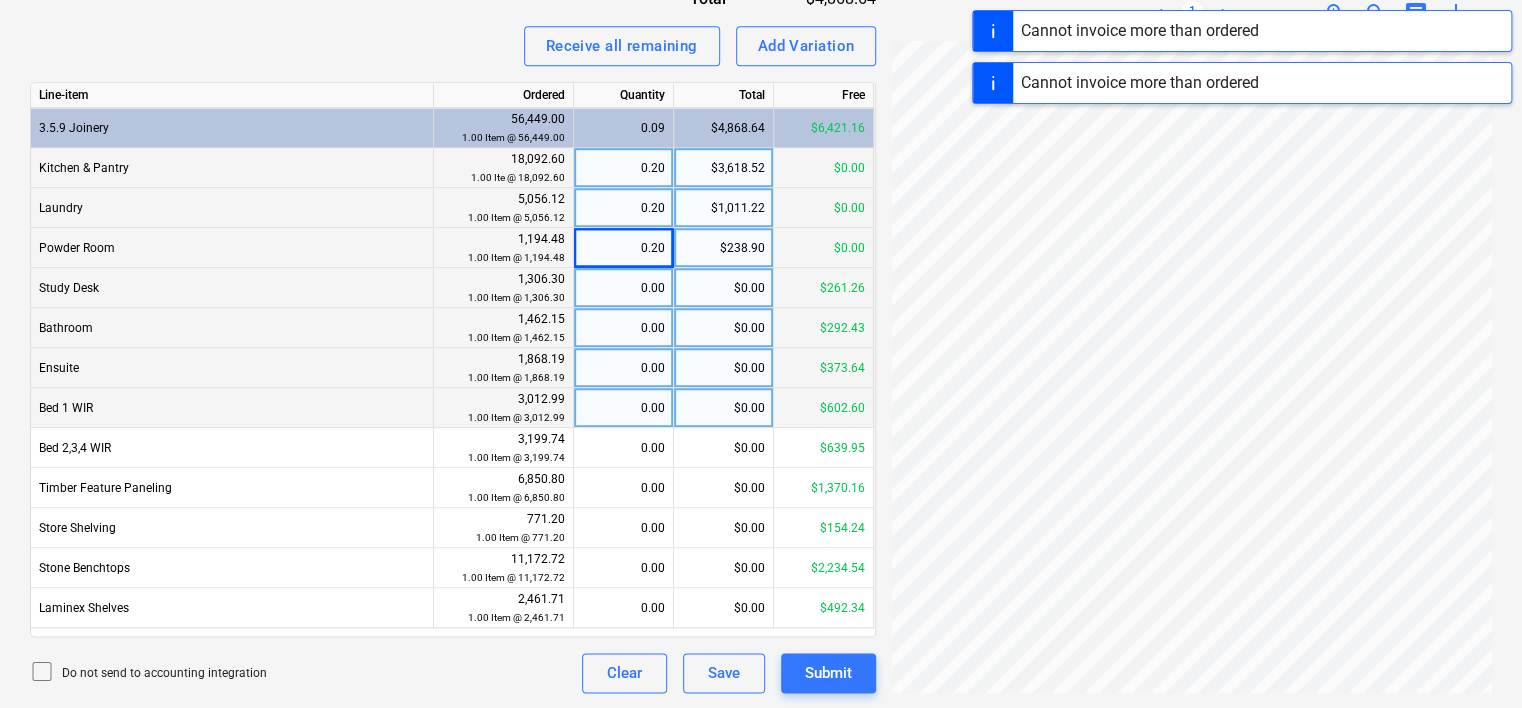 click on "0.00" at bounding box center (623, 288) 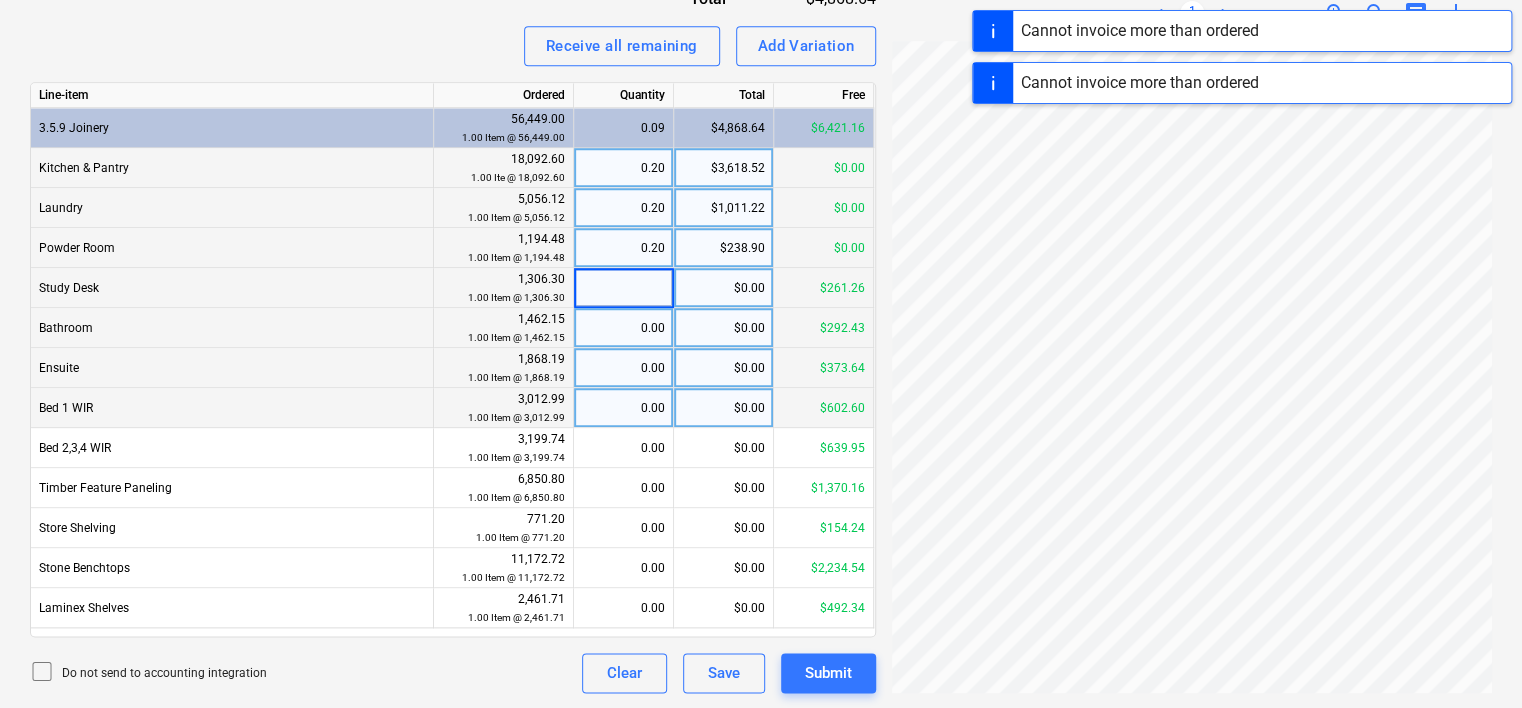 type on "1" 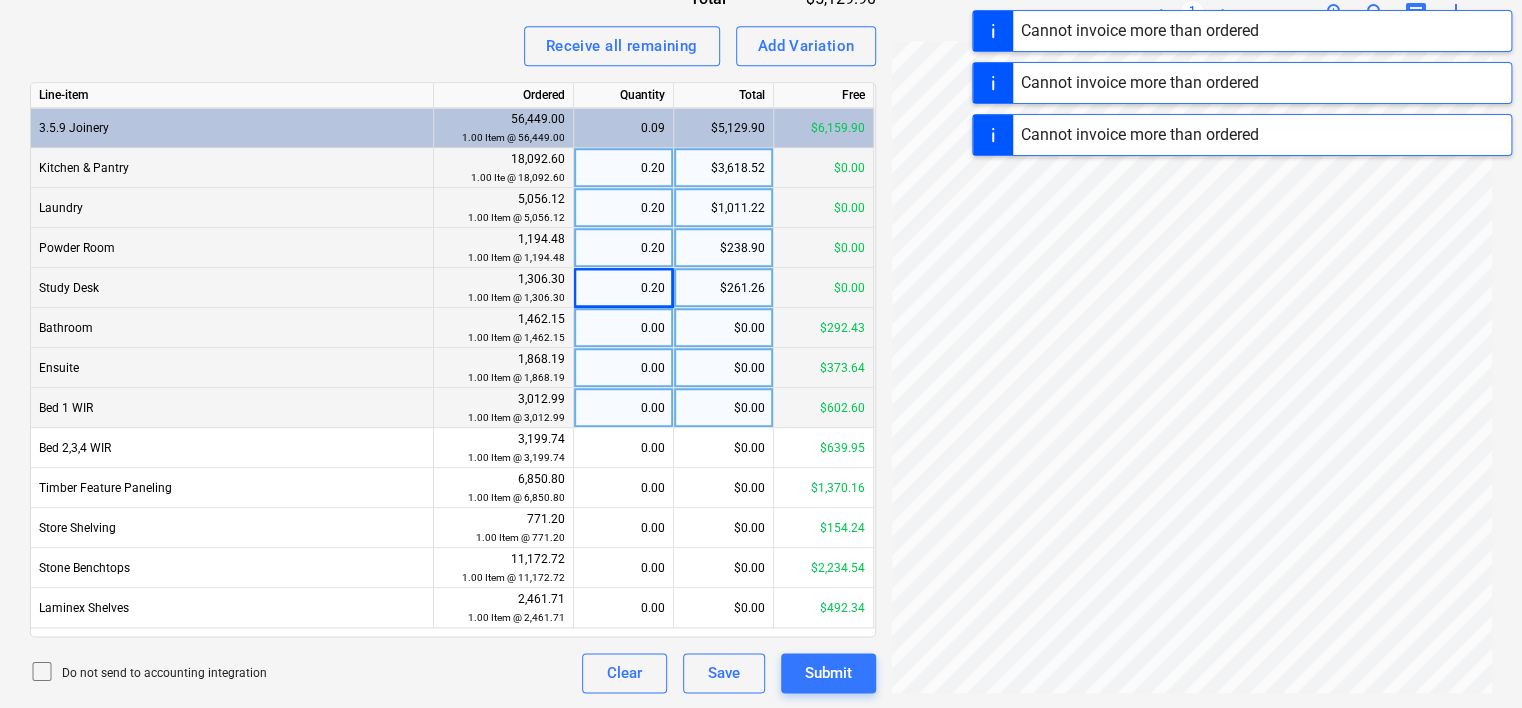 click on "0.00" at bounding box center [623, 328] 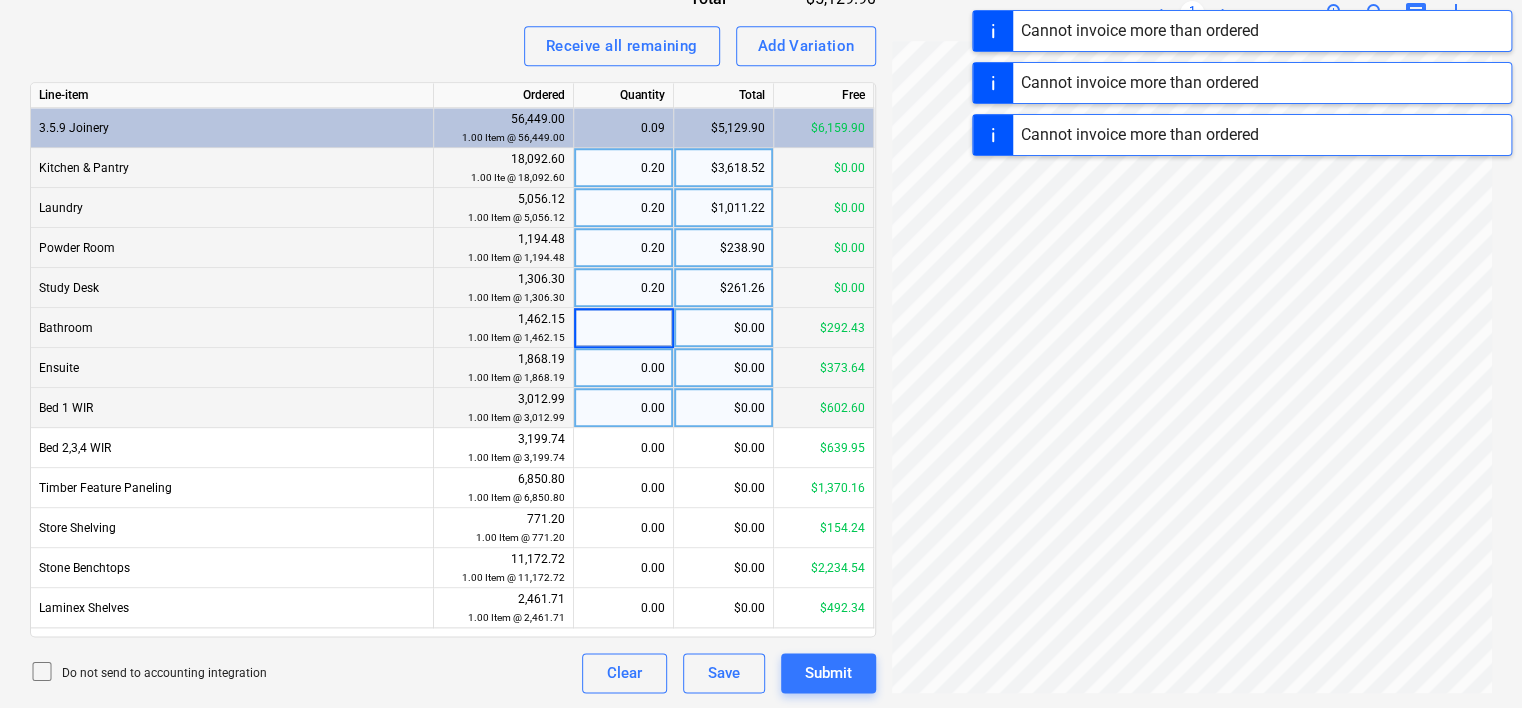 type on "1" 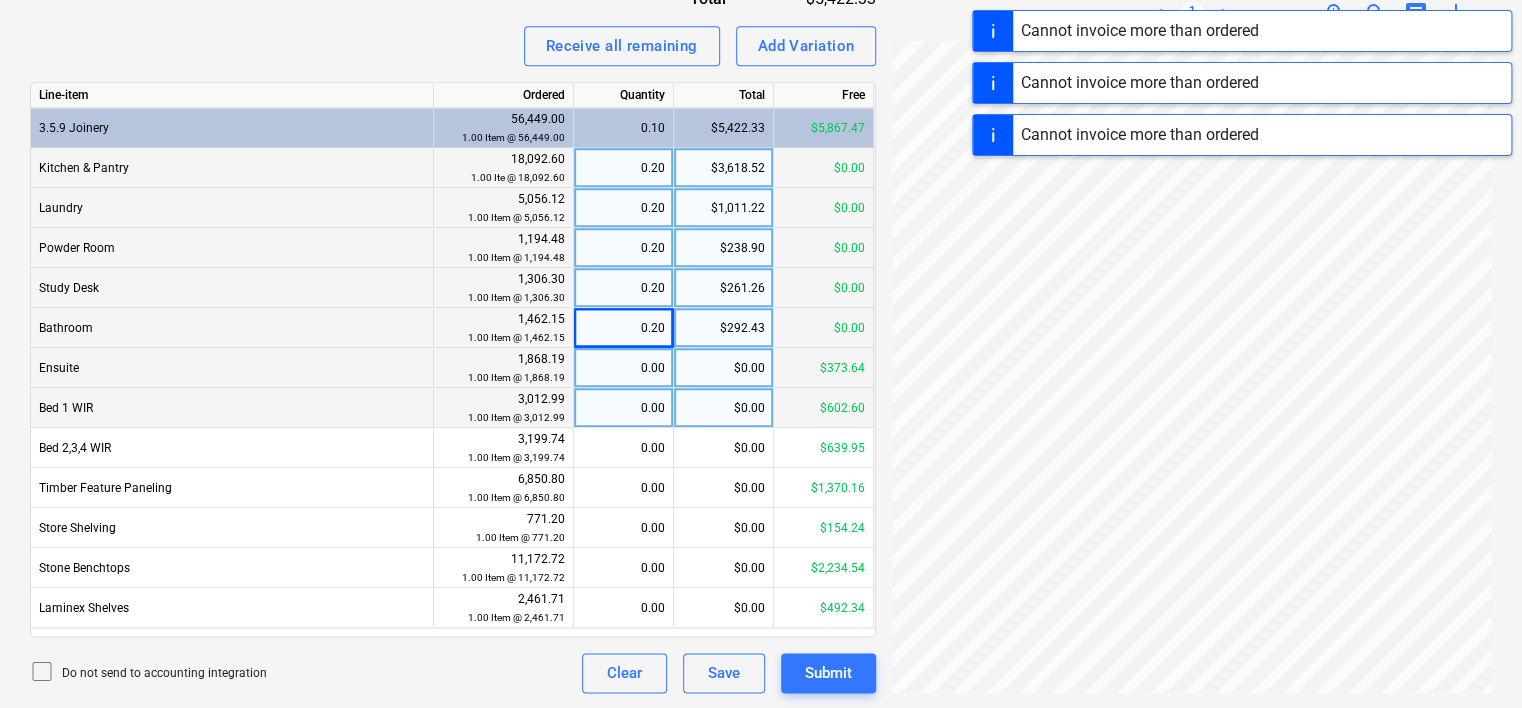 click on "0.00" at bounding box center (623, 368) 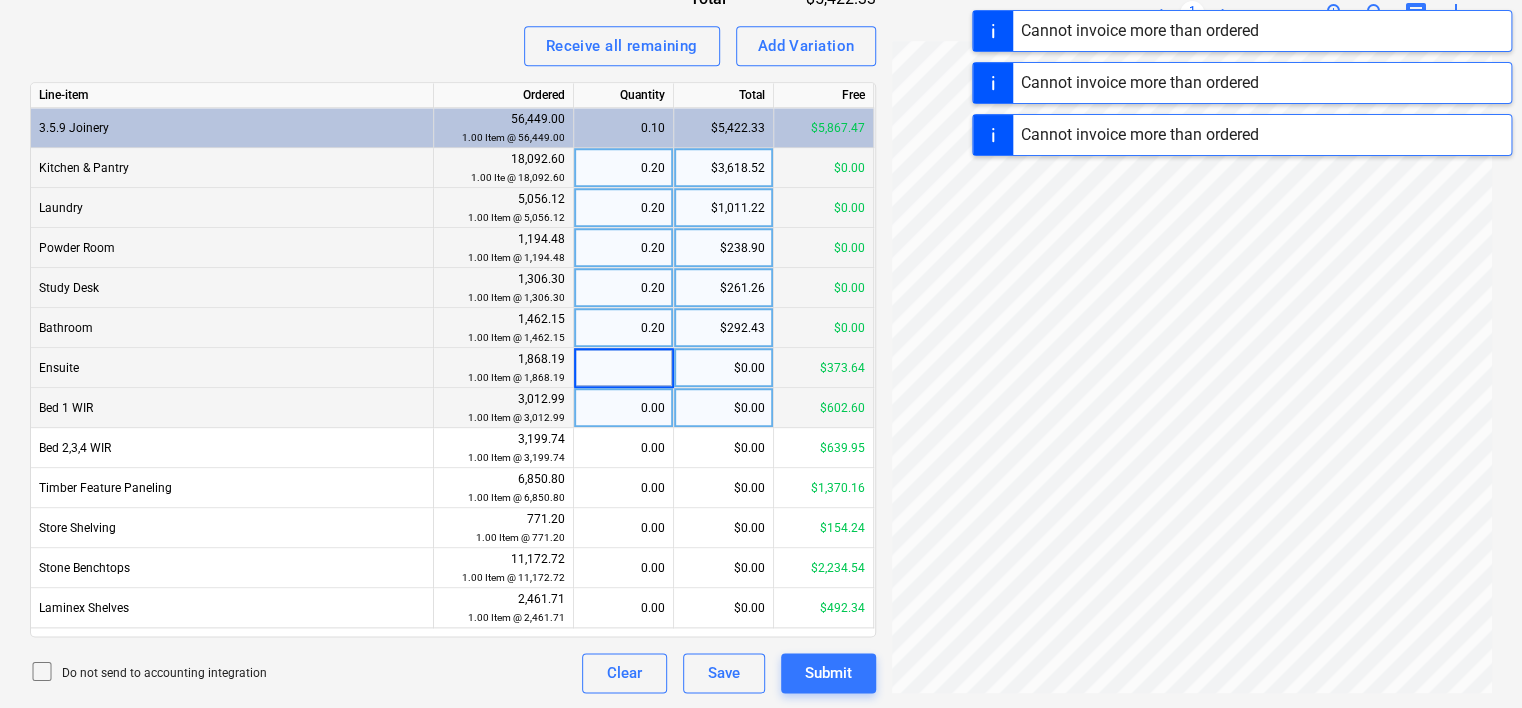 type on "1" 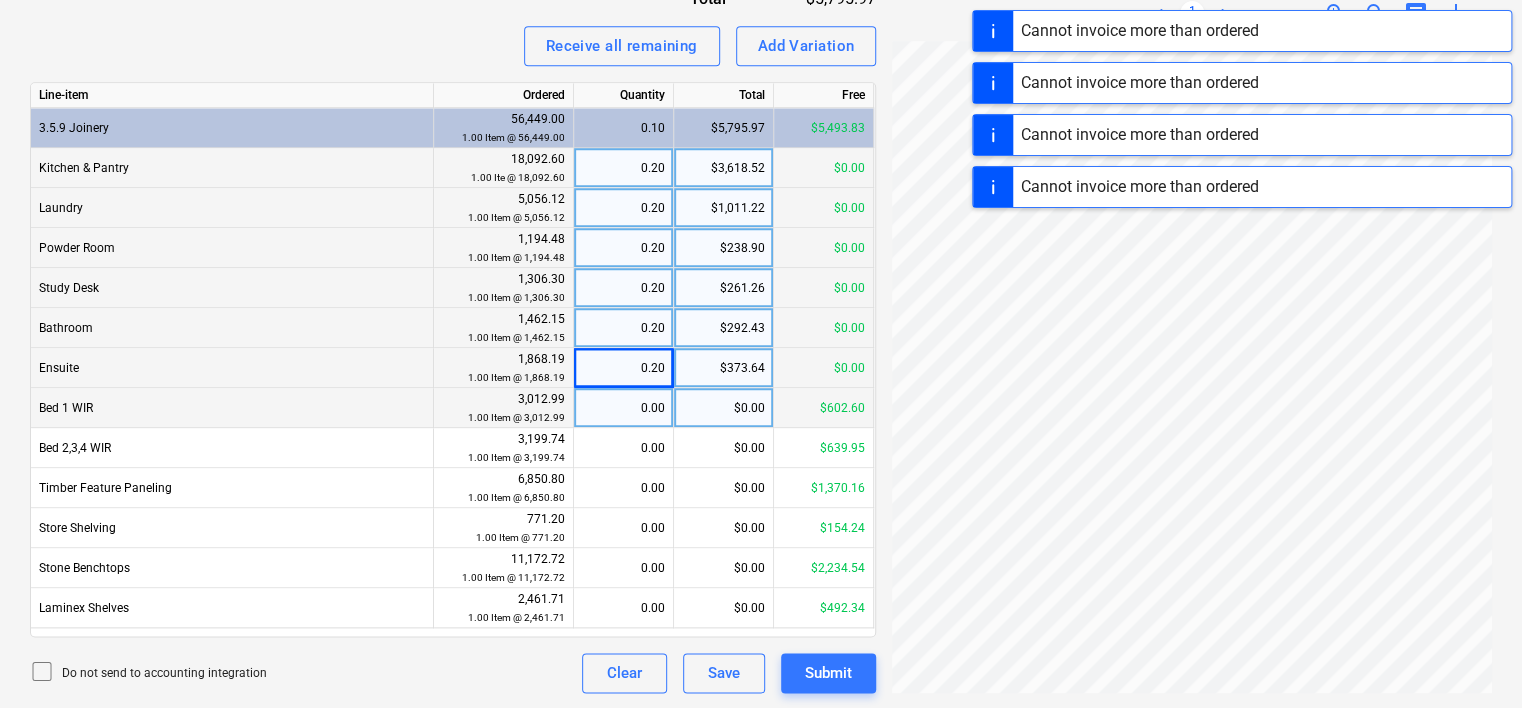 drag, startPoint x: 623, startPoint y: 427, endPoint x: 627, endPoint y: 413, distance: 14.56022 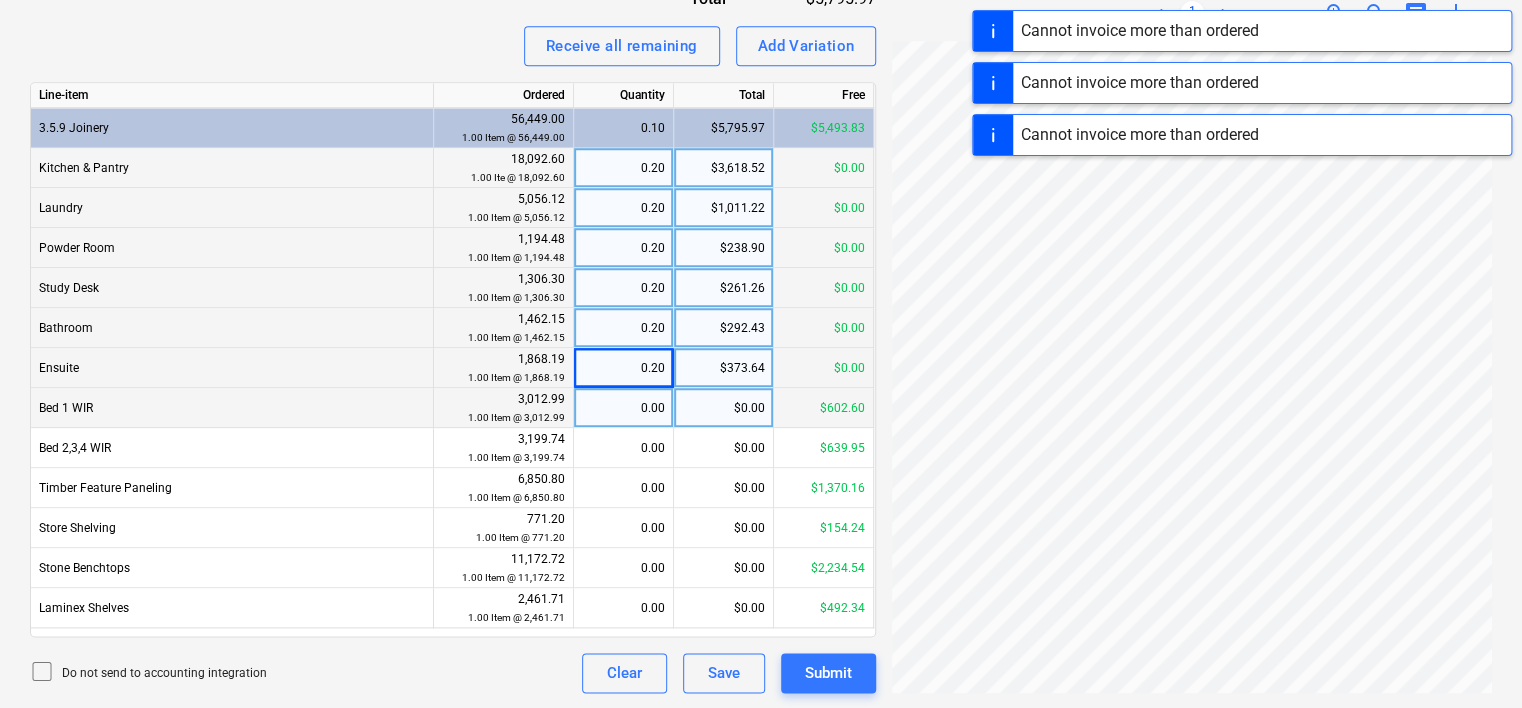click on "0.00" at bounding box center [623, 408] 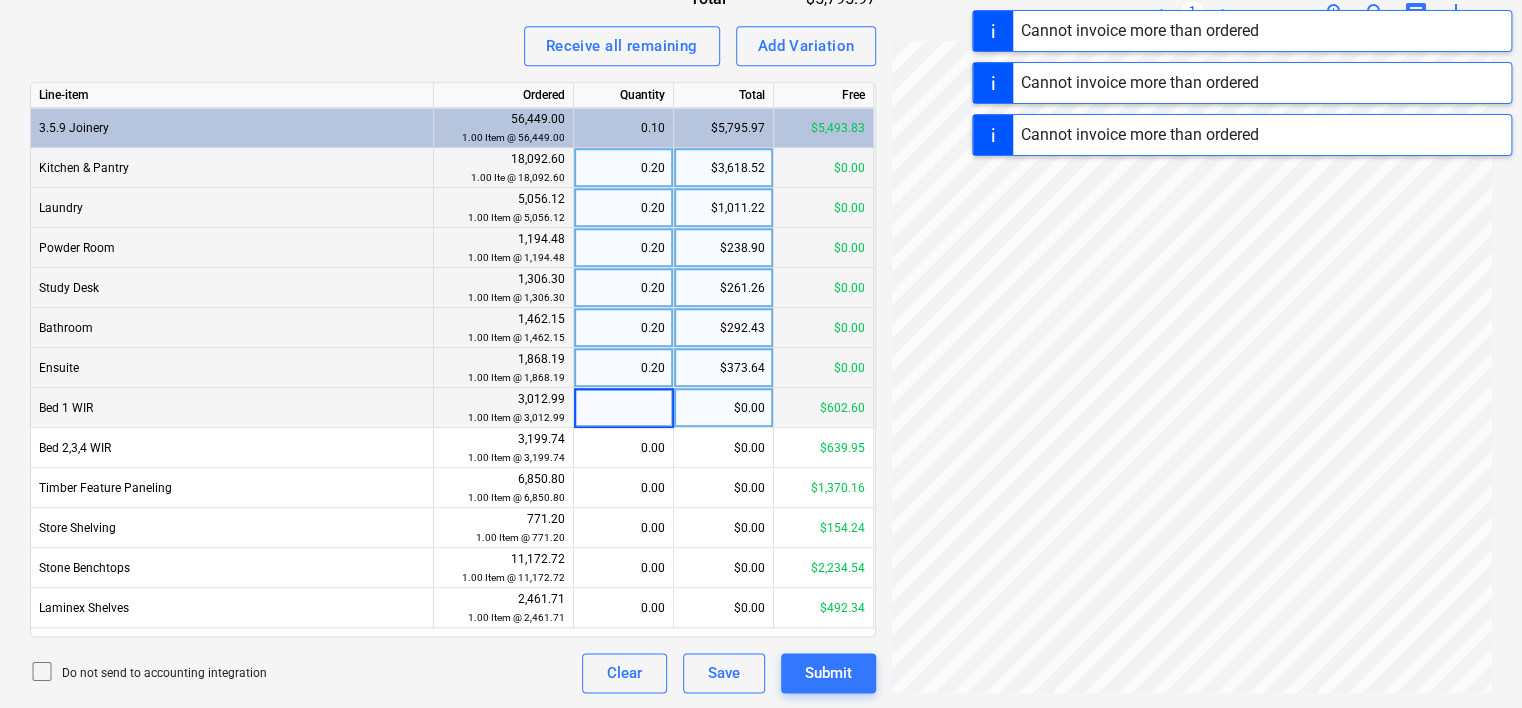 type on "1" 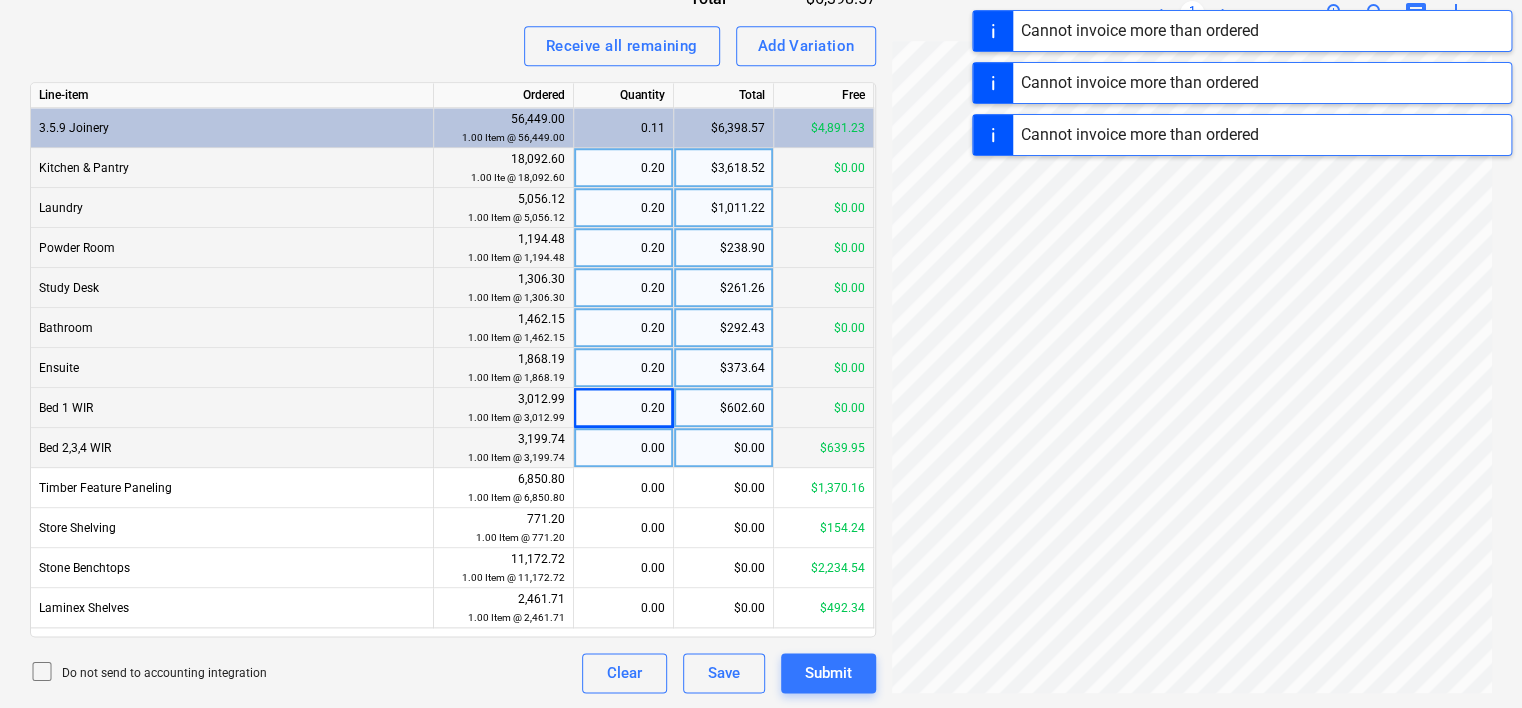 click on "0.00" at bounding box center (623, 448) 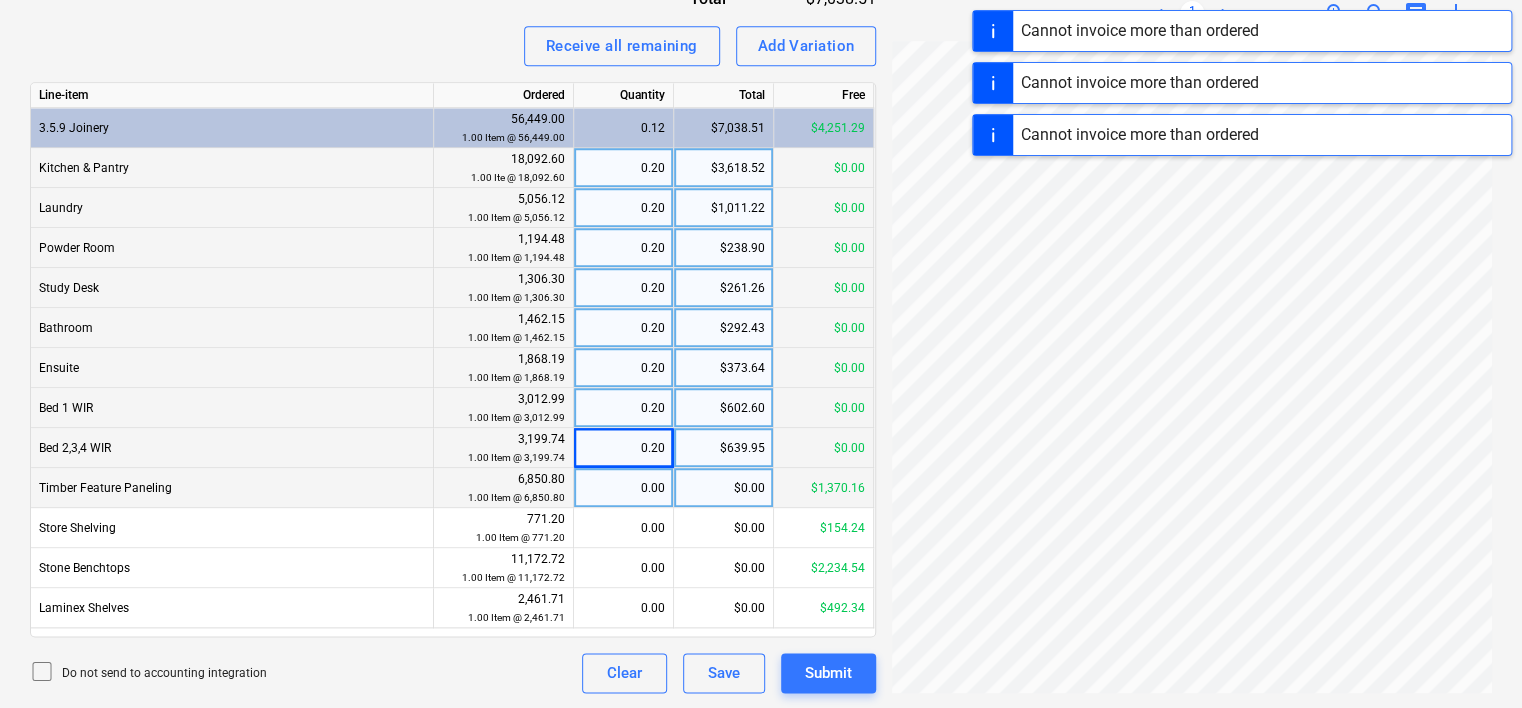 click on "0.00" at bounding box center (623, 488) 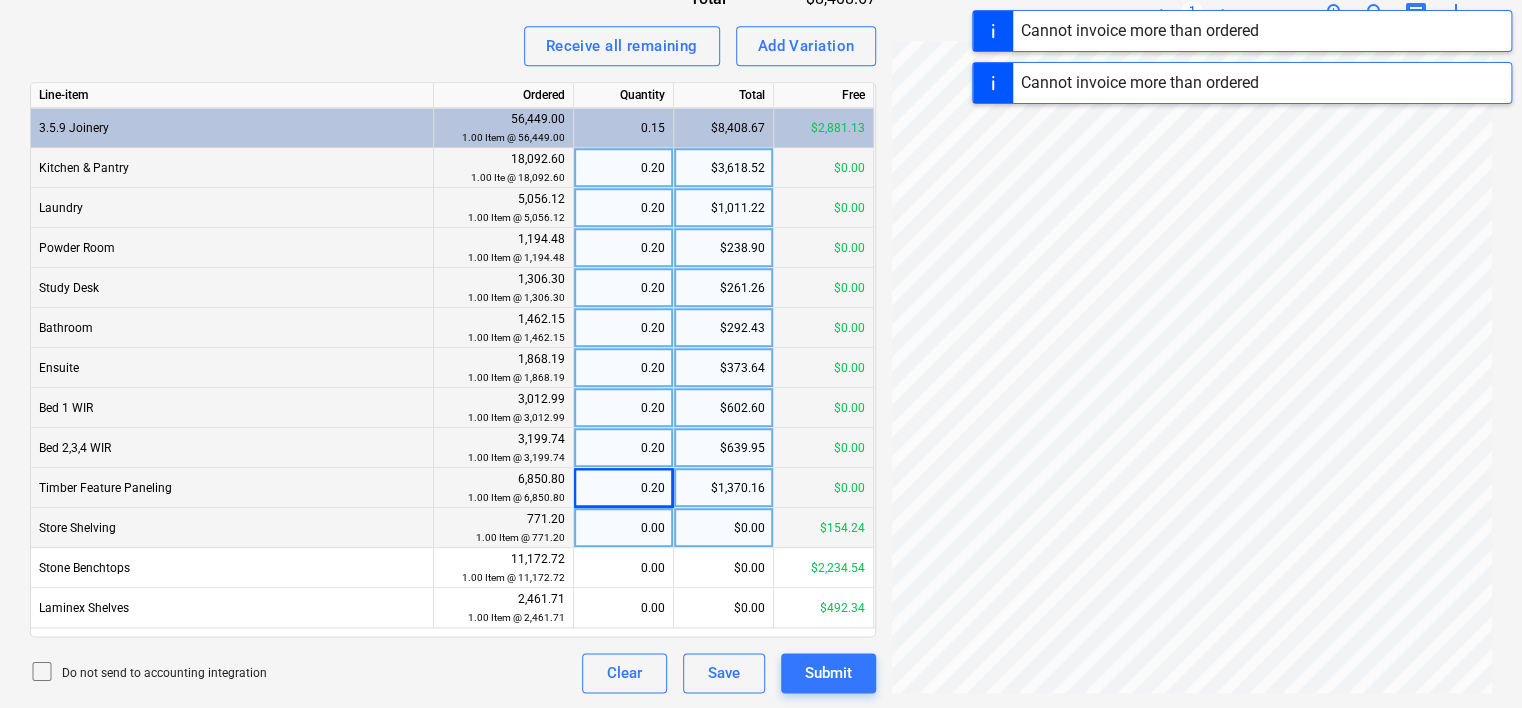 click on "0.00" at bounding box center [623, 528] 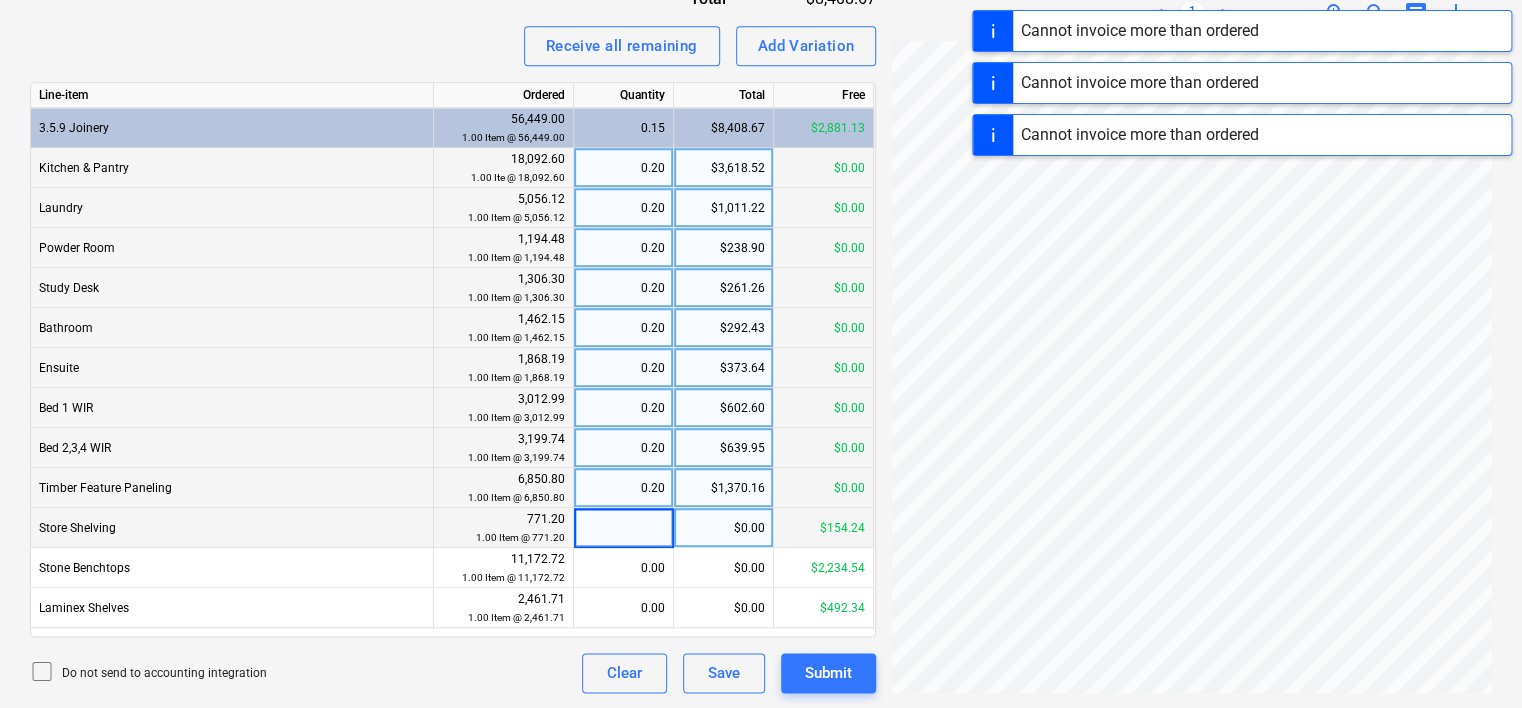 type on "1" 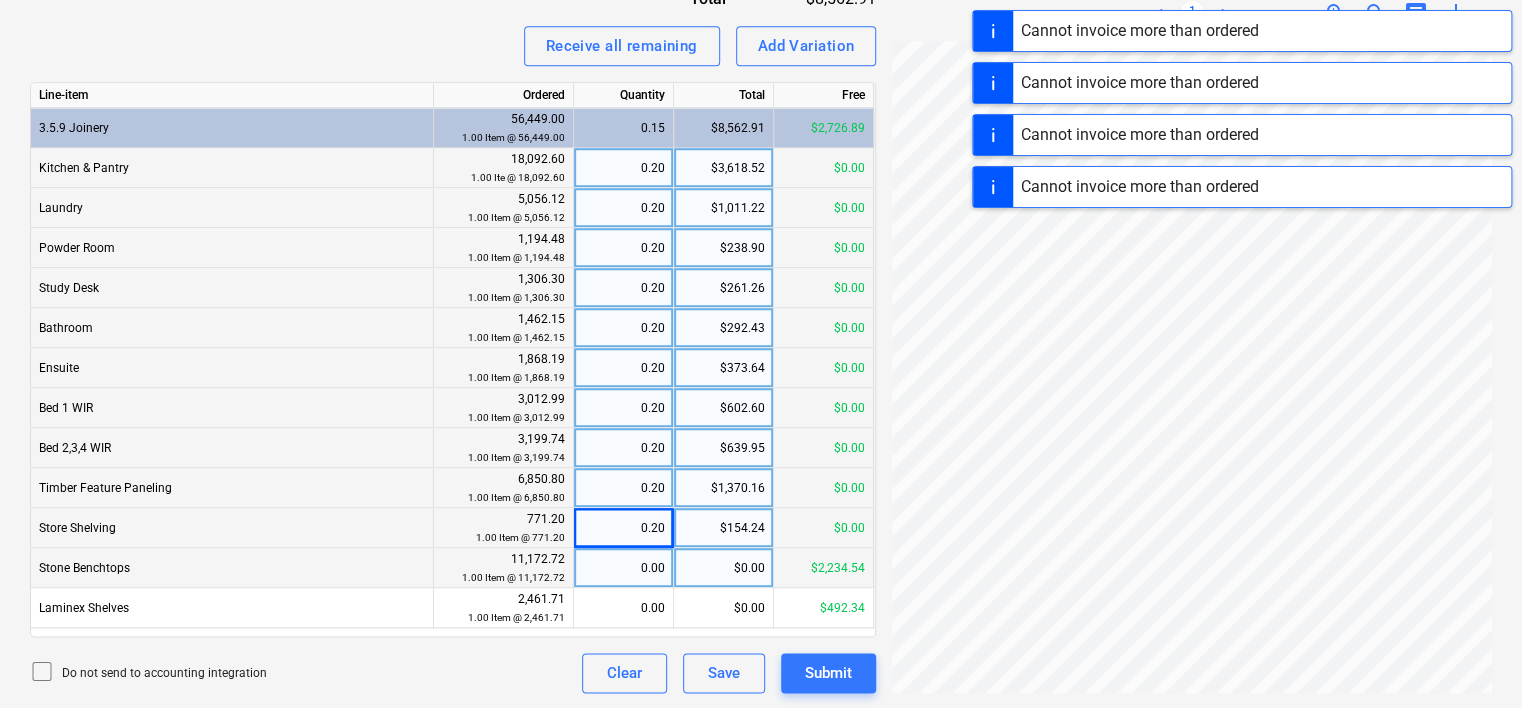click on "0.00" at bounding box center [623, 568] 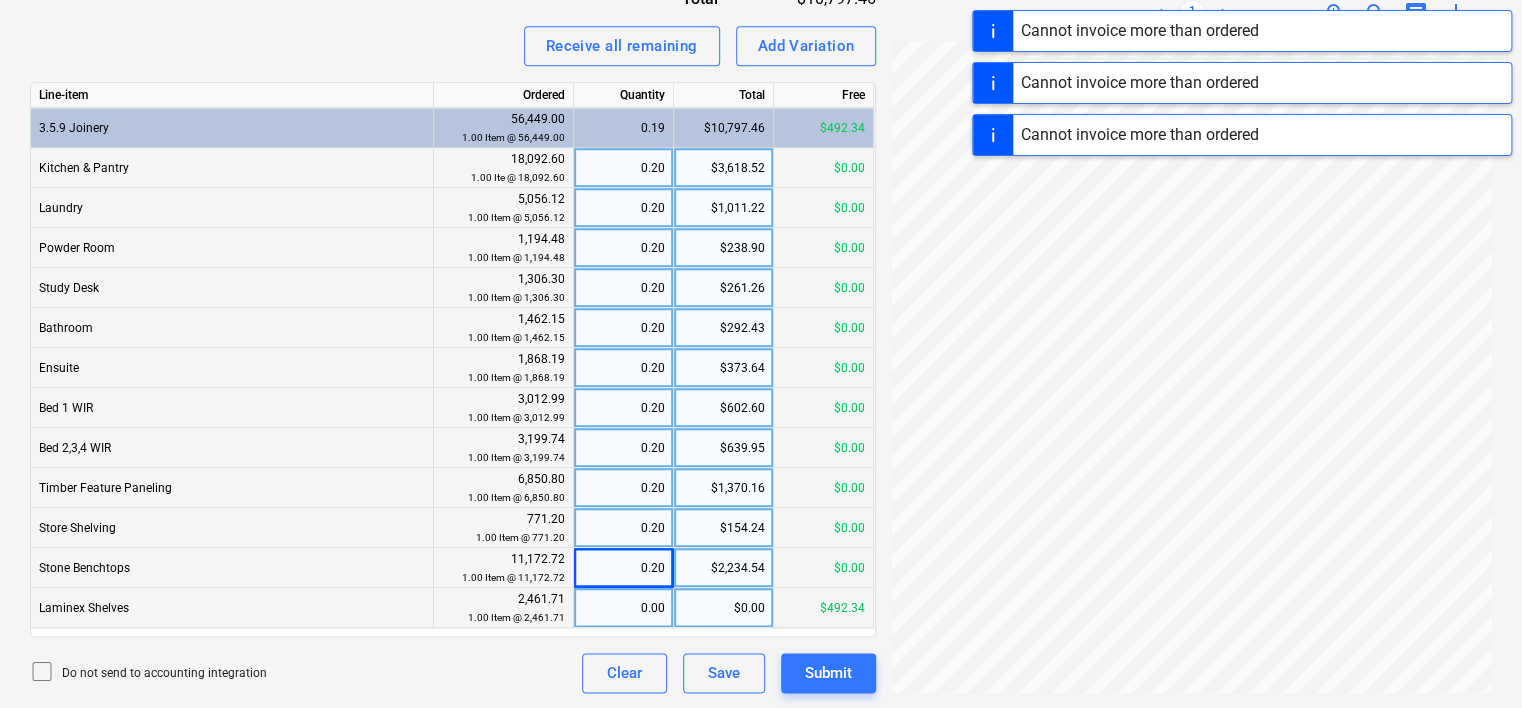 click on "0.00" at bounding box center [623, 608] 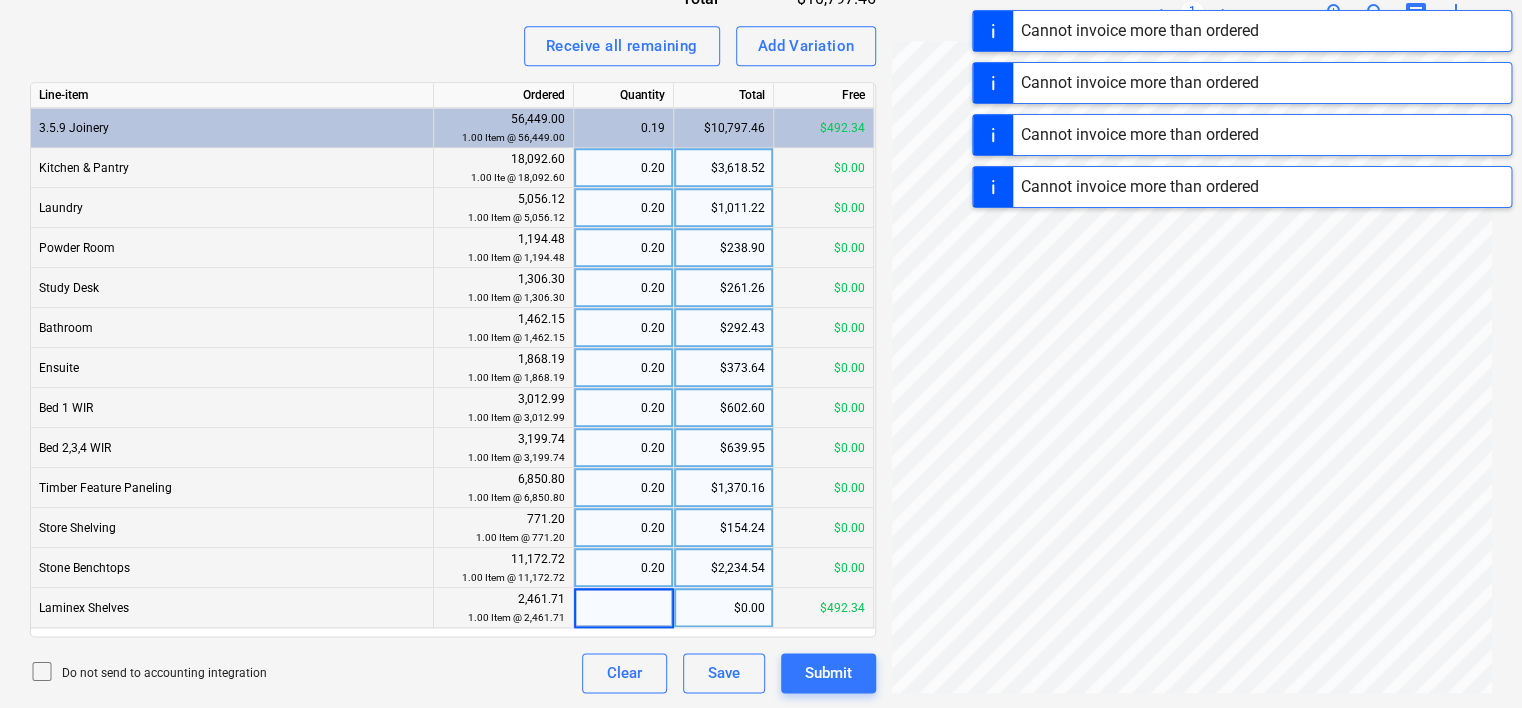 type on "1" 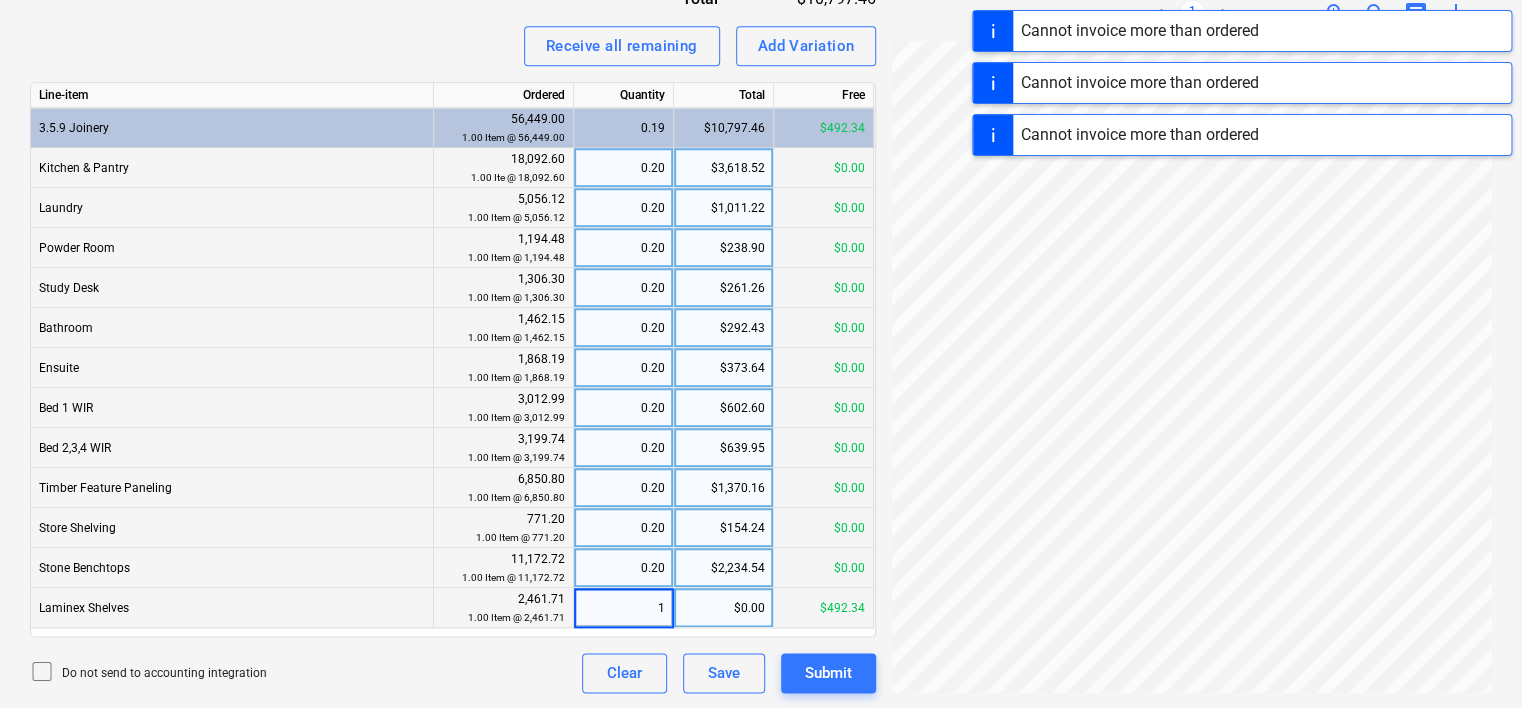 click on "0.20" at bounding box center (623, 568) 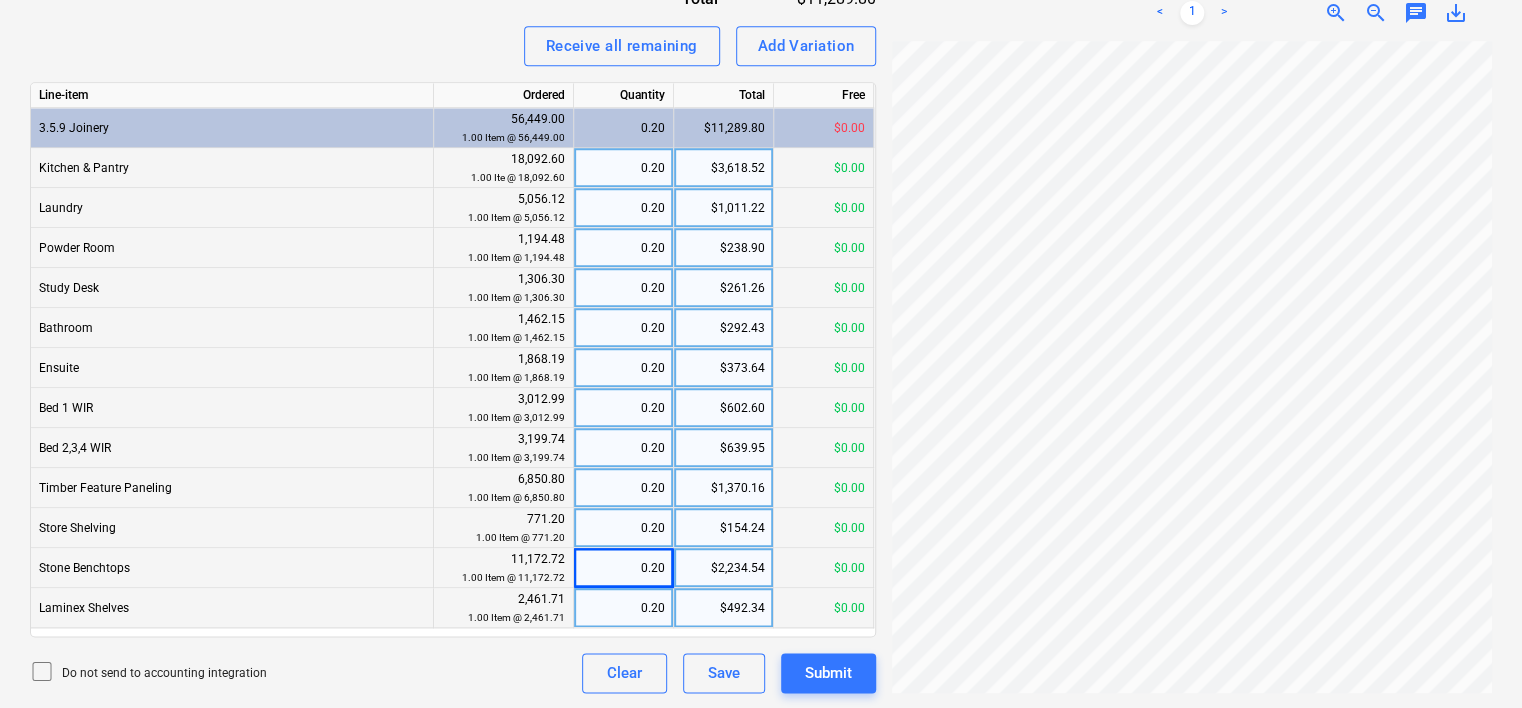 click on "Invoice name help INV-72191 Invoice number  (optional) help INV-72191 Invoice date help [DATE] 09.07.2025 Press the down arrow key to interact with the calendar and
select a date. Press the question mark key to get the keyboard shortcuts for changing dates. Due date help [DATE] 23.07.2025 Press the down arrow key to interact with the calendar and
select a date. Press the question mark key to get the keyboard shortcuts for changing dates. Select purchase order 25001-PO-041 | Purchase order - ST Joinery - 2 Walnut Pl, [GEOGRAPHIC_DATA] - 'Lumeah' Estate Invoice total amount (optional) 0.00 Comment for the accountant (optional) help Write a note or @mention to notify a teammate ﻿ Do not send to accounting integration Clear Save Submit Total $11,289.80 Receive all remaining Add Variation Line-item Ordered Quantity Total Free 3.5.9 Joinery 56,449.00 1.00 Item @ 56,449.00 0.20 $11,289.80 $0.00 Kitchen & Pantry 18,092.60 1.00 Ite @ 18,092.60 0.20 $3,618.52 $0.00 Laundry 5,056.12 1.00 Item @ 5,056.12" at bounding box center [453, 90] 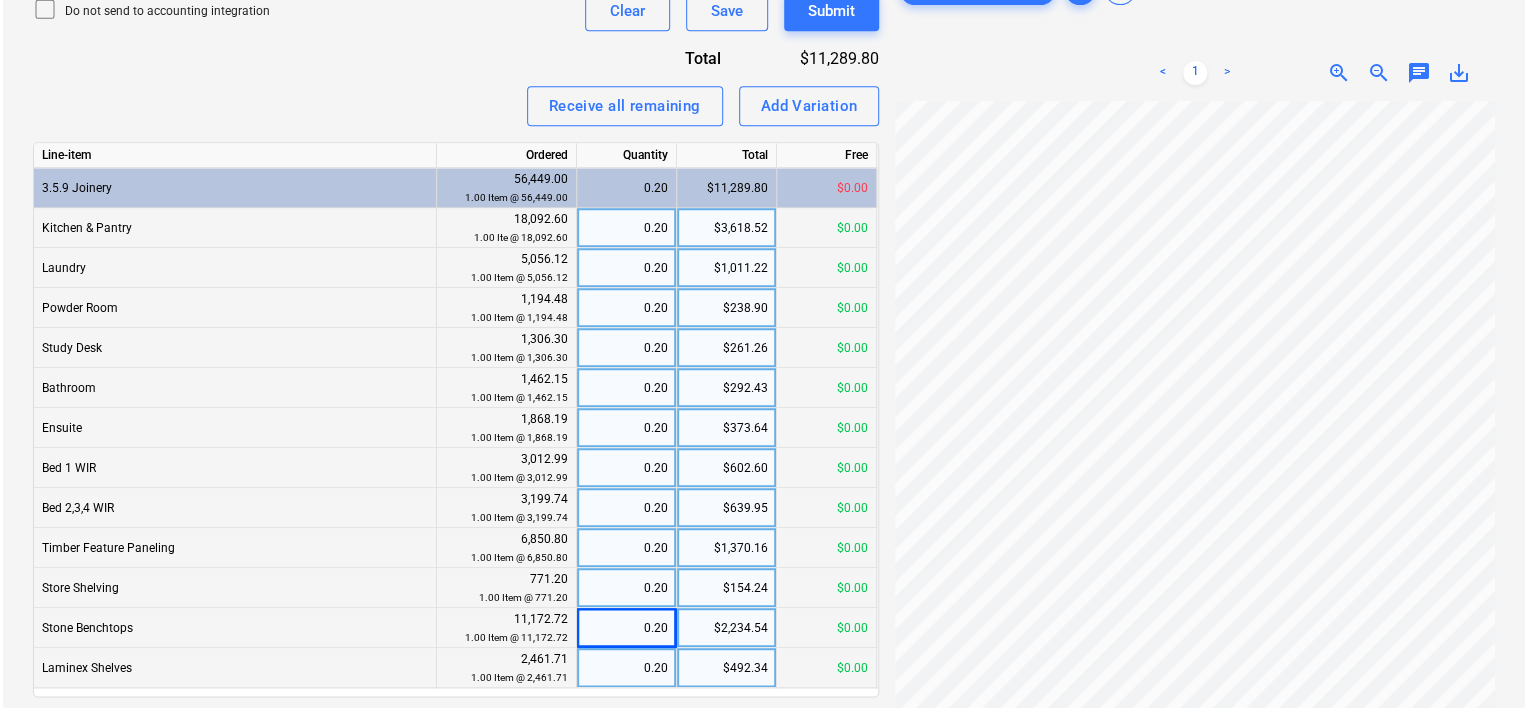 scroll, scrollTop: 824, scrollLeft: 0, axis: vertical 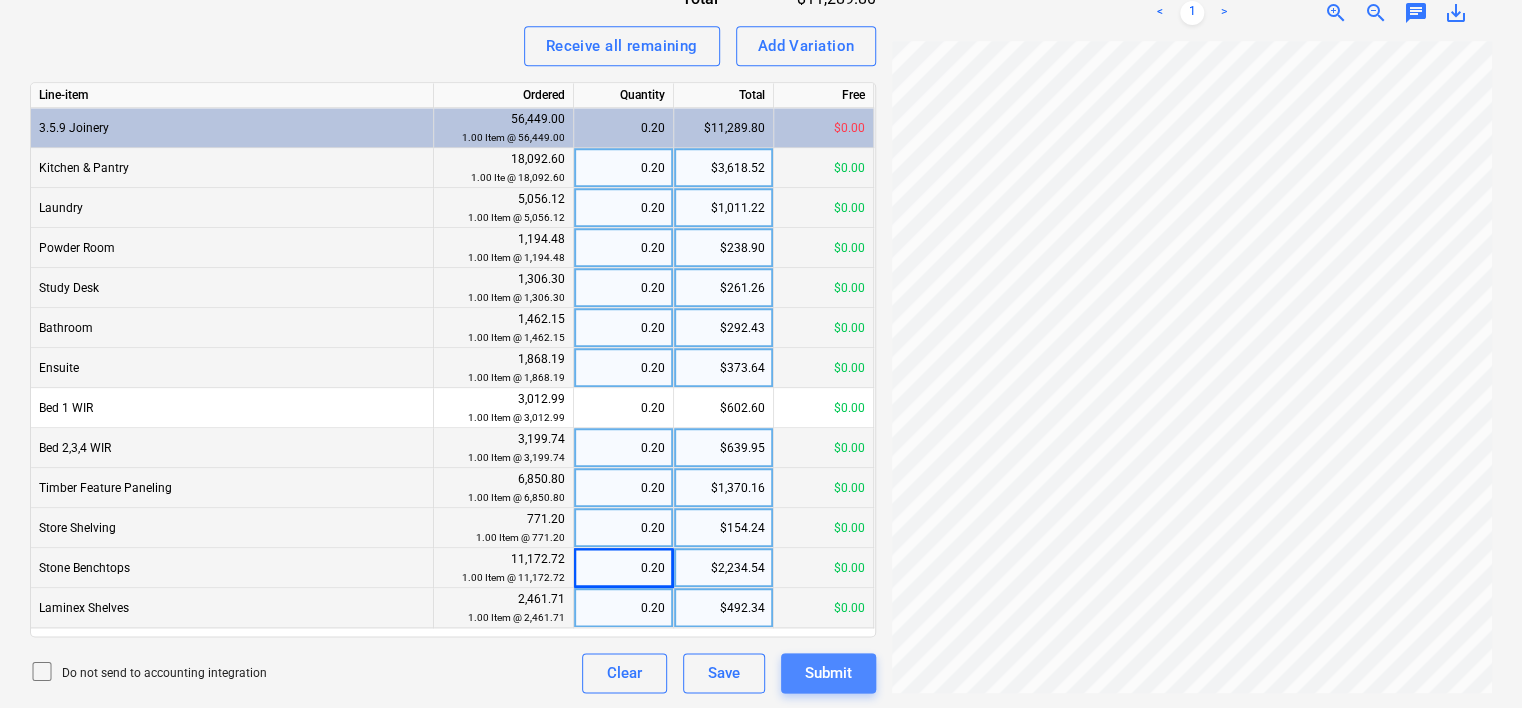 click on "Submit" at bounding box center [828, 673] 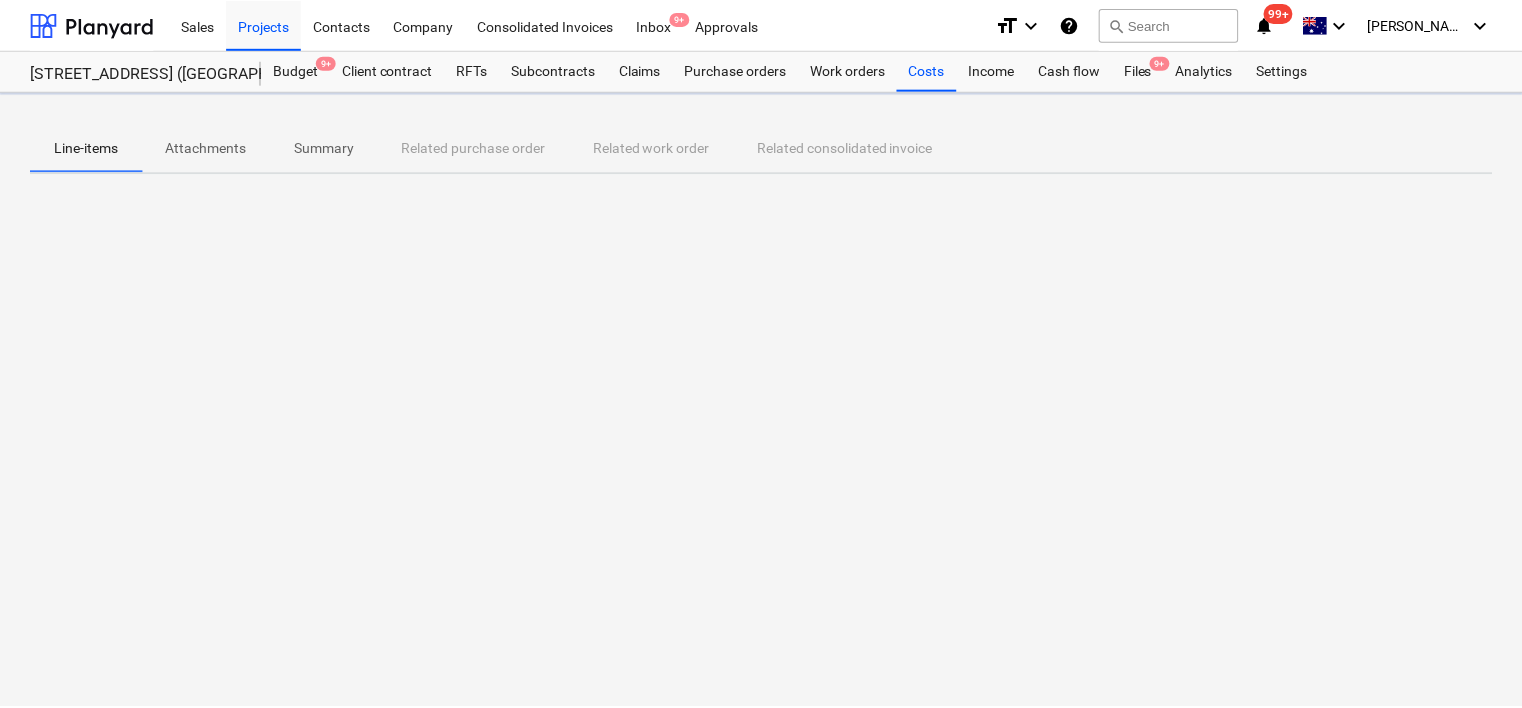 scroll, scrollTop: 0, scrollLeft: 0, axis: both 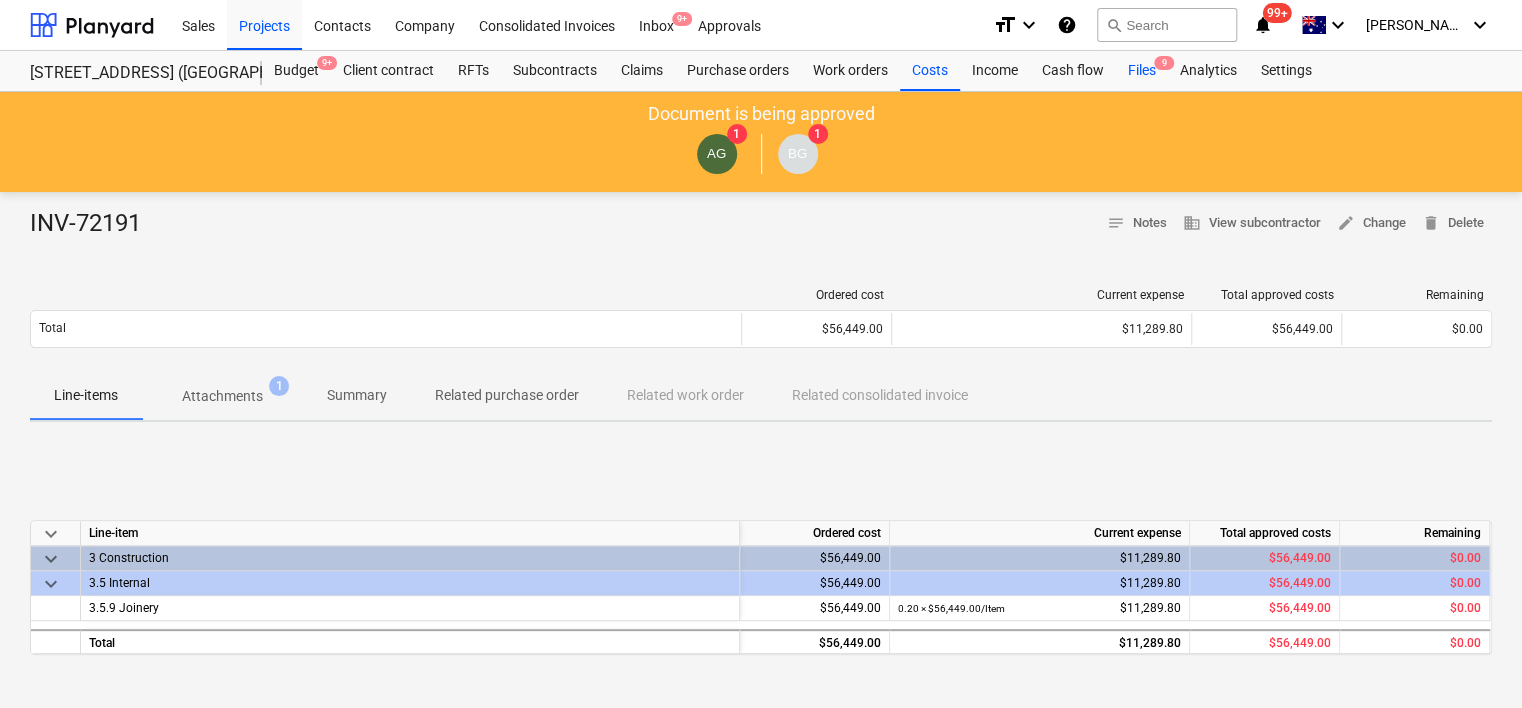 click on "Files 9" at bounding box center (1142, 71) 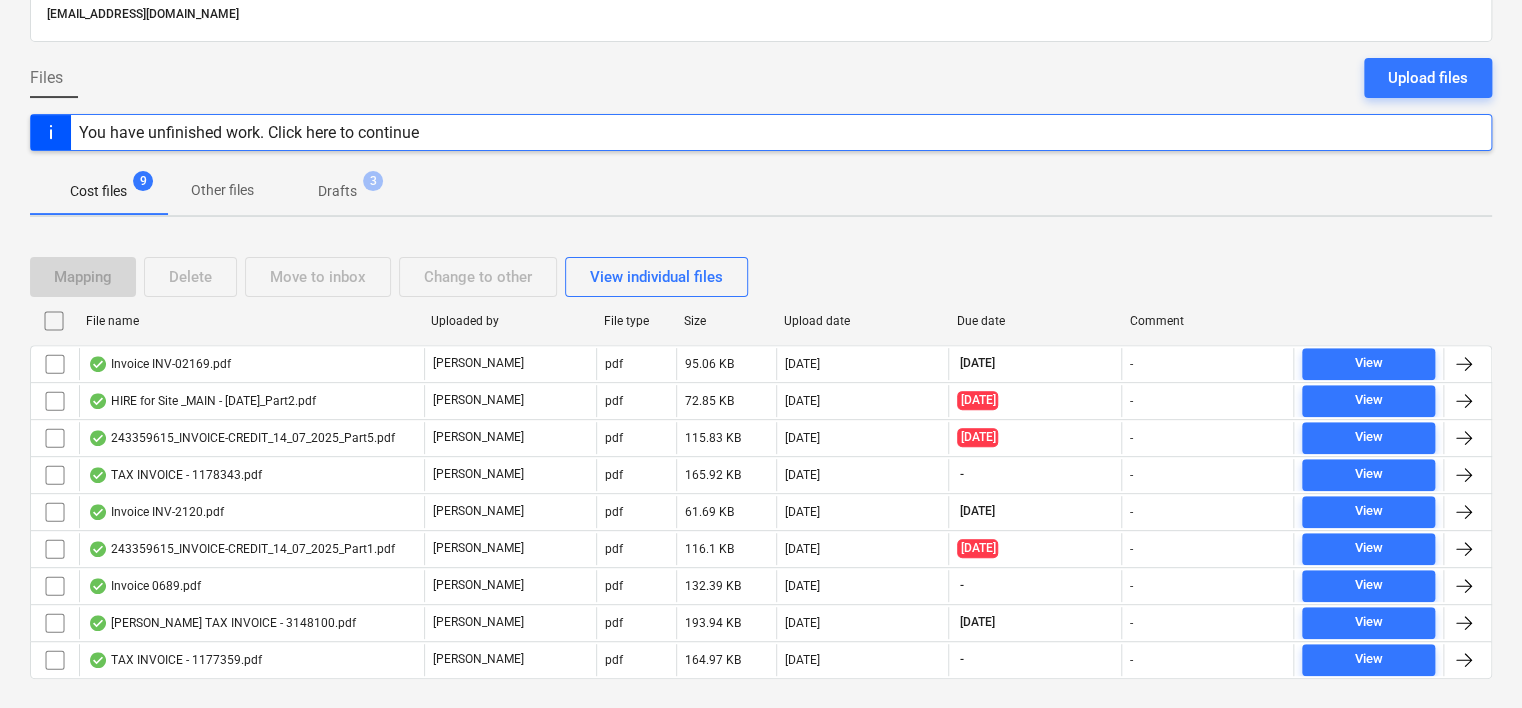 scroll, scrollTop: 181, scrollLeft: 0, axis: vertical 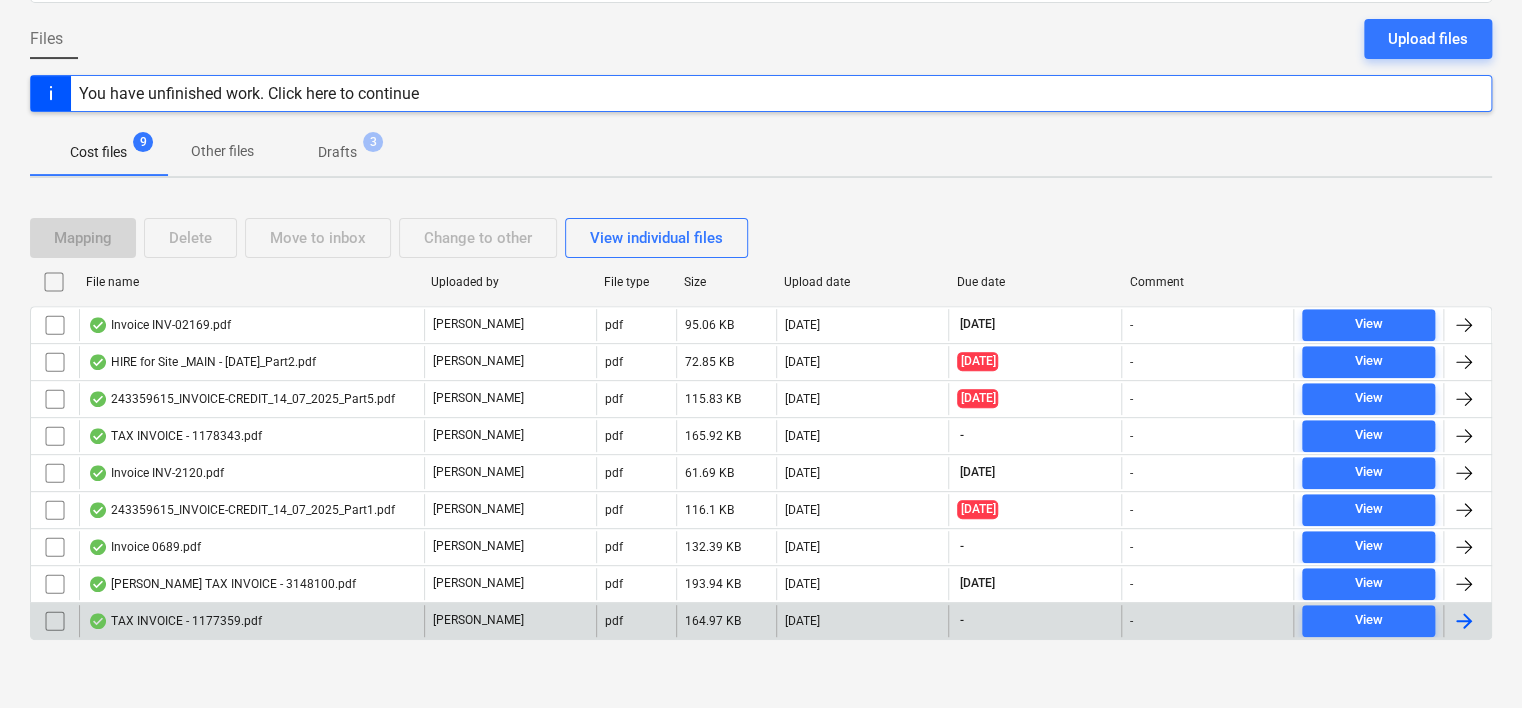 click on "TAX INVOICE - 1177359.pdf" at bounding box center [175, 621] 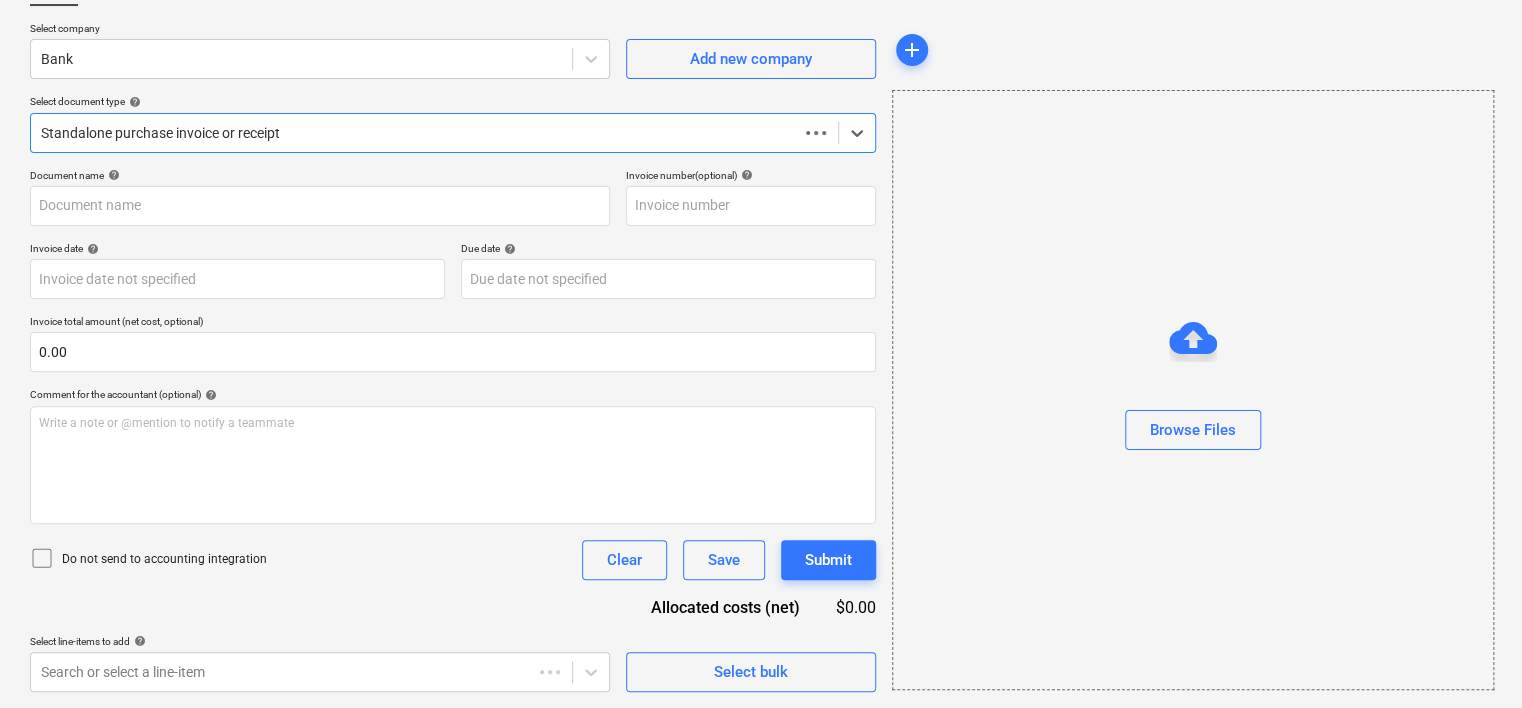 scroll, scrollTop: 141, scrollLeft: 0, axis: vertical 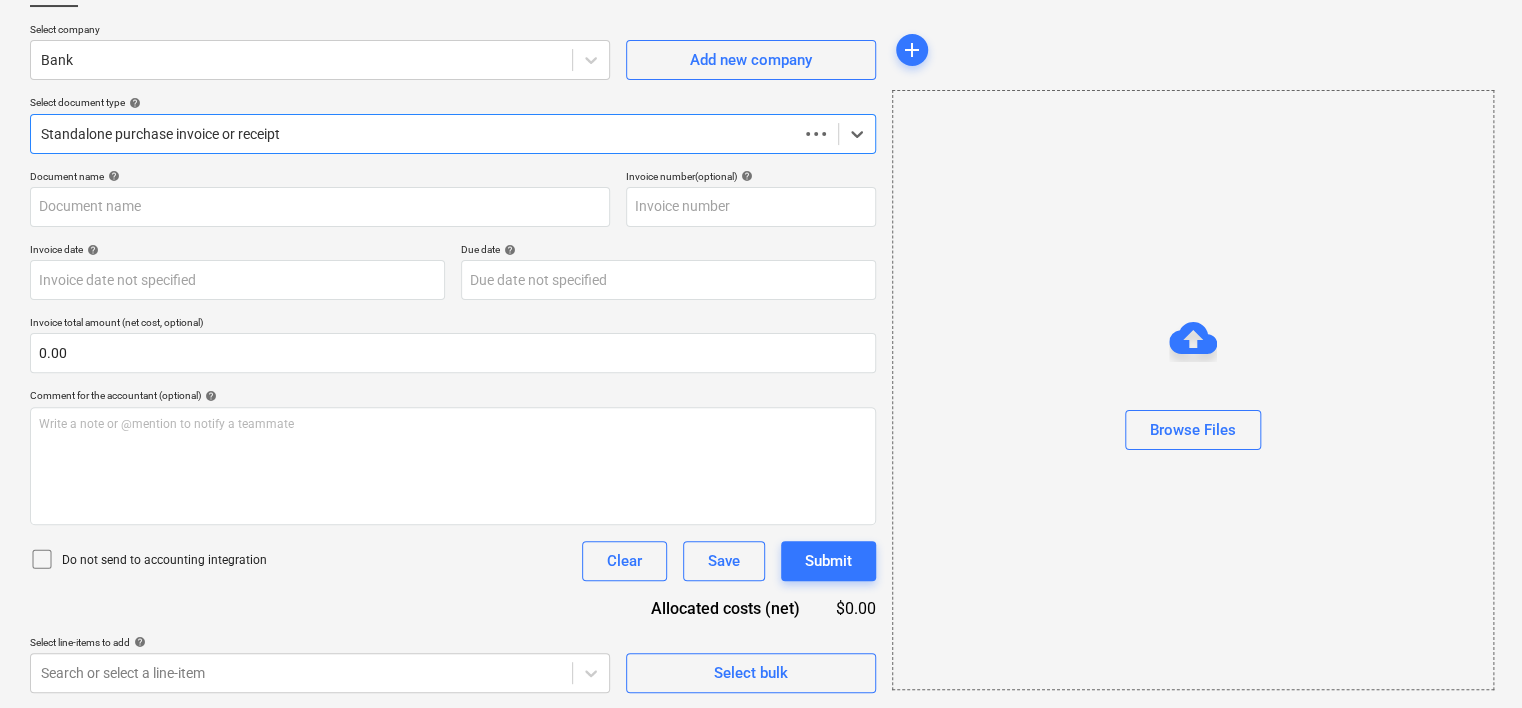 type on "1177359" 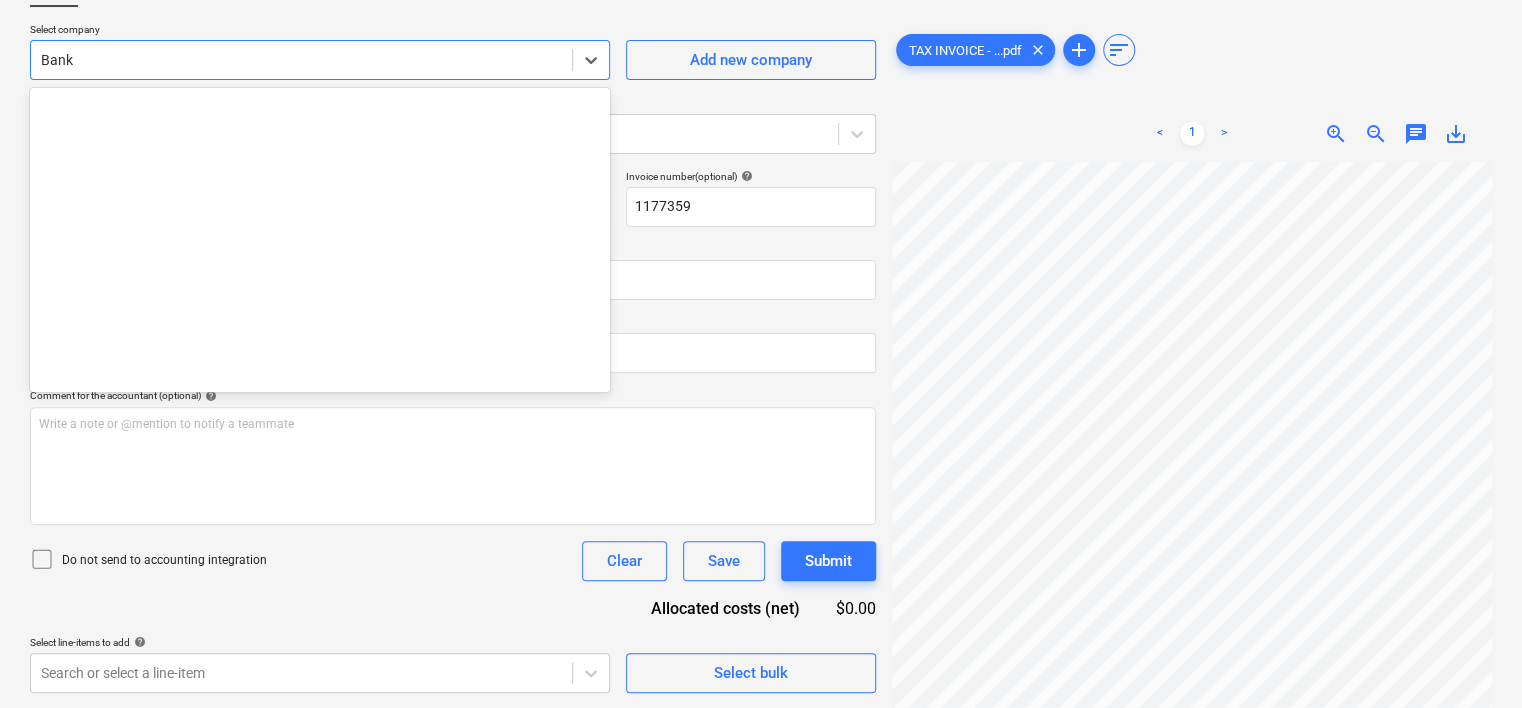 click at bounding box center [301, 60] 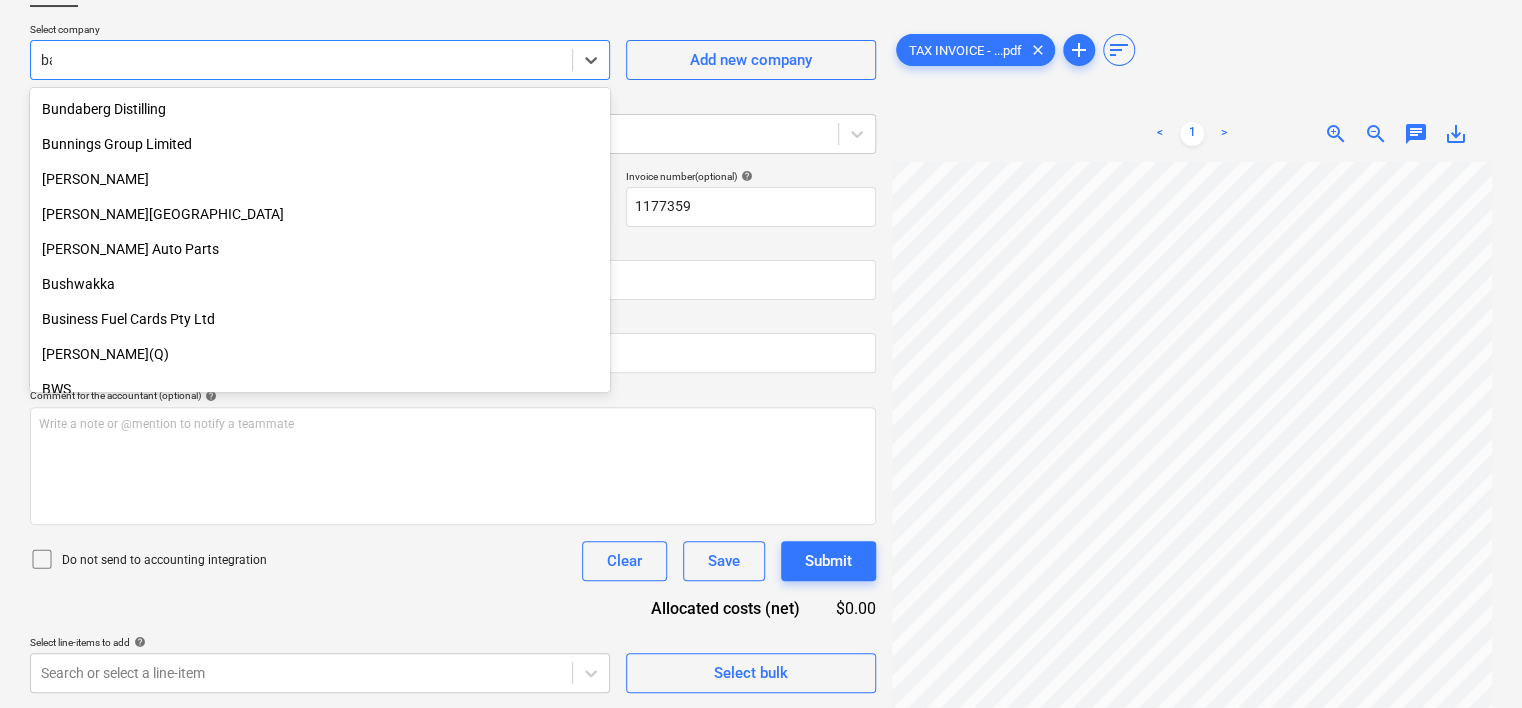 scroll, scrollTop: 1555, scrollLeft: 0, axis: vertical 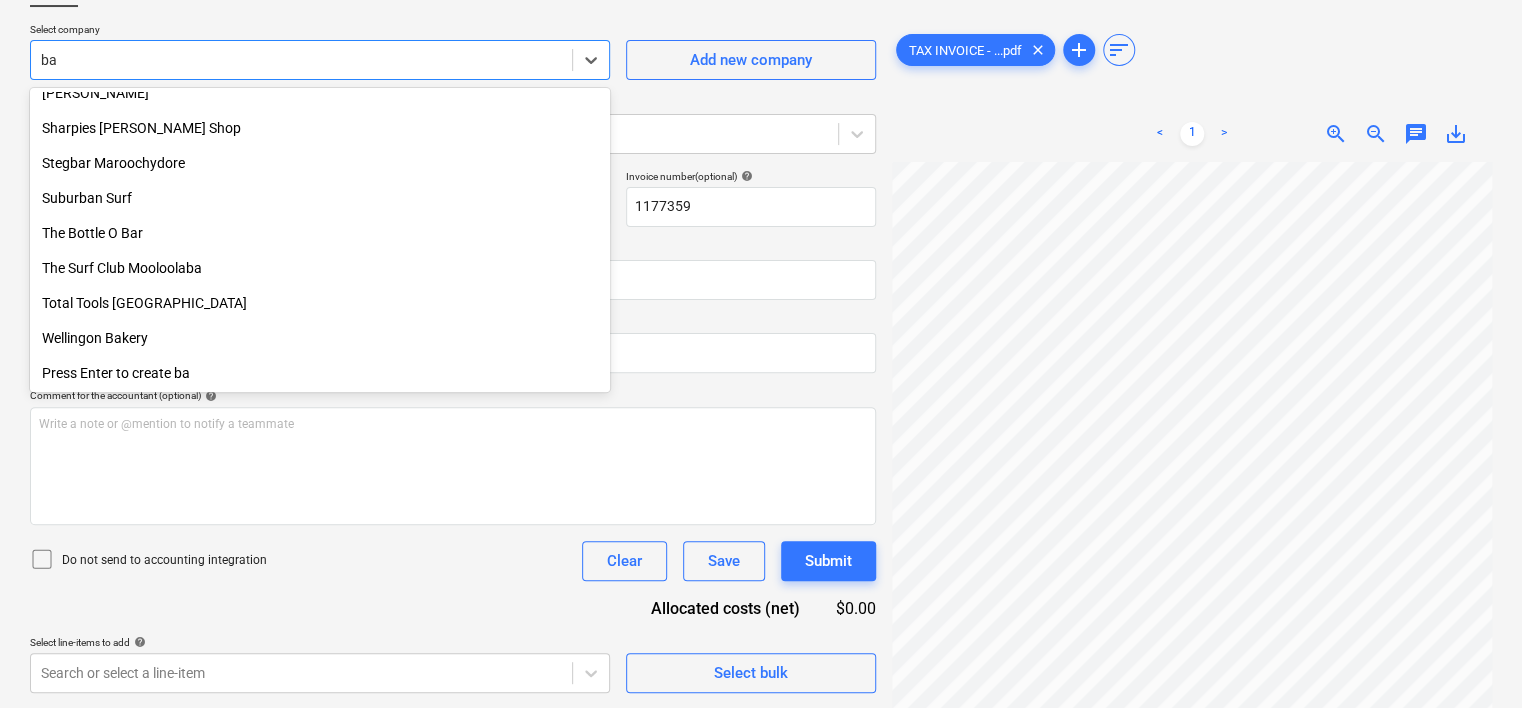 type on "bay" 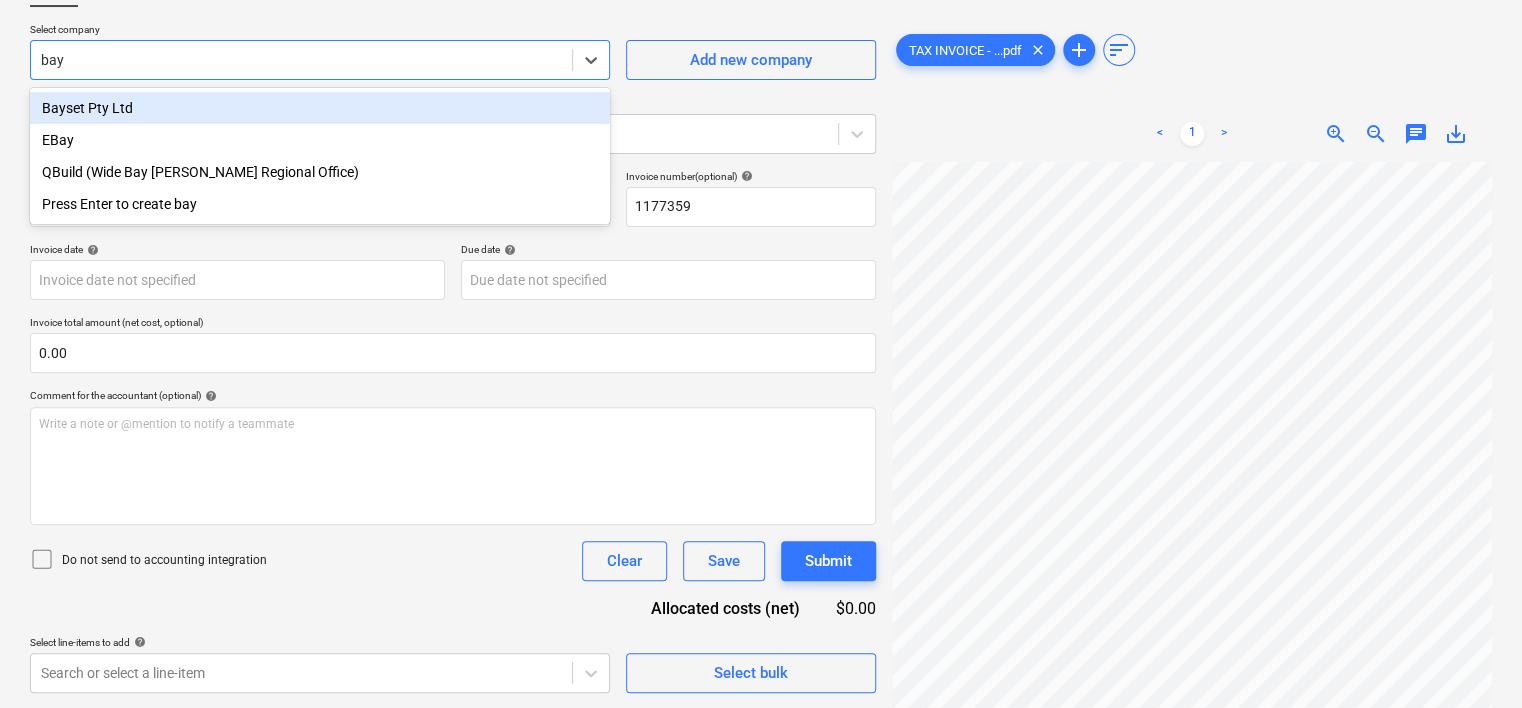 click on "Bayset Pty Ltd" at bounding box center [320, 108] 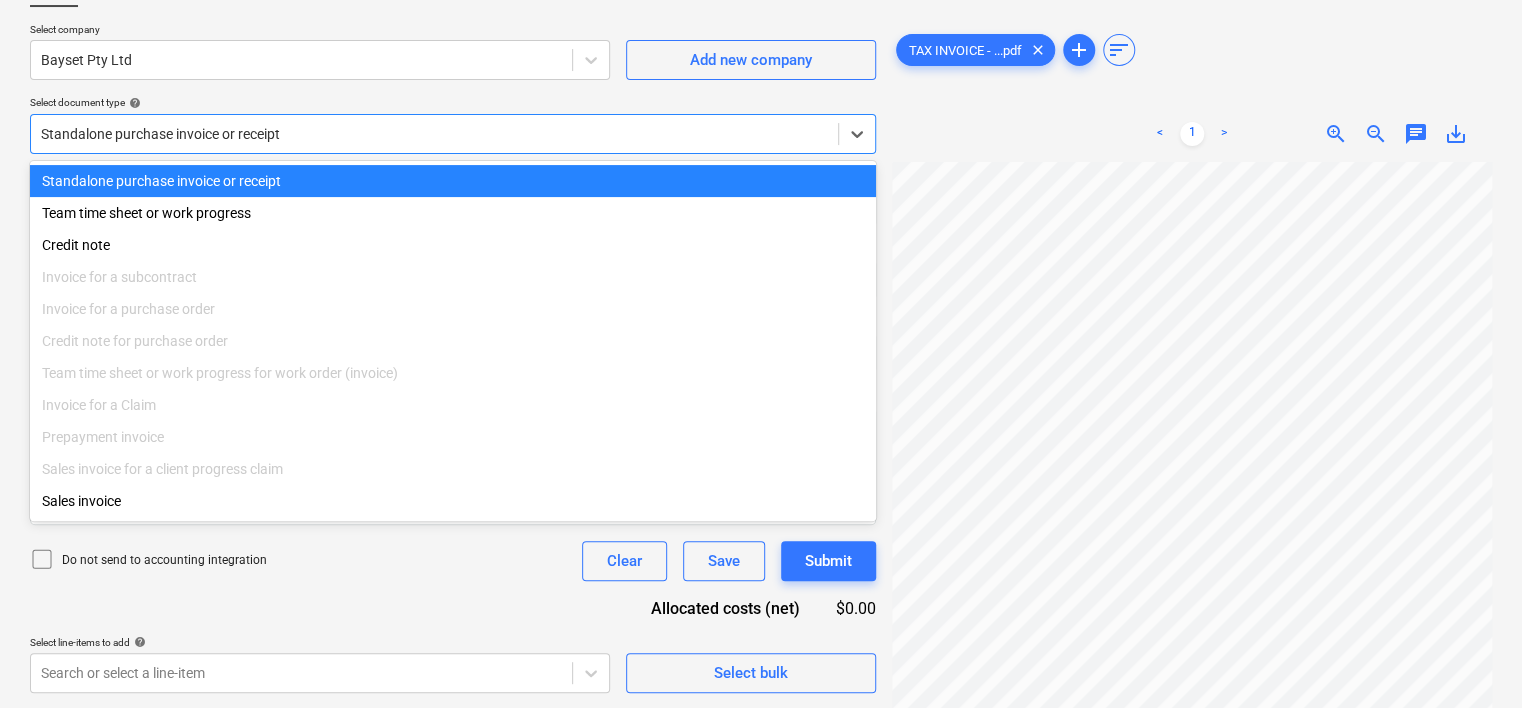 click at bounding box center (434, 134) 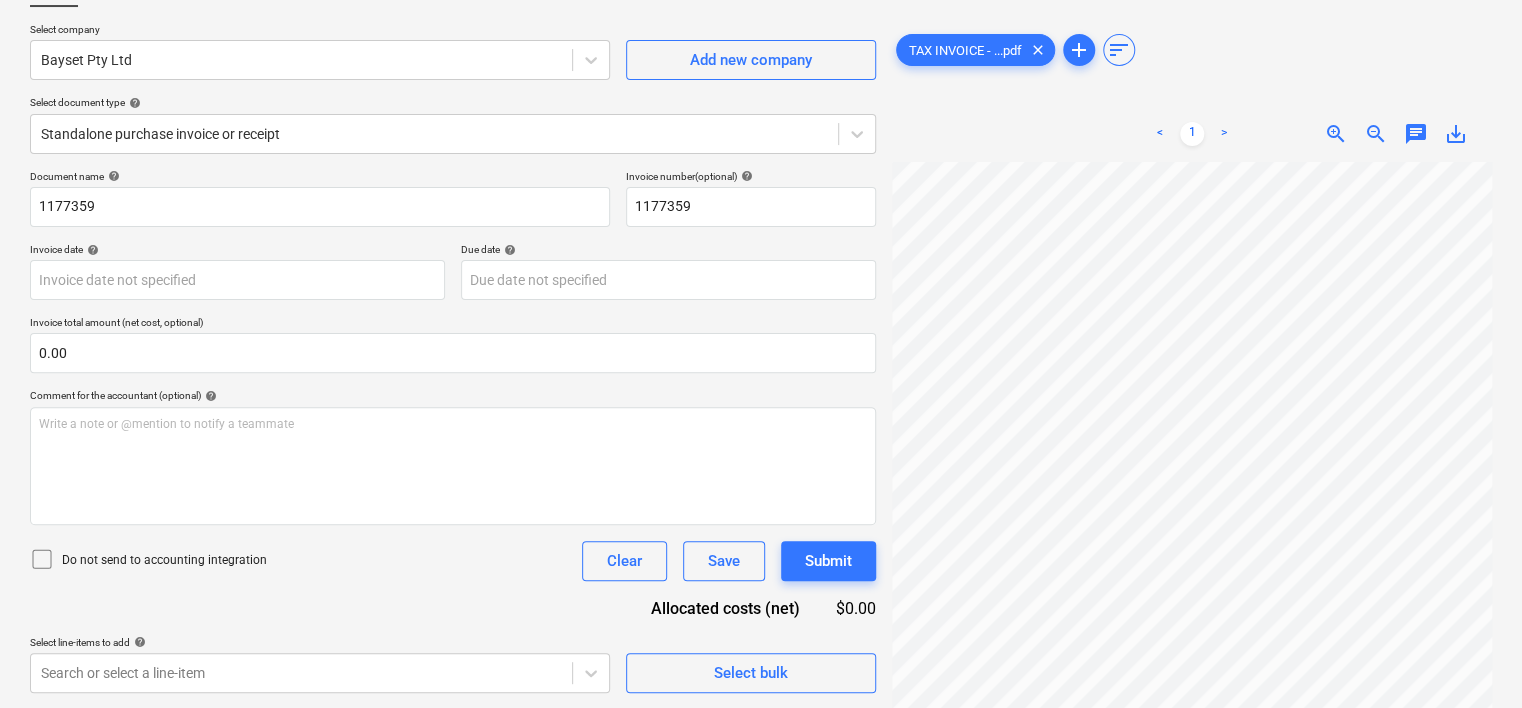 click on "Select document type help" at bounding box center (453, 102) 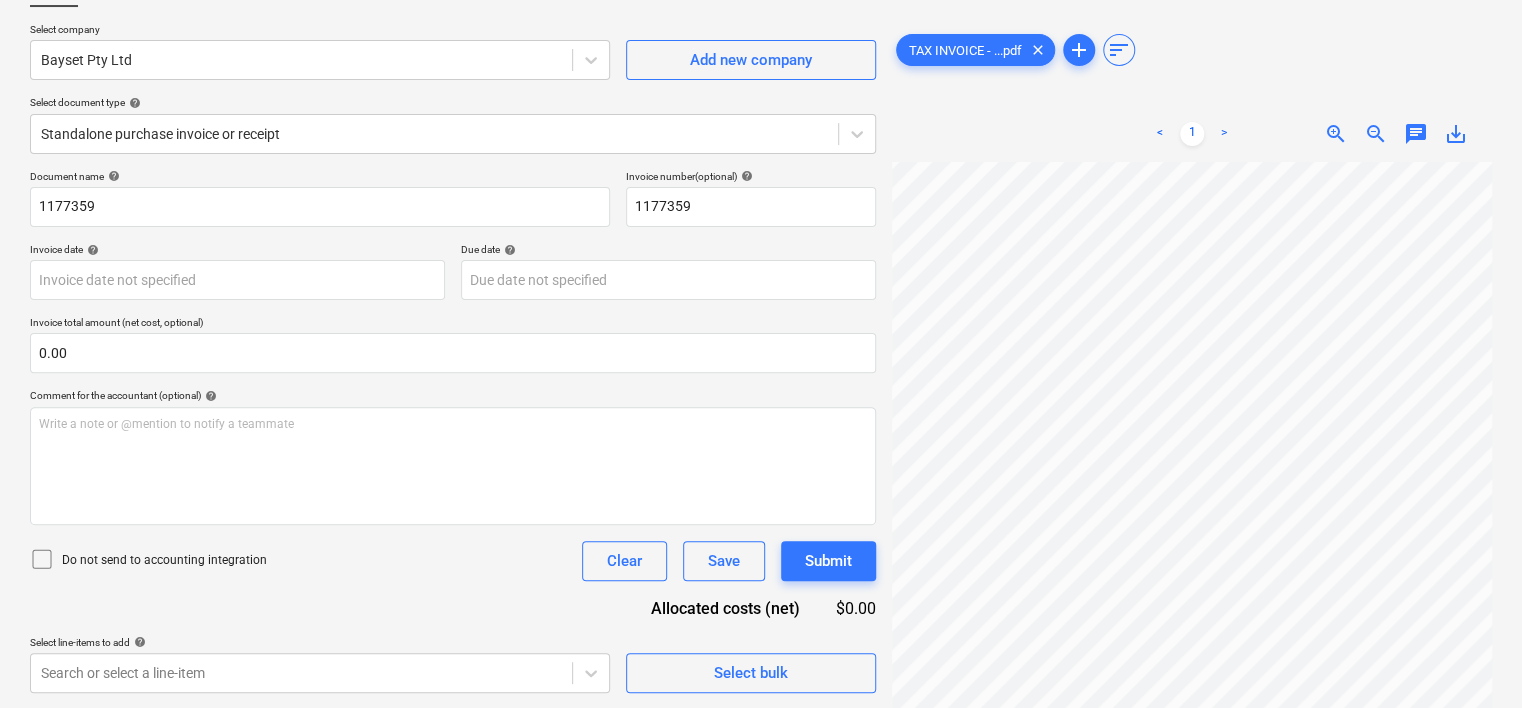 scroll, scrollTop: 0, scrollLeft: 190, axis: horizontal 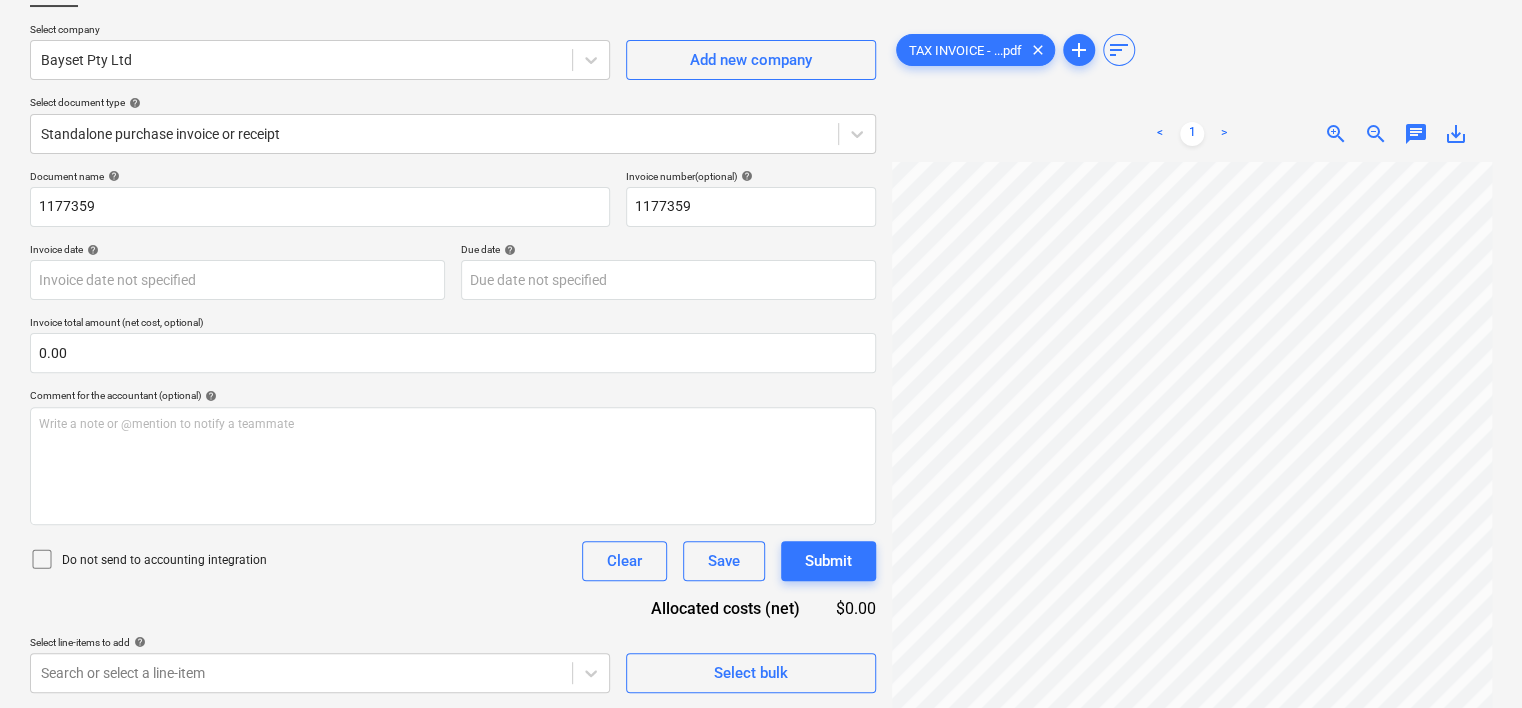 click on "Create new document Select company Bayset Pty Ltd   Add new company Select document type help Standalone purchase invoice or receipt Document name help 1177359 Invoice number  (optional) help 1177359 Invoice date help Press the down arrow key to interact with the calendar and
select a date. Press the question mark key to get the keyboard shortcuts for changing dates. Due date help Press the down arrow key to interact with the calendar and
select a date. Press the question mark key to get the keyboard shortcuts for changing dates. Invoice total amount (net cost, optional) 0.00 Comment for the accountant (optional) help Write a note or @mention to notify a teammate ﻿ Do not send to accounting integration Clear Save Submit Allocated costs (net) $0.00 Select line-items to add help Search or select a line-item Select bulk TAX INVOICE - ...pdf clear add sort < 1 > zoom_in zoom_out chat 0 save_alt" at bounding box center (761, 359) 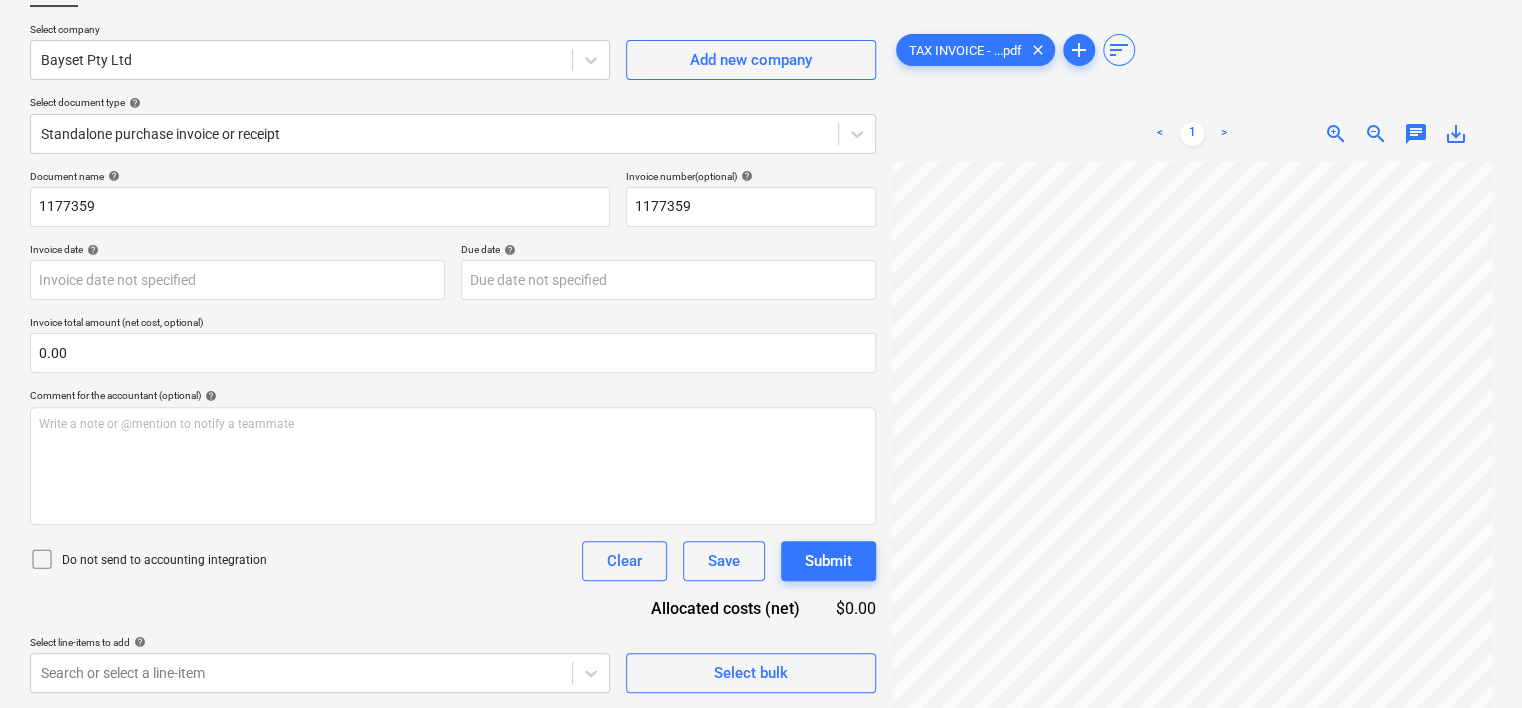 scroll, scrollTop: 0, scrollLeft: 462, axis: horizontal 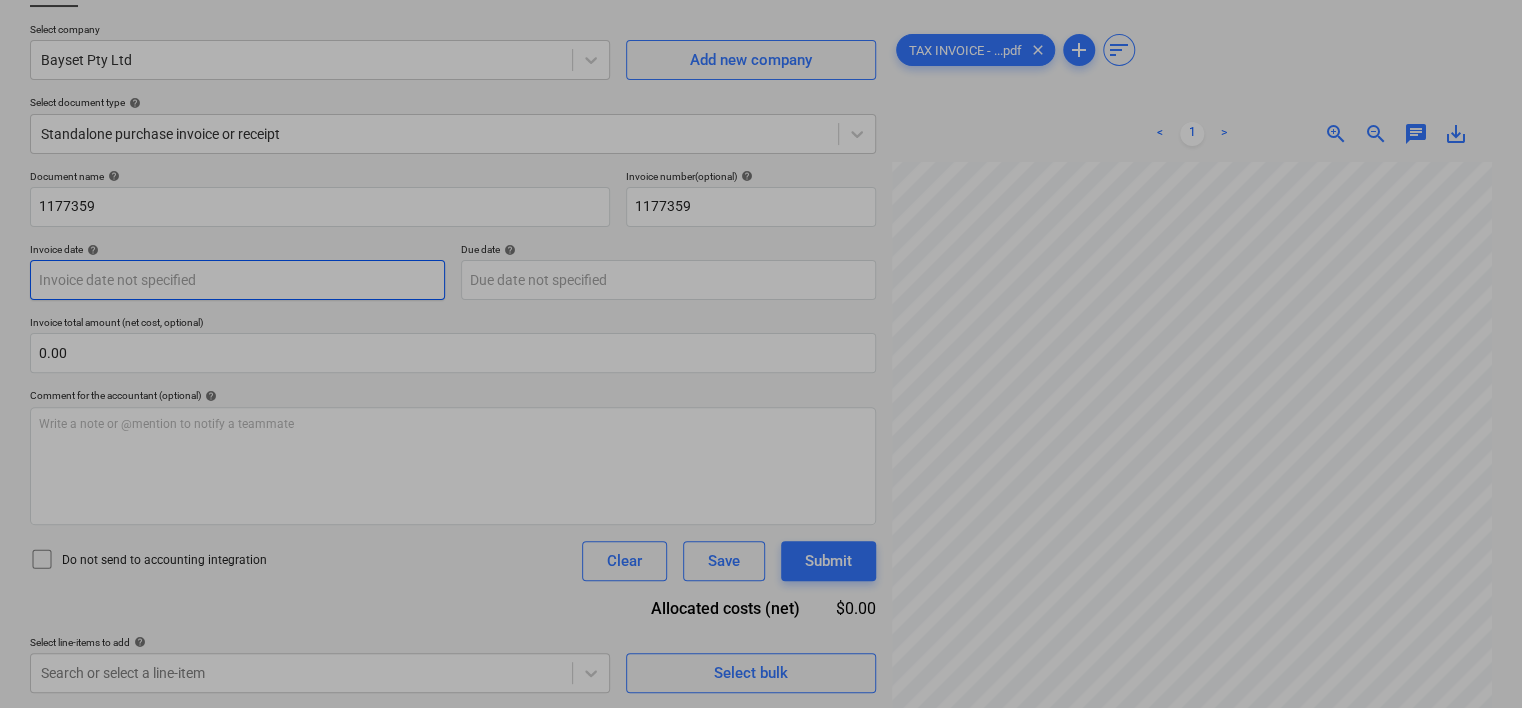 click on "Sales Projects Contacts Company Consolidated Invoices Inbox 9+ Approvals format_size keyboard_arrow_down help search Search notifications 99+ keyboard_arrow_down [PERSON_NAME] keyboard_arrow_down 25001 RD (2 Walnut Place - House Build) Budget 9+ Client contract RFTs Subcontracts Claims Purchase orders Work orders Costs Income Cash flow Files 9 Analytics Settings Create new document Select company Bayset Pty Ltd   Add new company Select document type help Standalone purchase invoice or receipt Document name help 1177359 Invoice number  (optional) help 1177359 Invoice date help Press the down arrow key to interact with the calendar and
select a date. Press the question mark key to get the keyboard shortcuts for changing dates. Due date help Press the down arrow key to interact with the calendar and
select a date. Press the question mark key to get the keyboard shortcuts for changing dates. Invoice total amount (net cost, optional) 0.00 Comment for the accountant (optional) help ﻿ Clear Save Submit help" at bounding box center (761, 213) 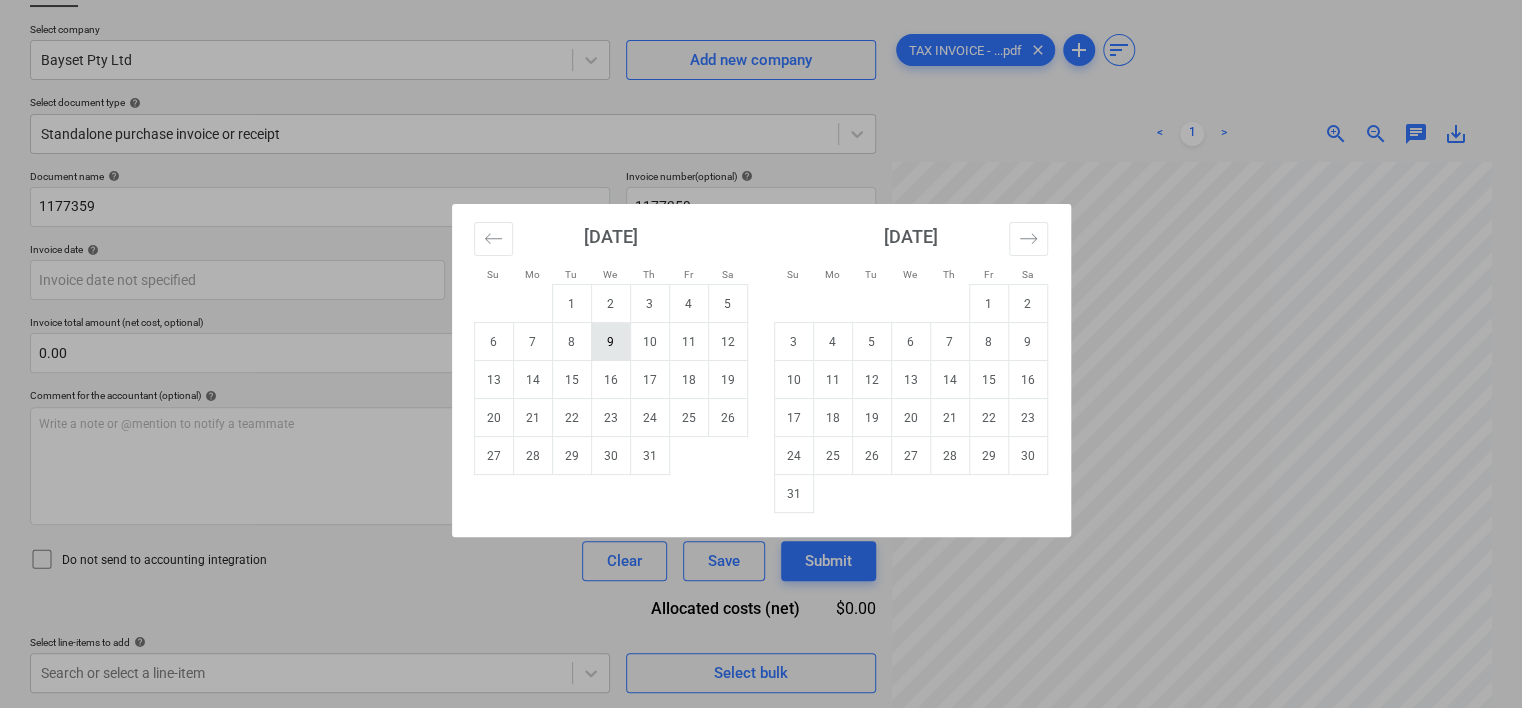 click on "9" at bounding box center (610, 342) 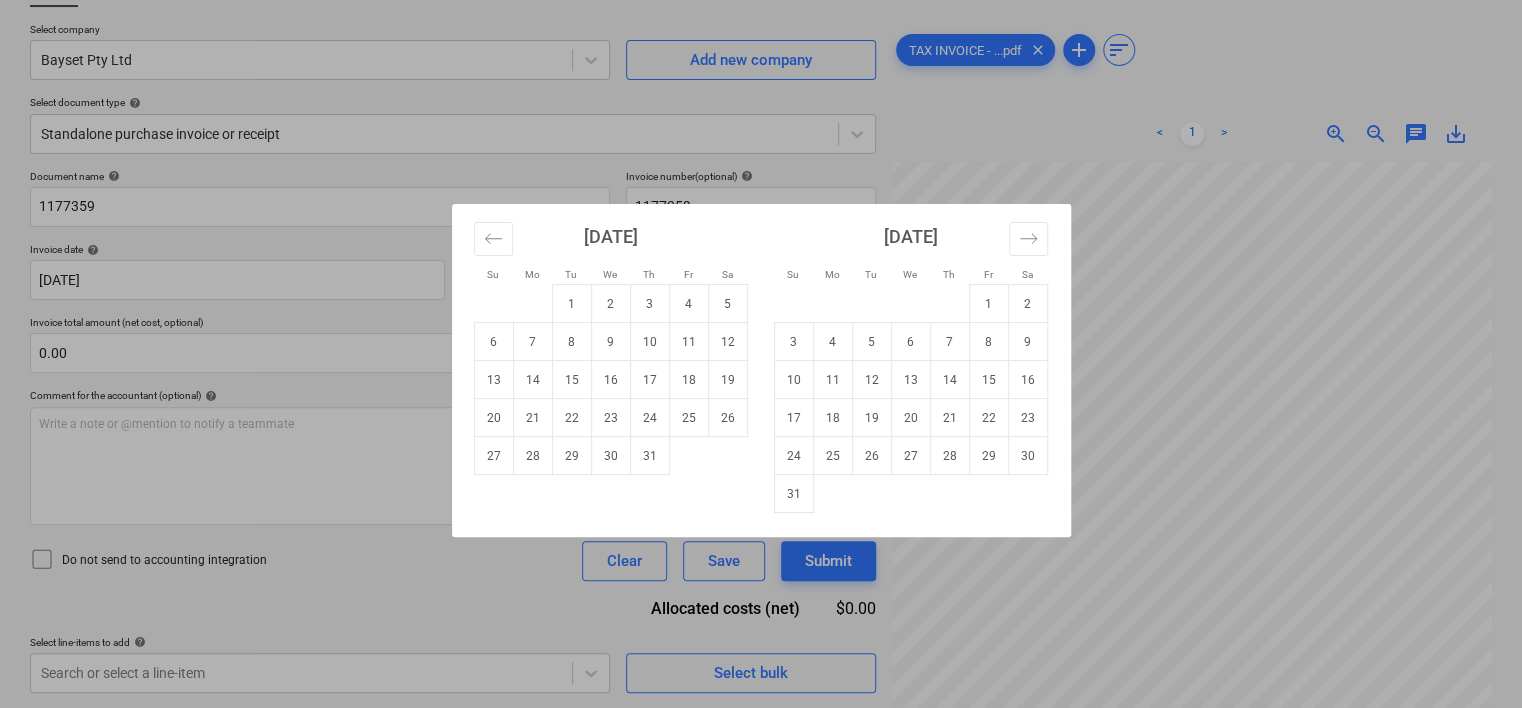 click on "Sales Projects Contacts Company Consolidated Invoices Inbox 9+ Approvals format_size keyboard_arrow_down help search Search notifications 99+ keyboard_arrow_down [PERSON_NAME] keyboard_arrow_down 25001 RD (2 Walnut Place - House Build) Budget 9+ Client contract RFTs Subcontracts Claims Purchase orders Work orders Costs Income Cash flow Files 9 Analytics Settings Create new document Select company Bayset Pty Ltd   Add new company Select document type help Standalone purchase invoice or receipt Document name help 1177359 Invoice number  (optional) help 1177359 Invoice date help [DATE] 09.07.2025 Press the down arrow key to interact with the calendar and
select a date. Press the question mark key to get the keyboard shortcuts for changing dates. Due date help Press the down arrow key to interact with the calendar and
select a date. Press the question mark key to get the keyboard shortcuts for changing dates. Invoice total amount (net cost, optional) 0.00 Comment for the accountant (optional) help ﻿" at bounding box center [761, 213] 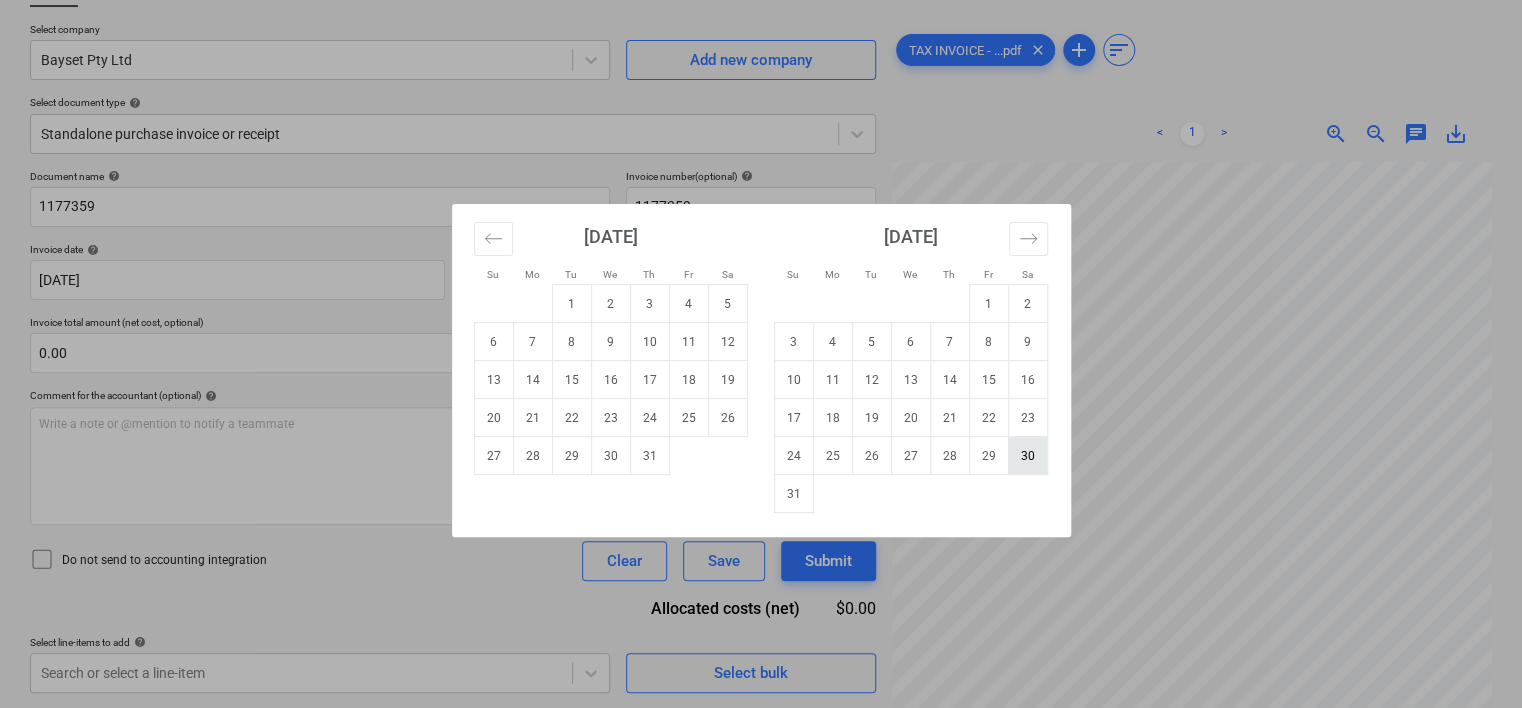 click on "30" at bounding box center (1027, 456) 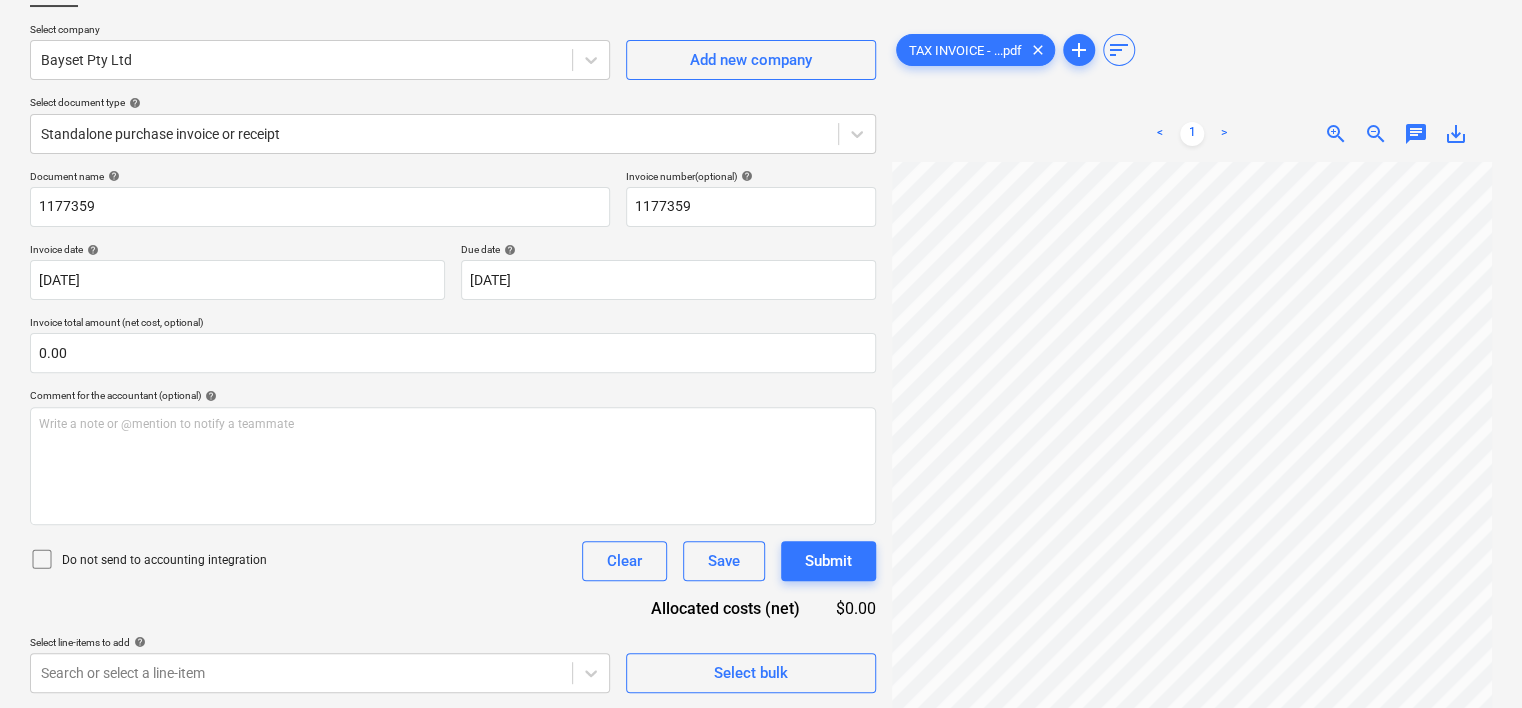 click on "Comment for the accountant (optional) help" at bounding box center (453, 395) 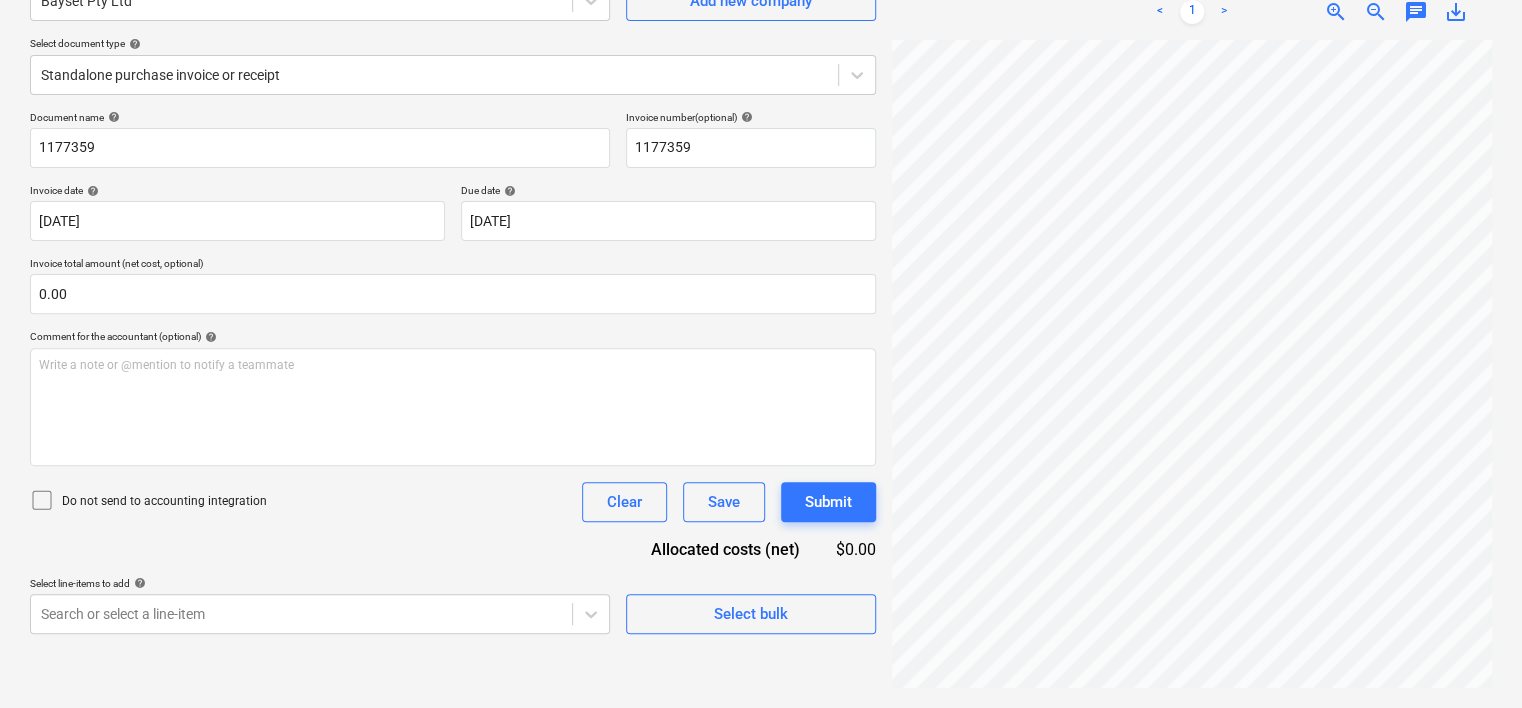 scroll, scrollTop: 106, scrollLeft: 56, axis: both 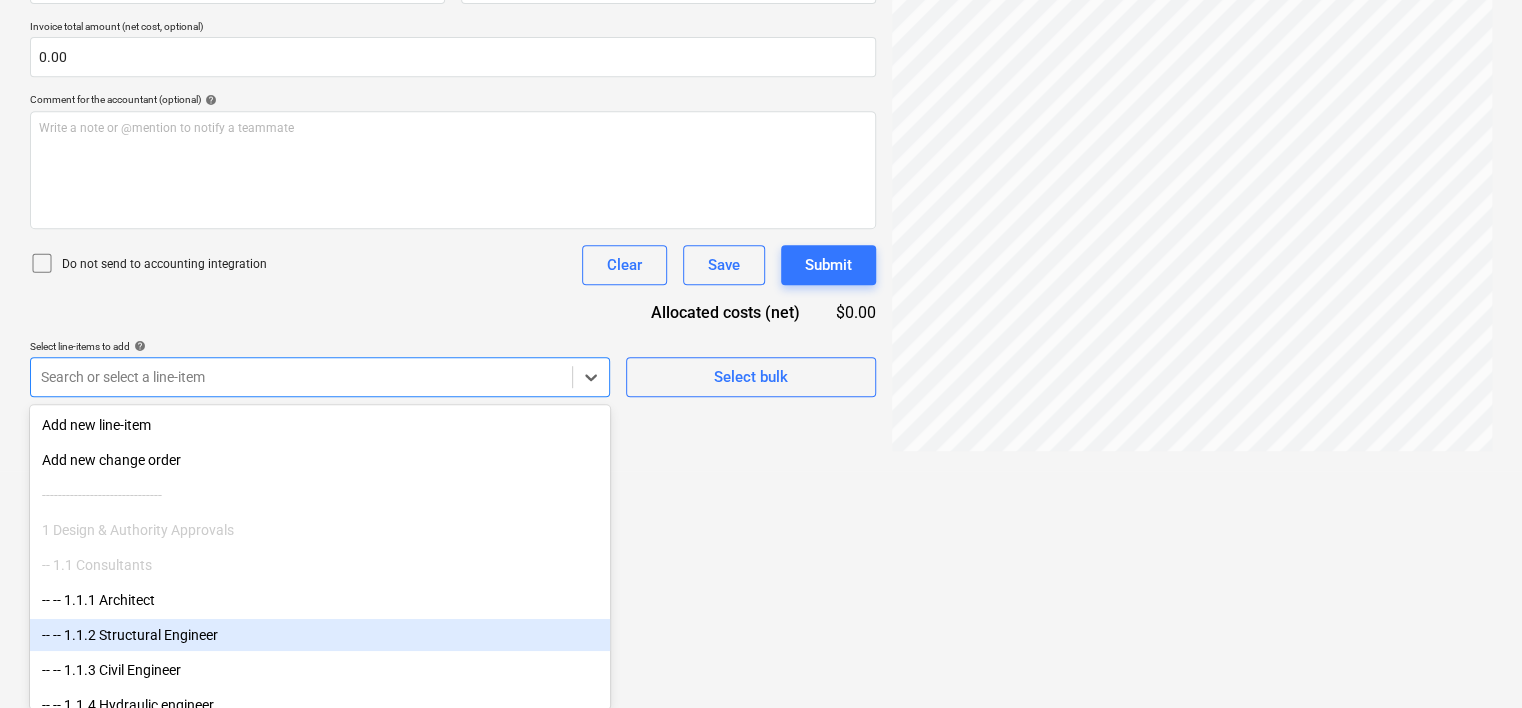 click on "Sales Projects Contacts Company Consolidated Invoices Inbox 9+ Approvals format_size keyboard_arrow_down help search Search notifications 99+ keyboard_arrow_down [PERSON_NAME] keyboard_arrow_down 25001 RD (2 Walnut Place - House Build) Budget 9+ Client contract RFTs Subcontracts Claims Purchase orders Work orders Costs Income Cash flow Files 9 Analytics Settings Create new document Select company Bayset Pty Ltd   Add new company Select document type help Standalone purchase invoice or receipt Document name help 1177359 Invoice number  (optional) help 1177359 Invoice date help [DATE] 09.07.2025 Press the down arrow key to interact with the calendar and
select a date. Press the question mark key to get the keyboard shortcuts for changing dates. Due date help [DATE] [DATE] Press the down arrow key to interact with the calendar and
select a date. Press the question mark key to get the keyboard shortcuts for changing dates. Invoice total amount (net cost, optional) 0.00 help ﻿ Clear Save add" at bounding box center [761, -83] 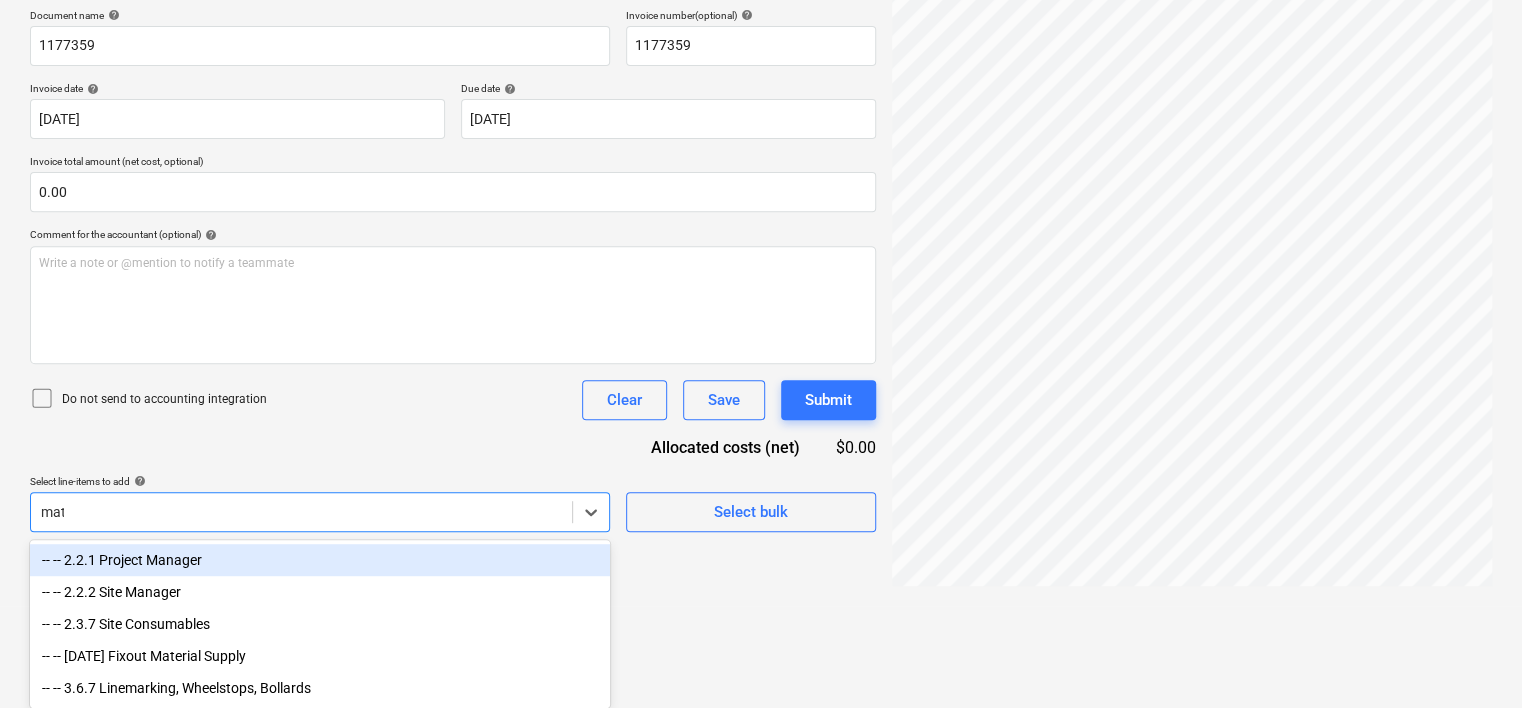 scroll, scrollTop: 200, scrollLeft: 0, axis: vertical 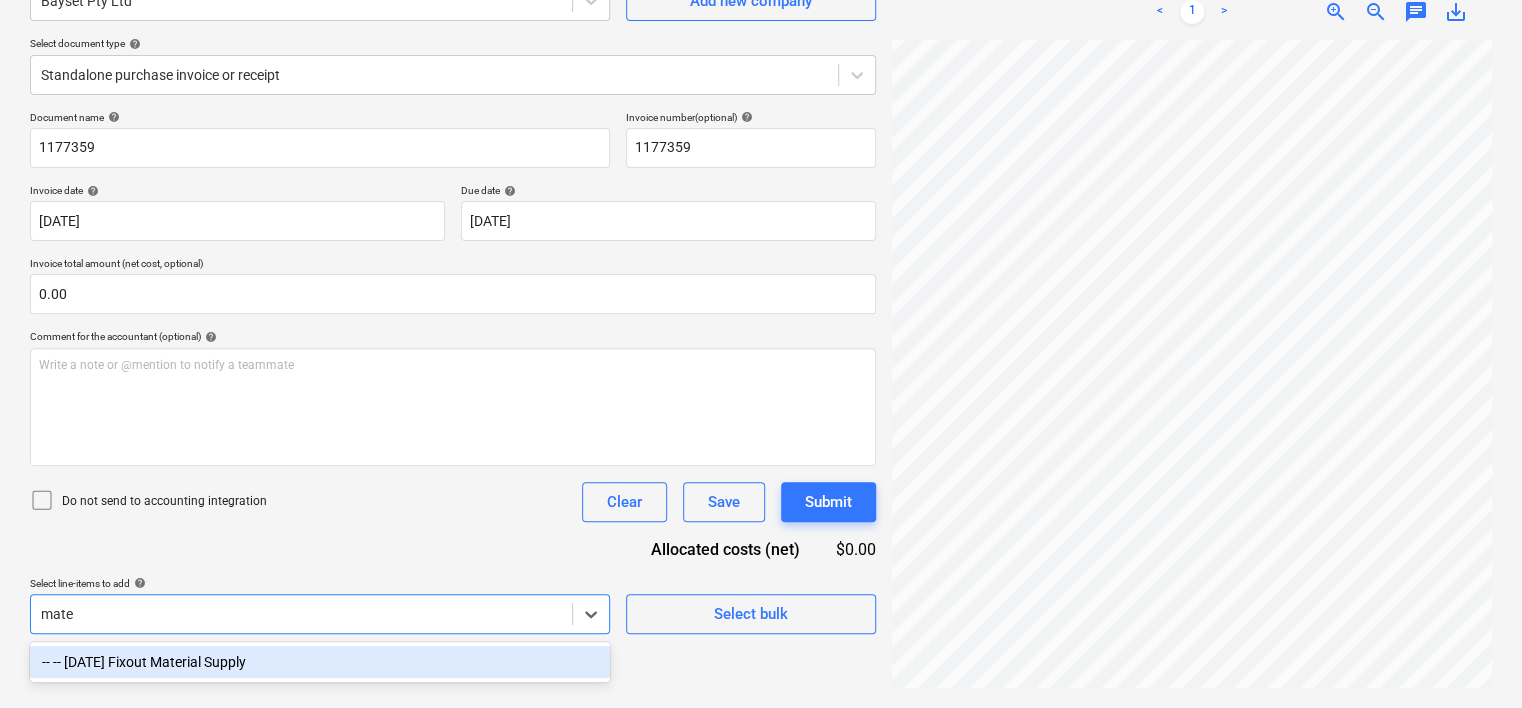 type on "mater" 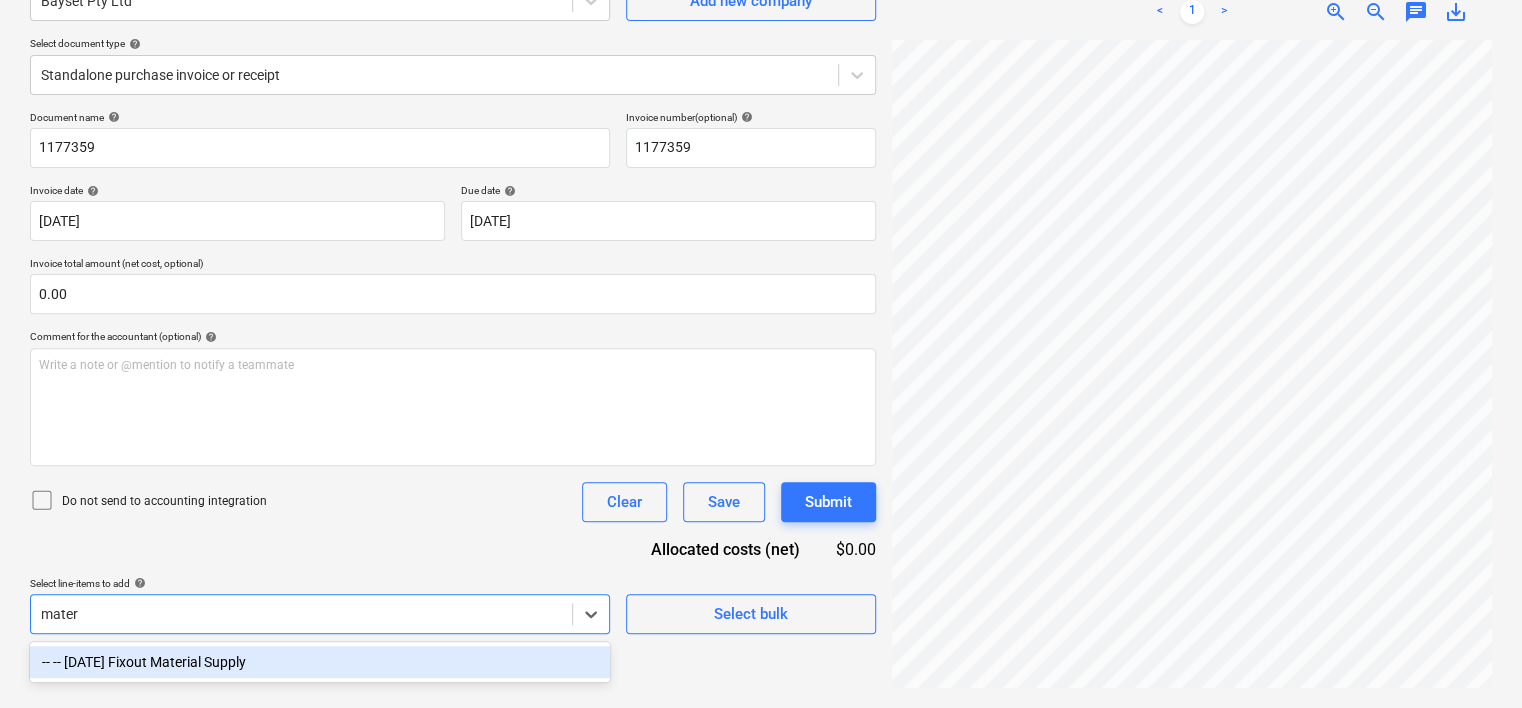 click on "-- --  [DATE] Fixout Material Supply" at bounding box center (320, 662) 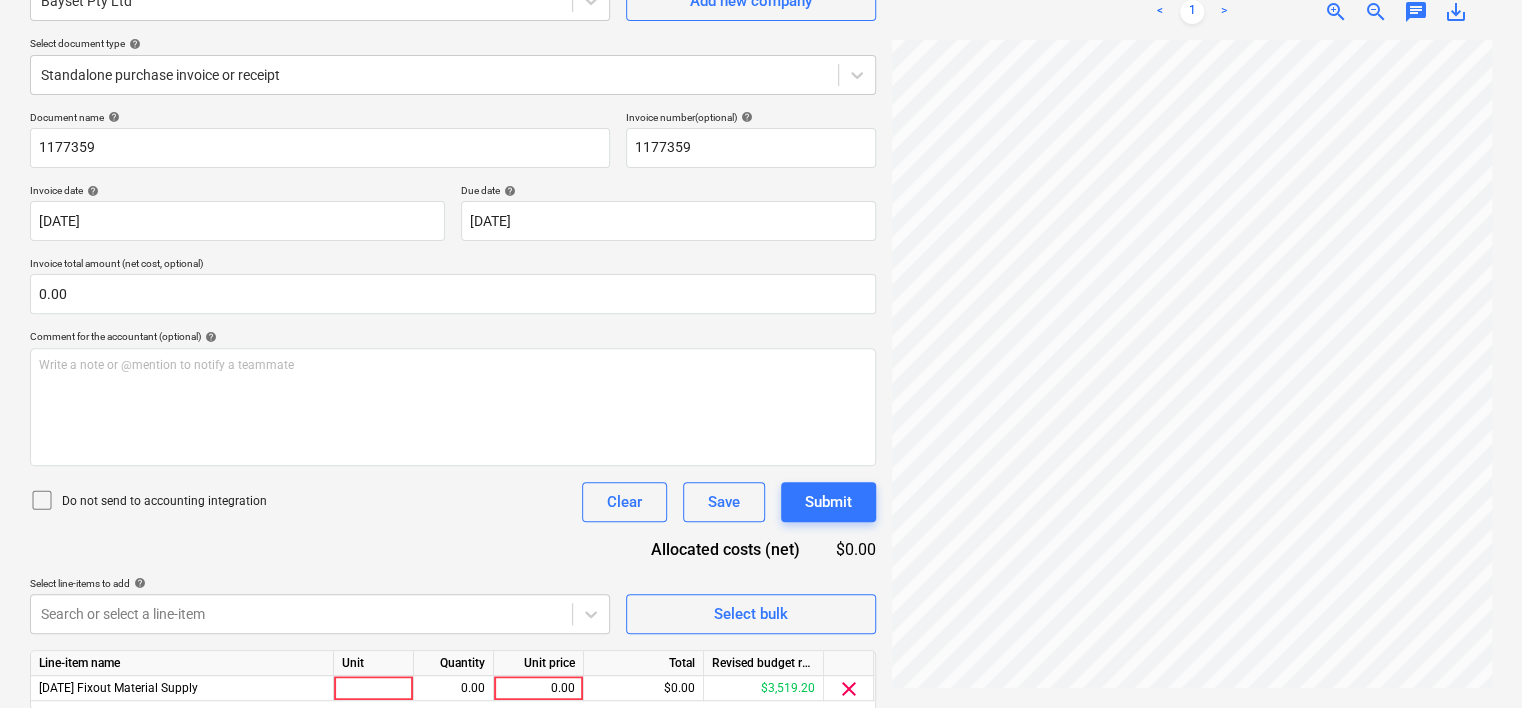 click on "Do not send to accounting integration Clear Save Submit" at bounding box center (453, 502) 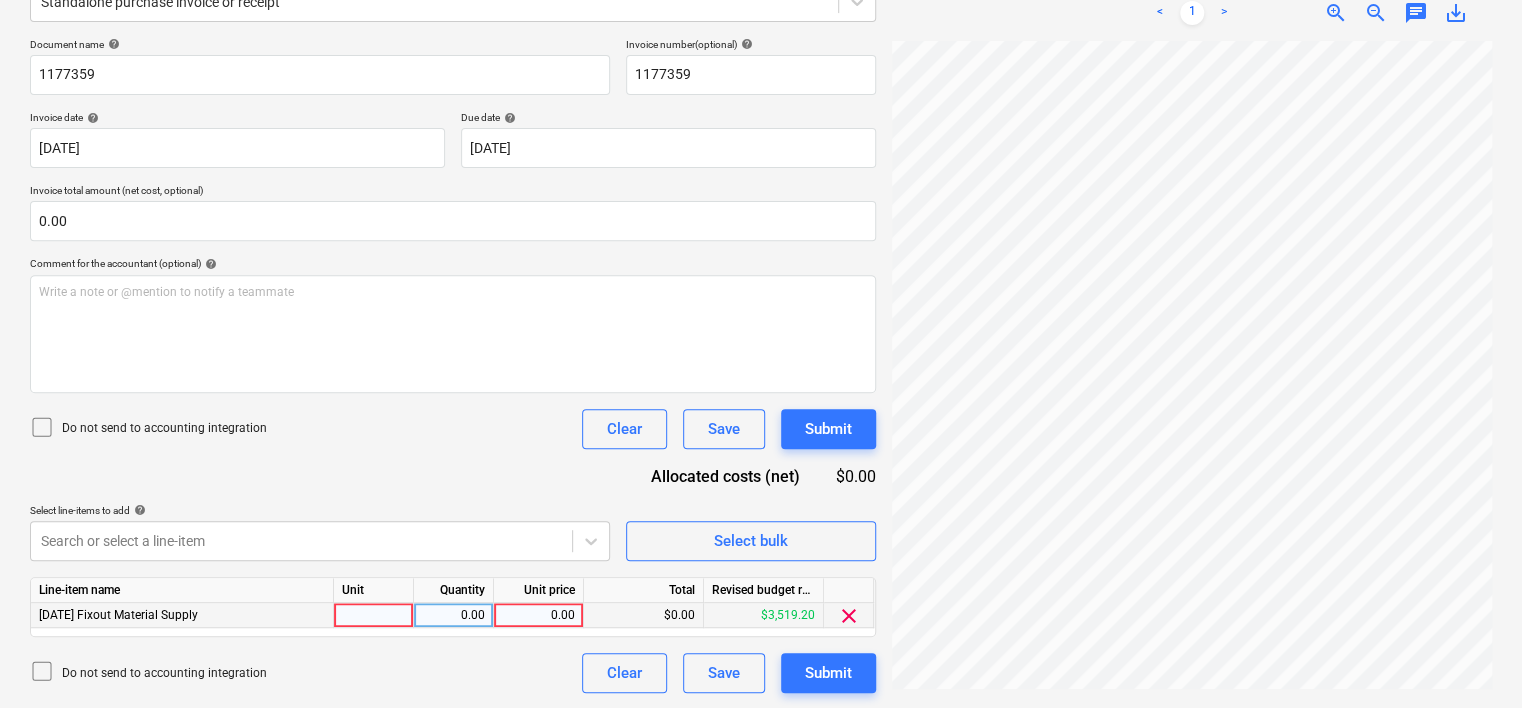 click at bounding box center (374, 615) 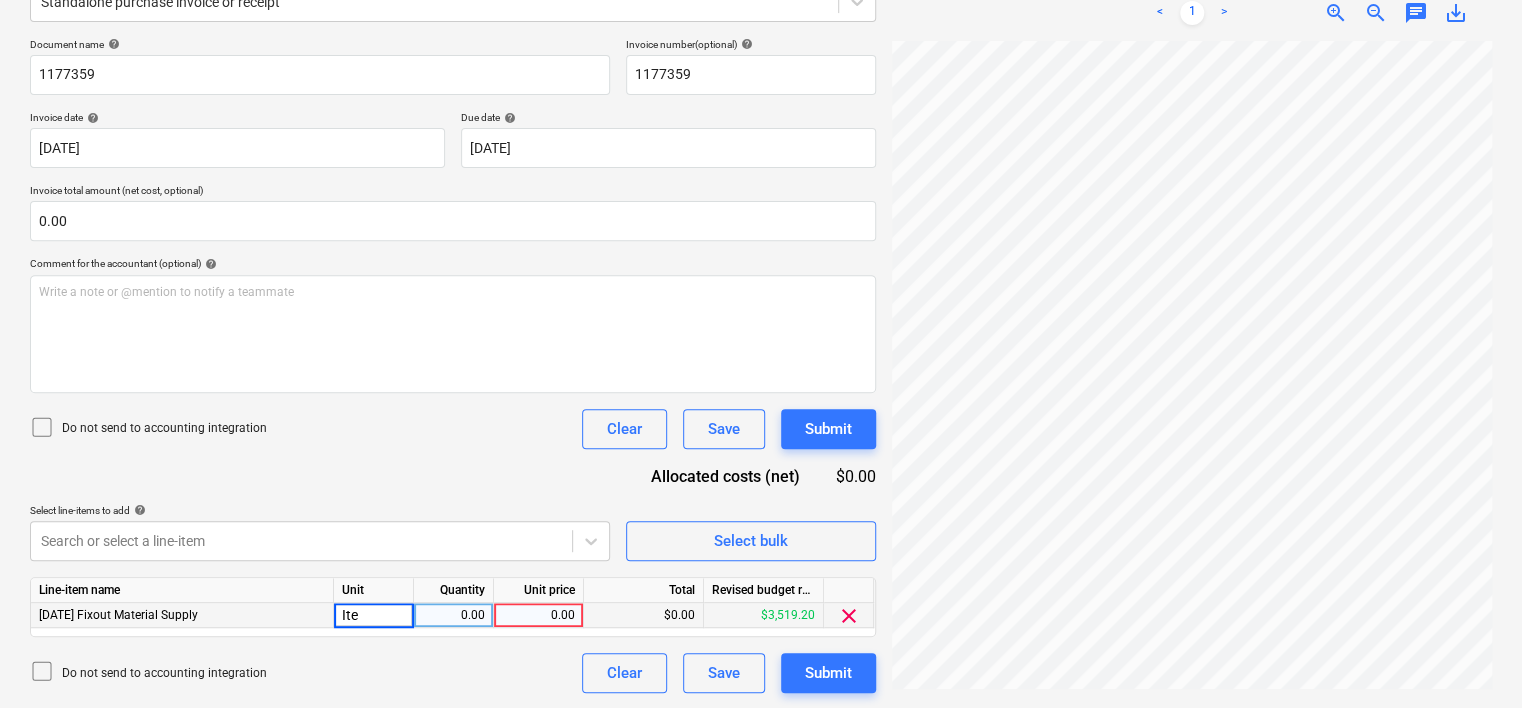 type on "Item" 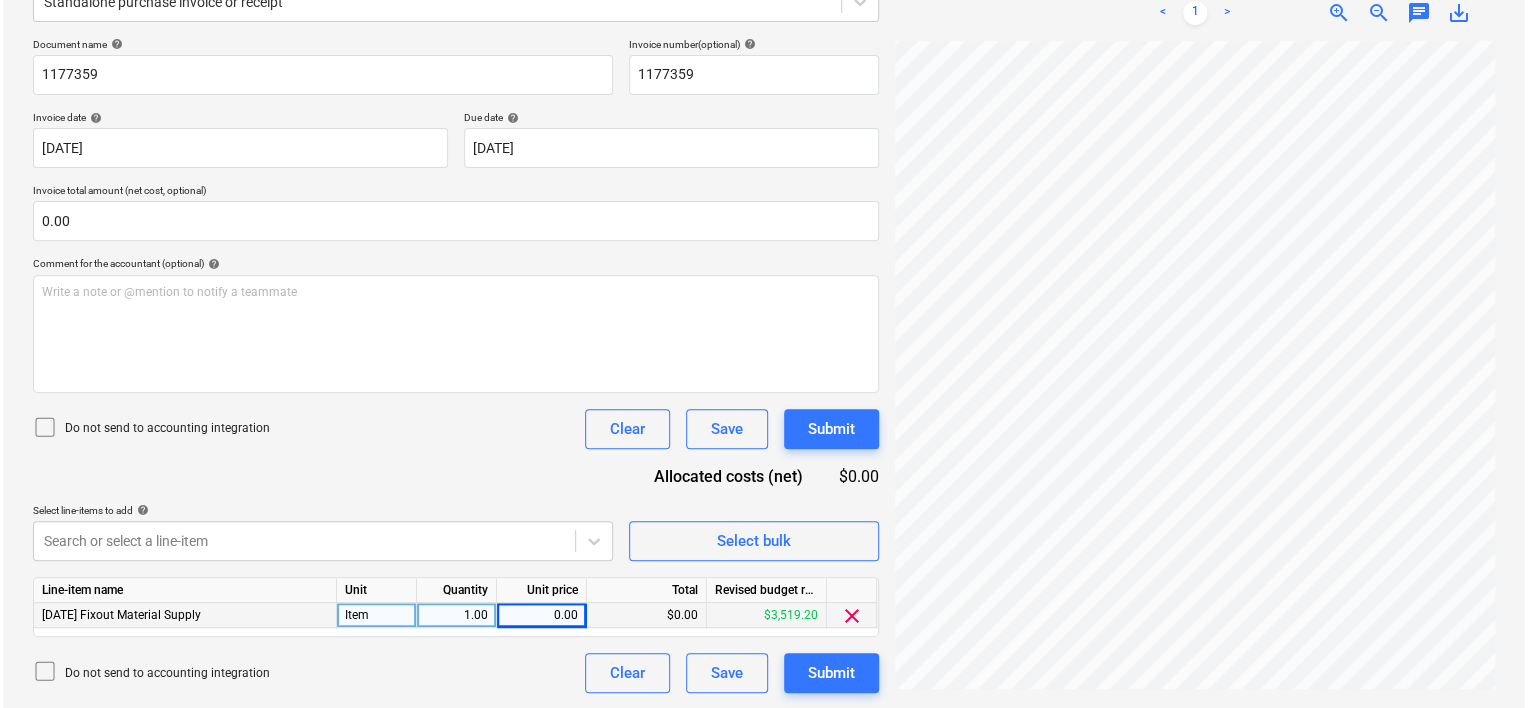 scroll, scrollTop: 80, scrollLeft: 462, axis: both 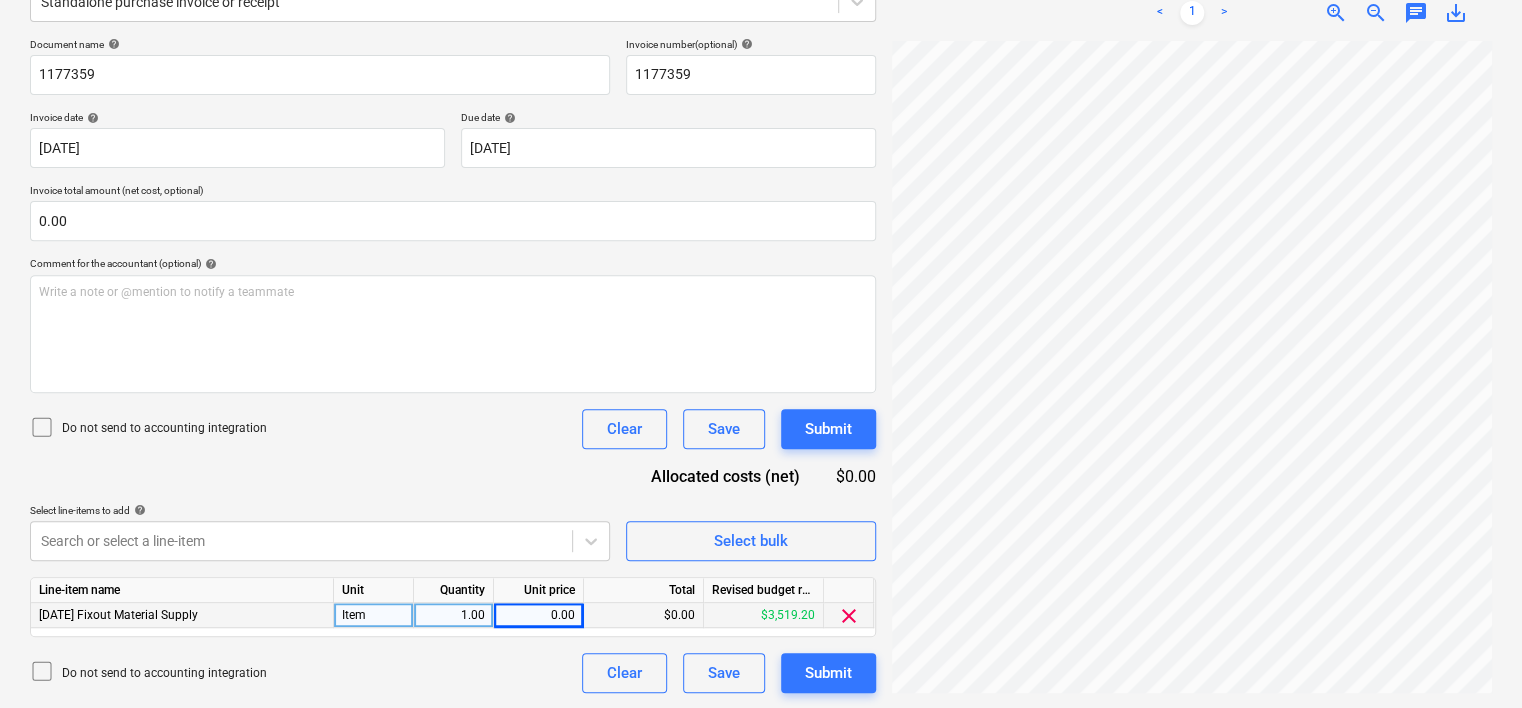 click on "0.00" at bounding box center [538, 615] 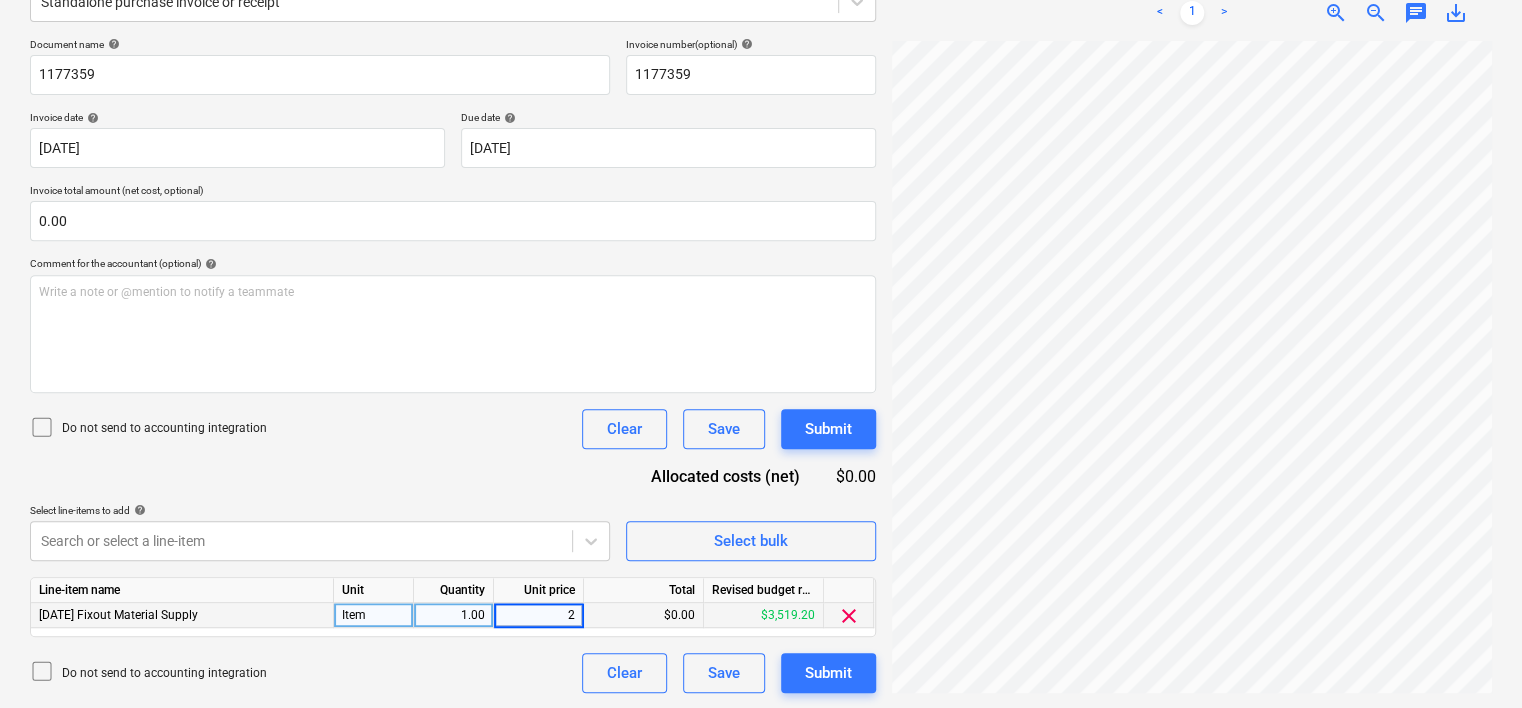 type on "24" 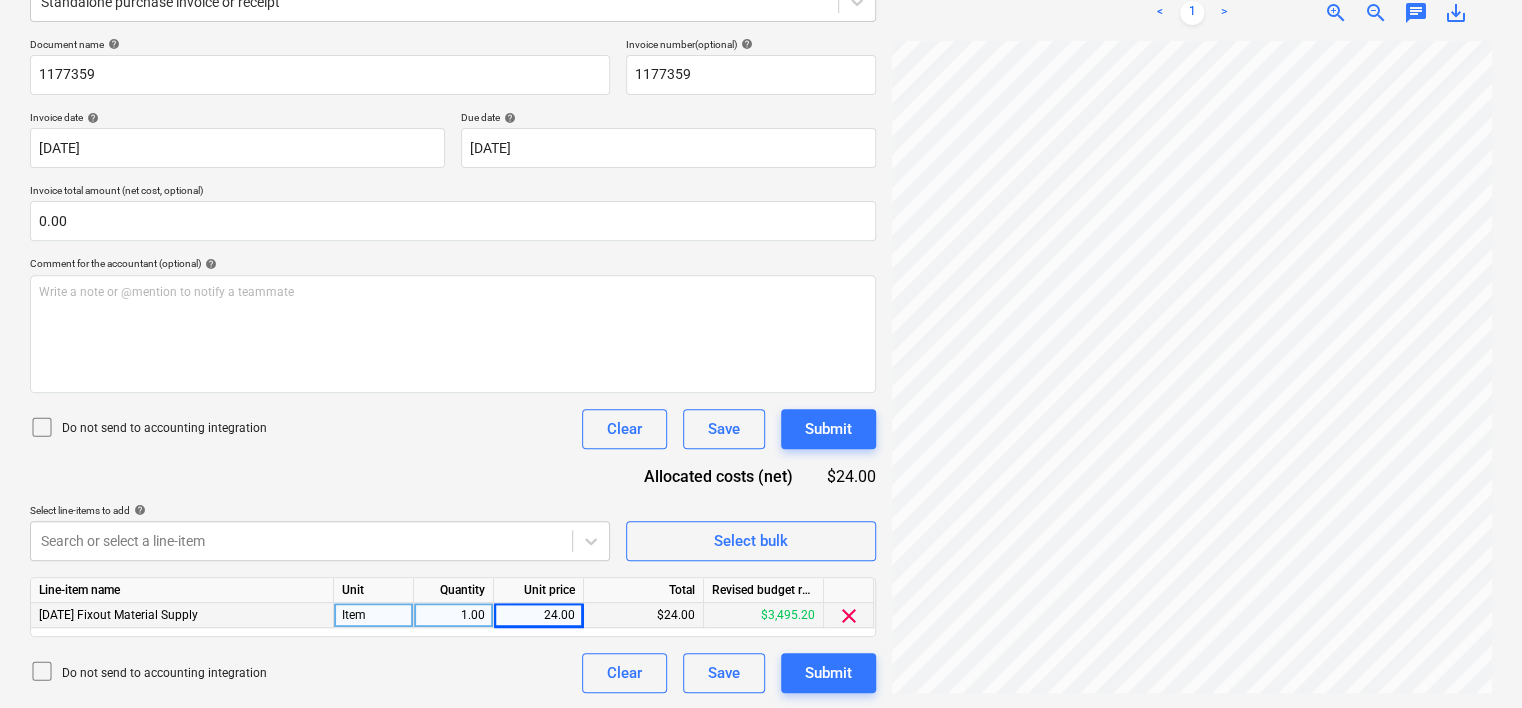 click on "Document name help 1177359 Invoice number  (optional) help 1177359 Invoice date help [DATE] 09.07.2025 Press the down arrow key to interact with the calendar and
select a date. Press the question mark key to get the keyboard shortcuts for changing dates. Due date help [DATE] [DATE] Press the down arrow key to interact with the calendar and
select a date. Press the question mark key to get the keyboard shortcuts for changing dates. Invoice total amount (net cost, optional) 0.00 Comment for the accountant (optional) help Write a note or @mention to notify a teammate ﻿ Do not send to accounting integration Clear Save Submit Allocated costs (net) $24.00 Select line-items to add help Search or select a line-item Select bulk Line-item name Unit Quantity Unit price Total Revised budget remaining [DATE] Fixout Material Supply Item 1.00 24.00 $24.00 $3,495.20 clear Do not send to accounting integration Clear Save Submit" at bounding box center (453, 365) 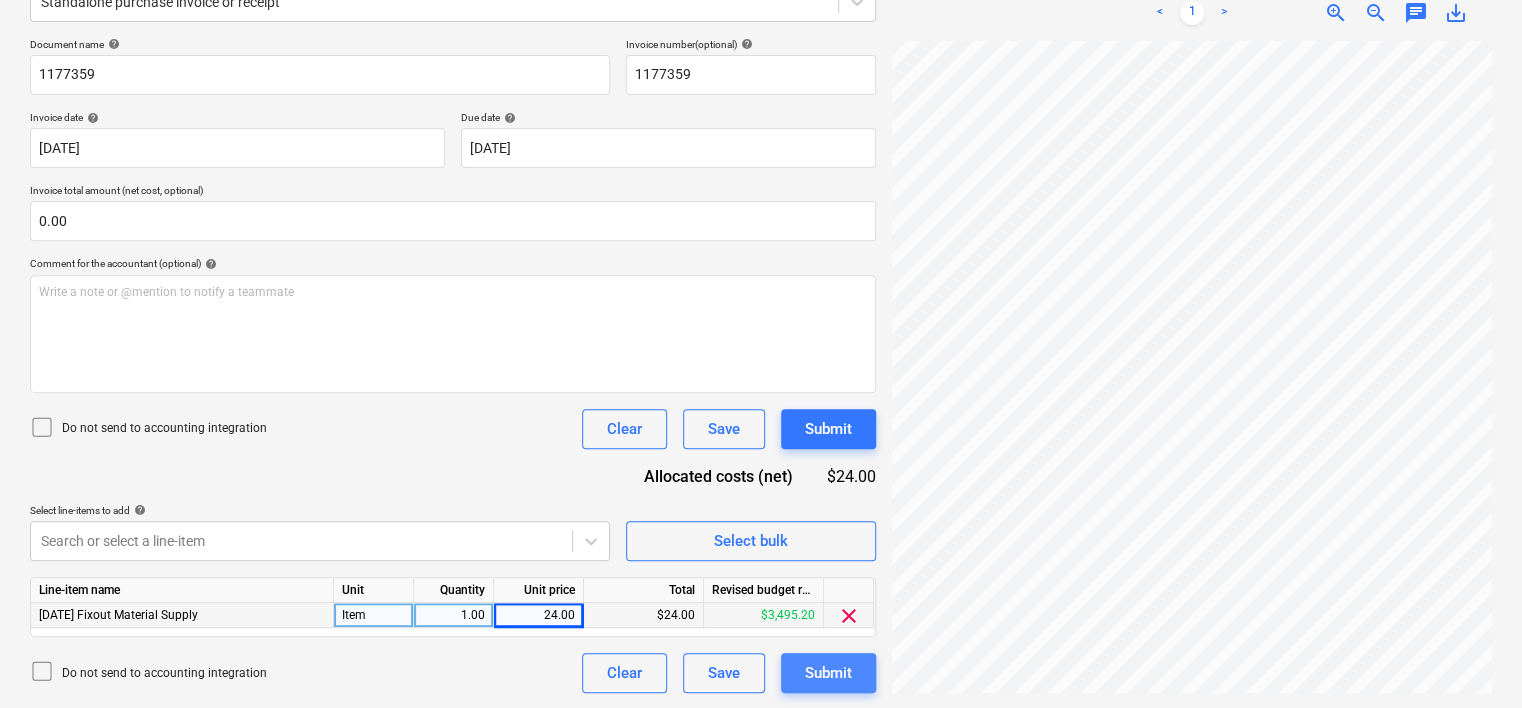 click on "Submit" at bounding box center (828, 673) 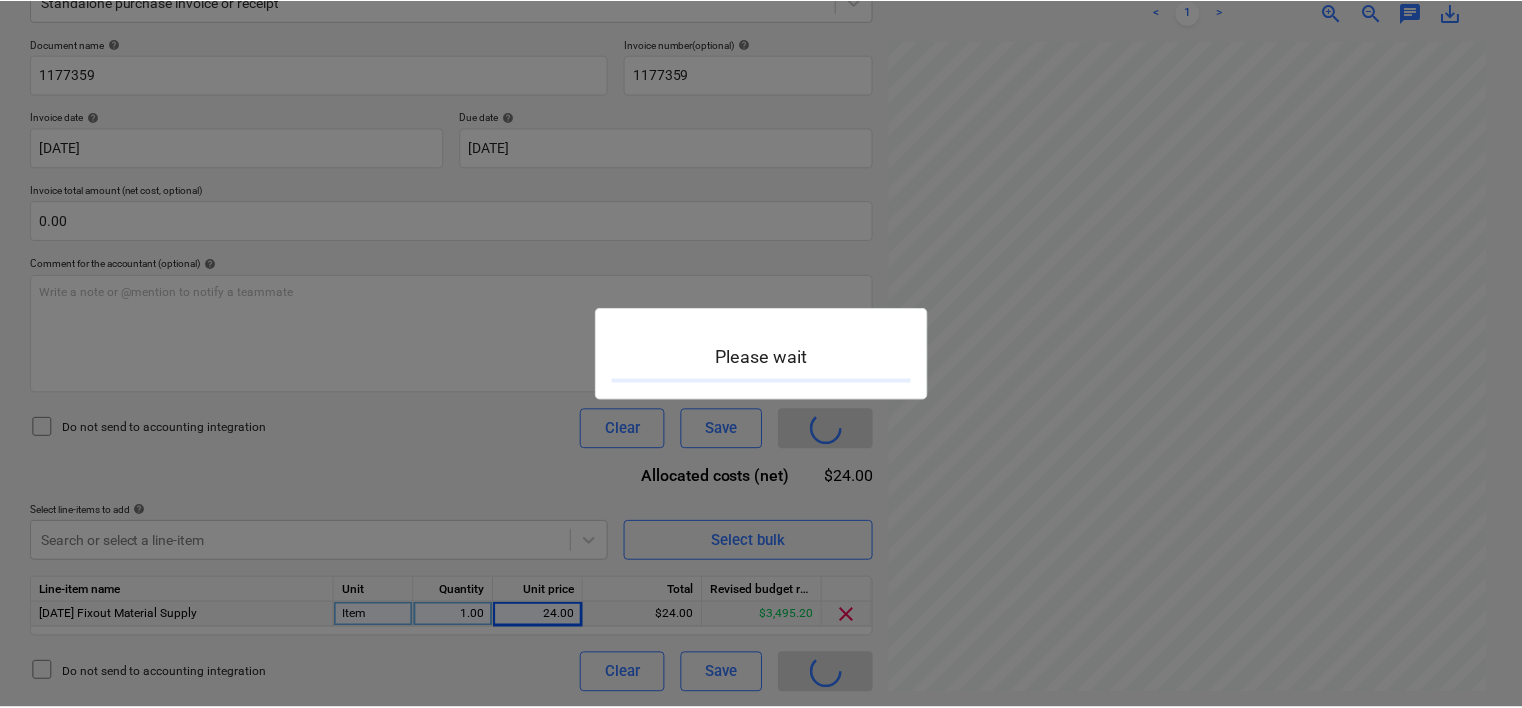 scroll, scrollTop: 0, scrollLeft: 0, axis: both 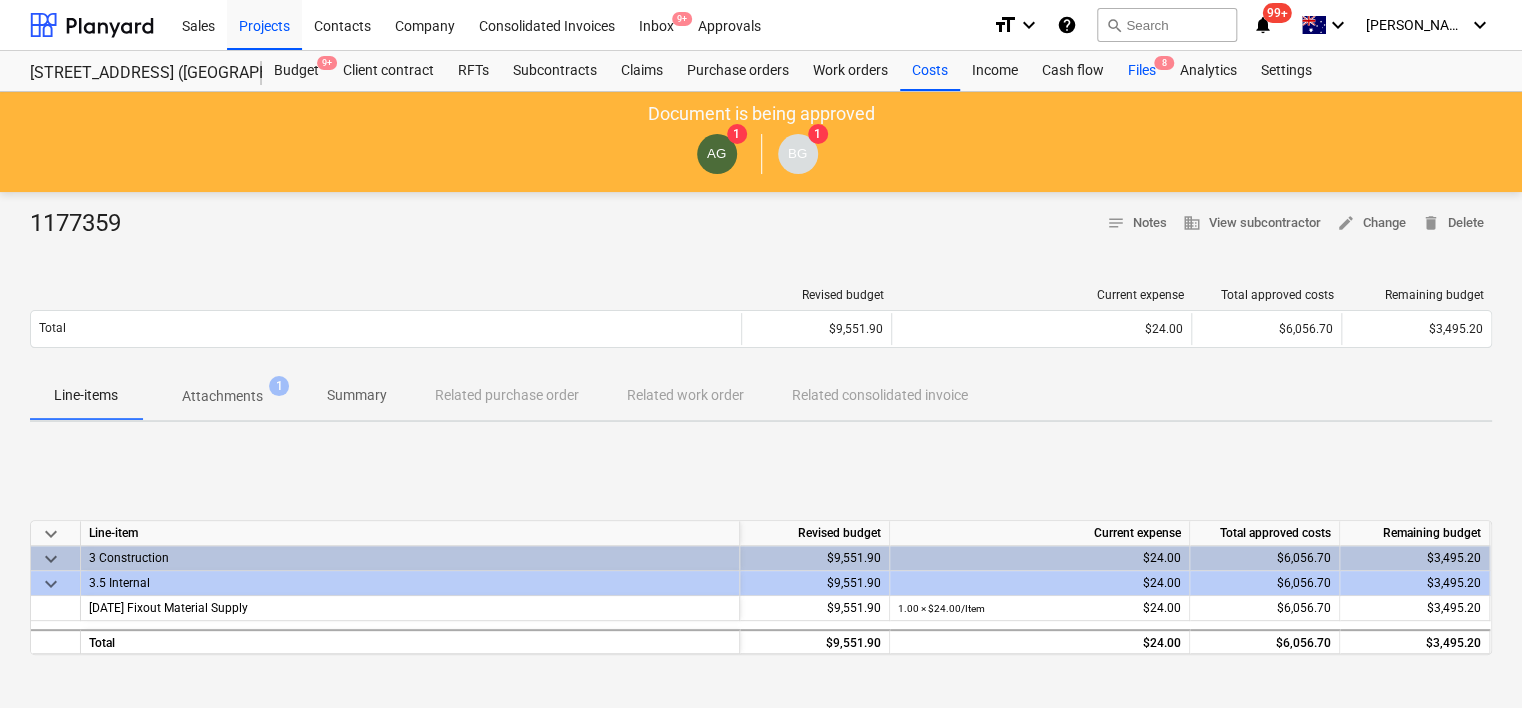 click on "Files 8" at bounding box center [1142, 71] 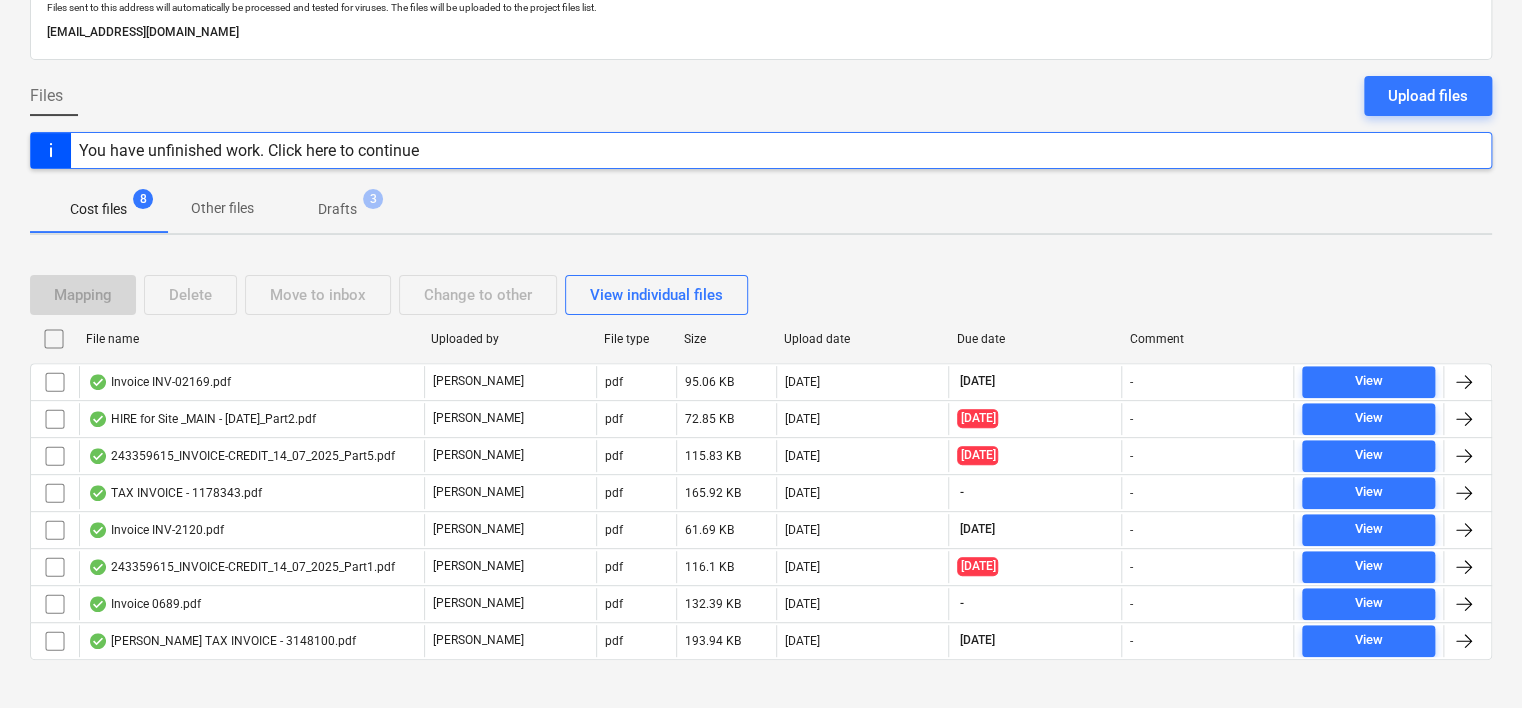 scroll, scrollTop: 144, scrollLeft: 0, axis: vertical 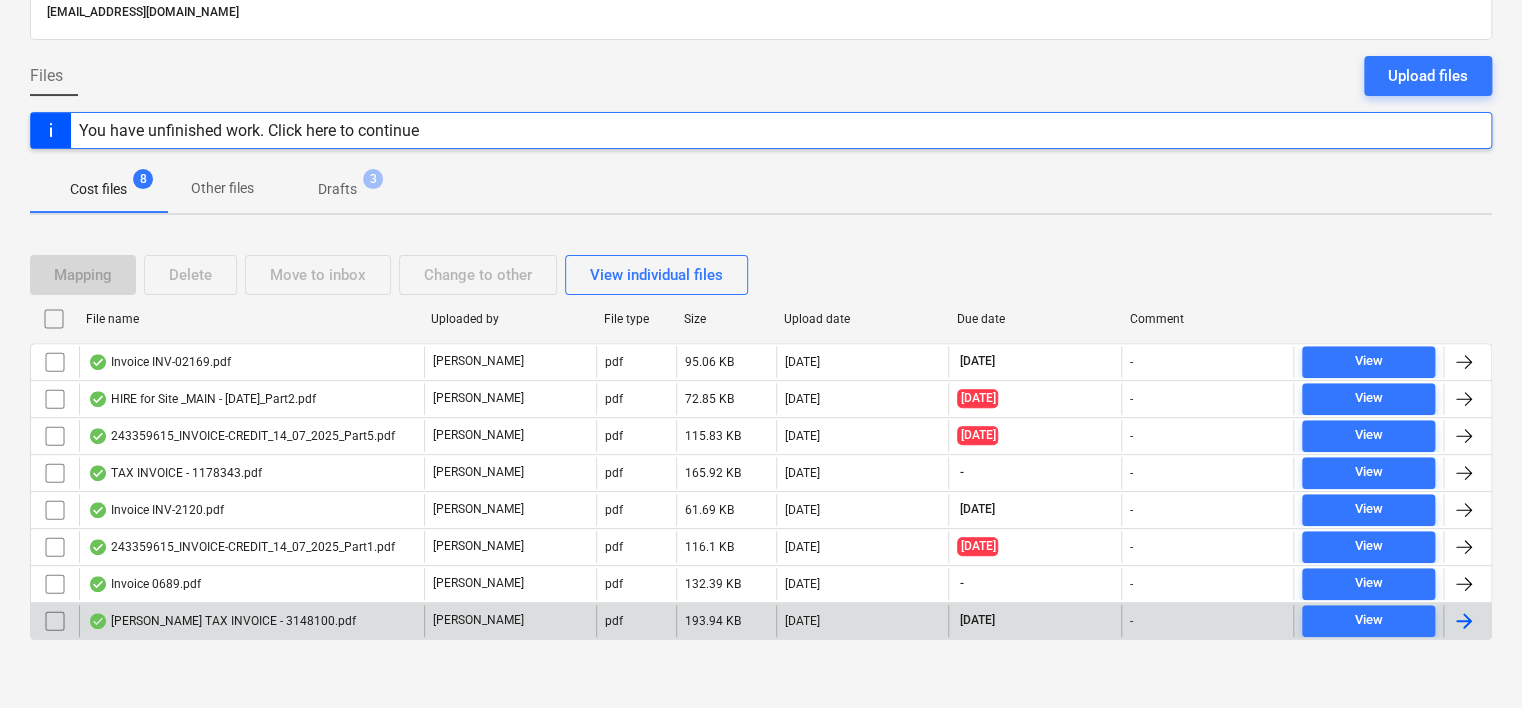 click on "[PERSON_NAME] TAX INVOICE - 3148100.pdf" at bounding box center [222, 621] 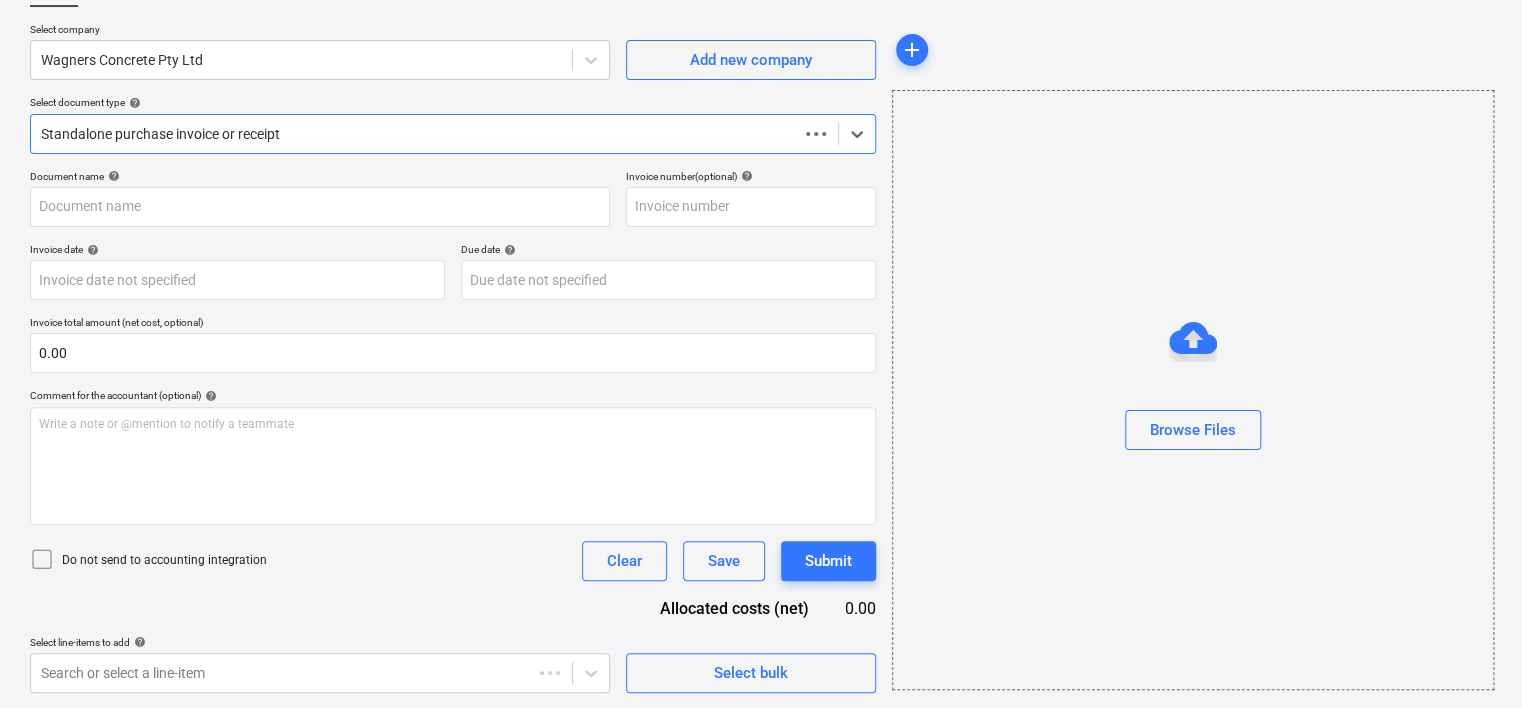 type on "3148100" 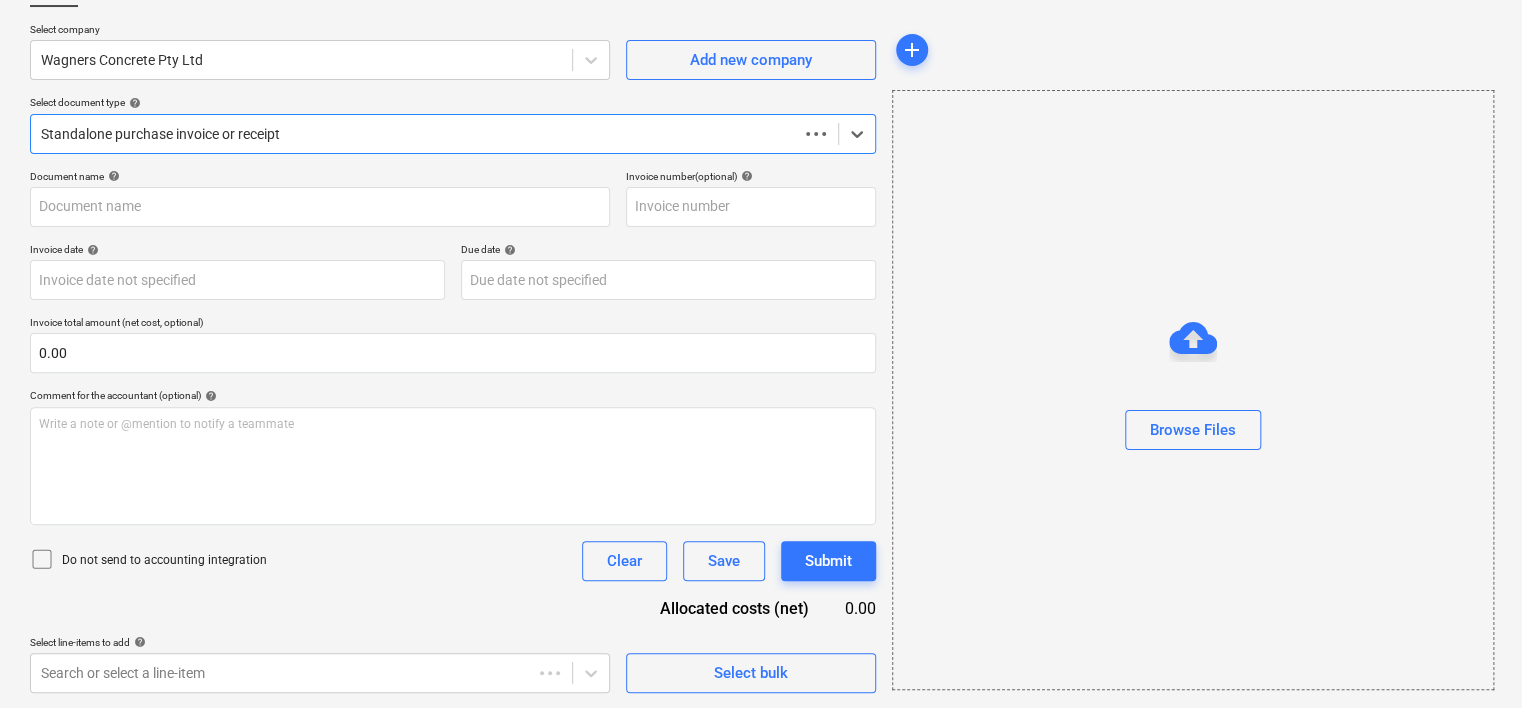 type on "3148100" 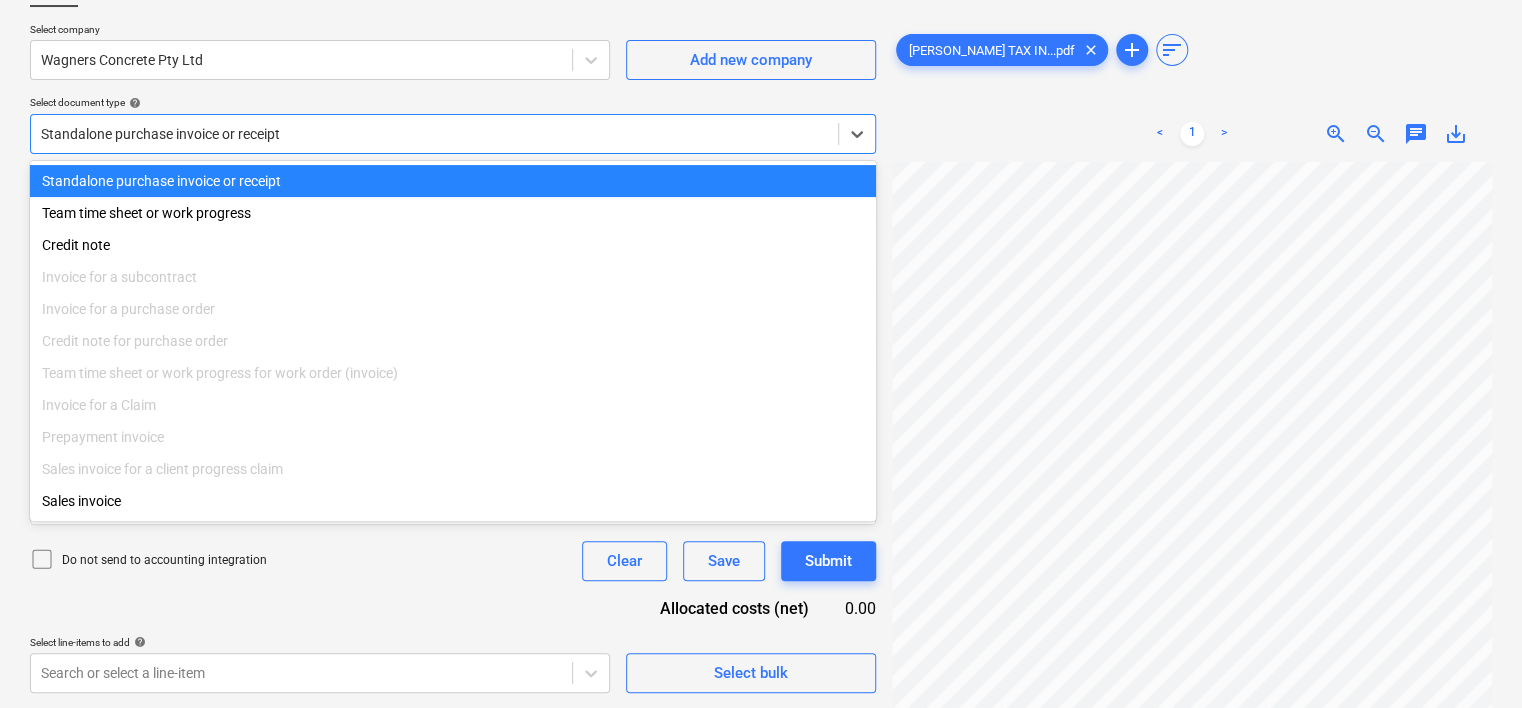 click at bounding box center [434, 134] 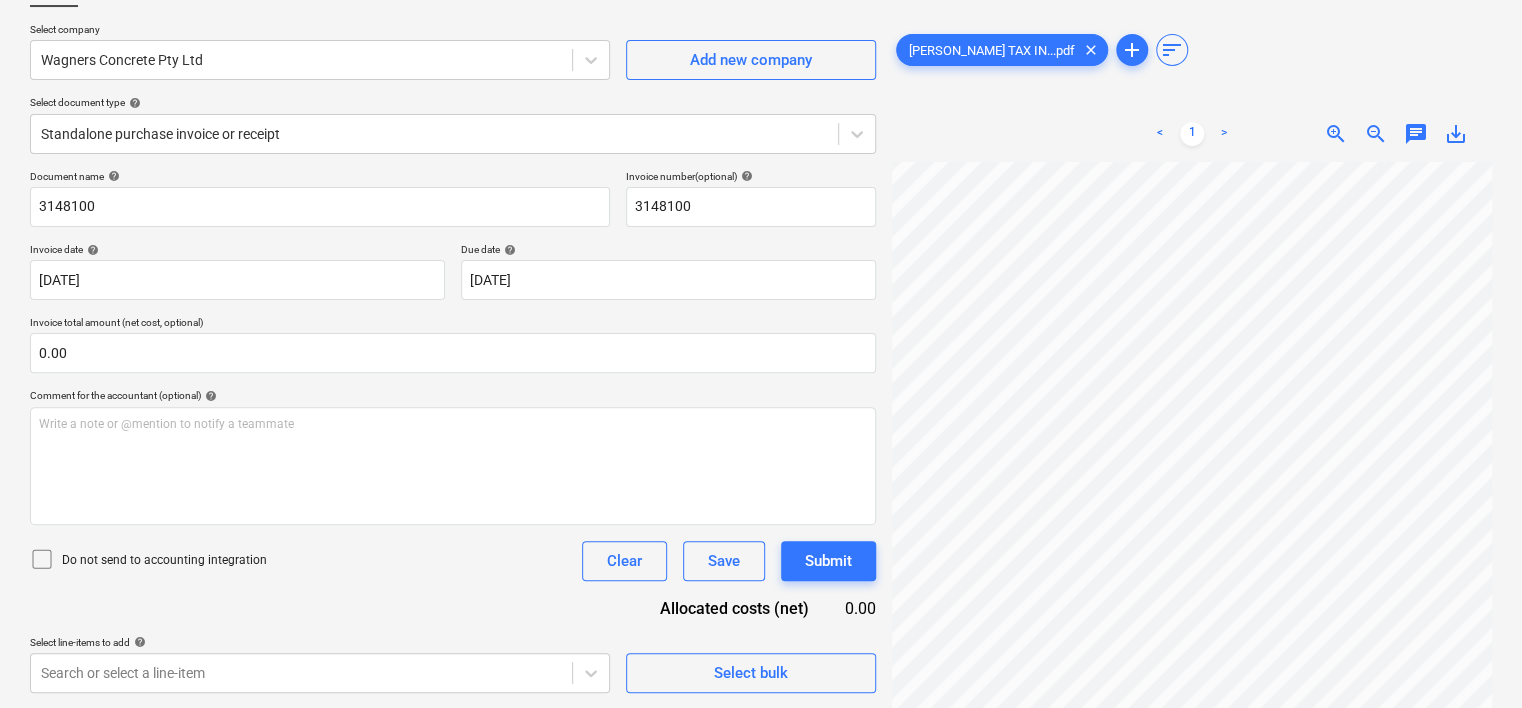 scroll, scrollTop: 153, scrollLeft: 0, axis: vertical 